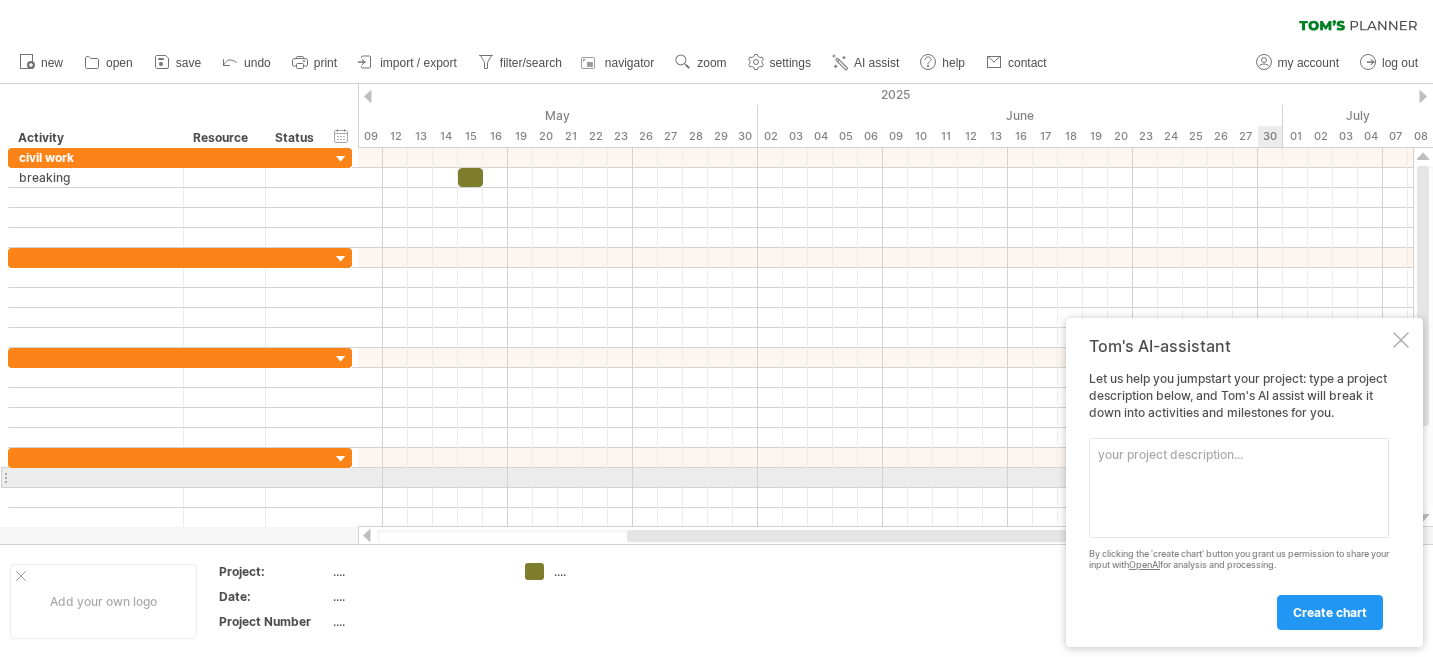 scroll, scrollTop: 0, scrollLeft: 0, axis: both 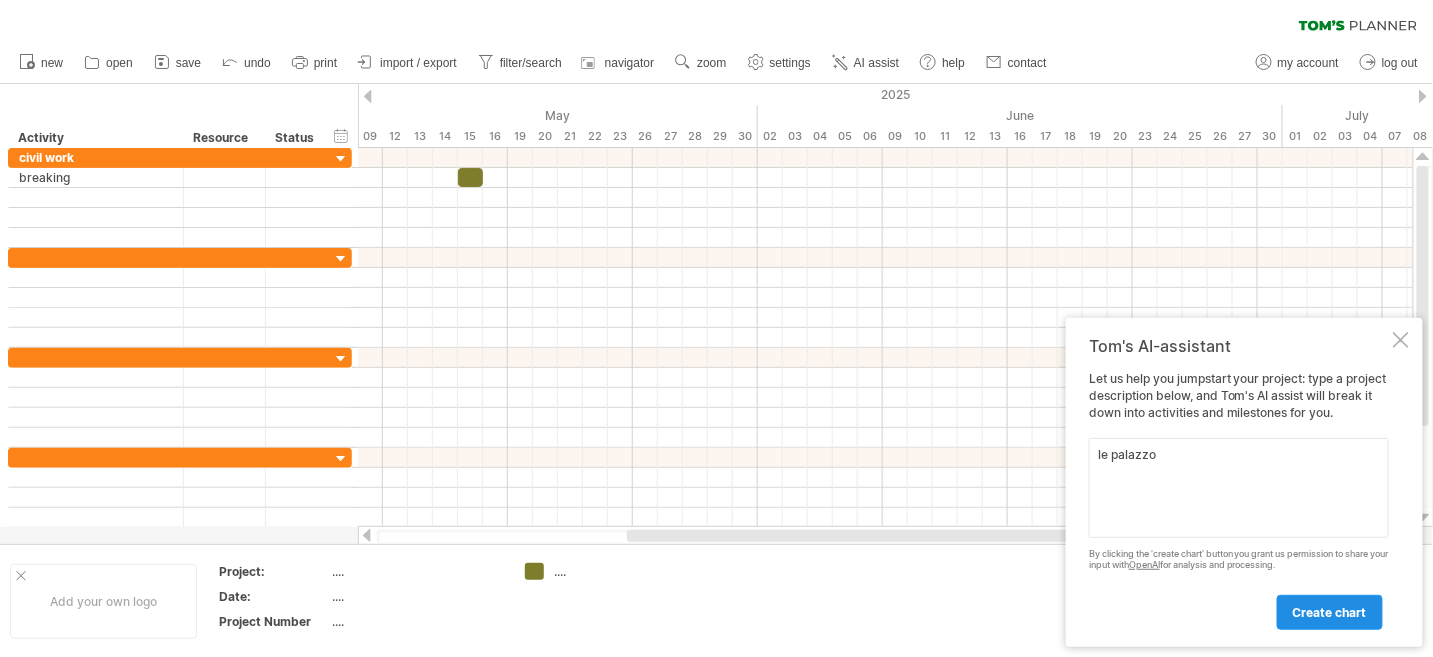 type on "le palazzo" 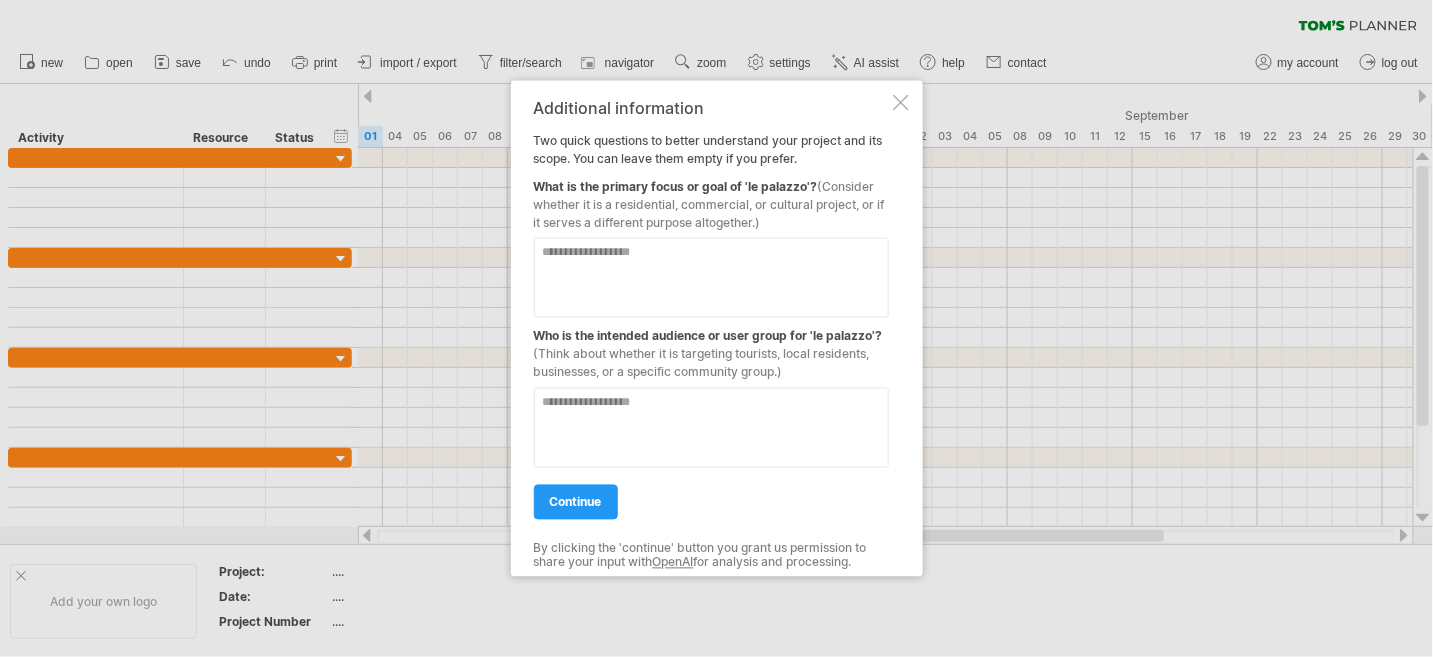 click at bounding box center [711, 277] 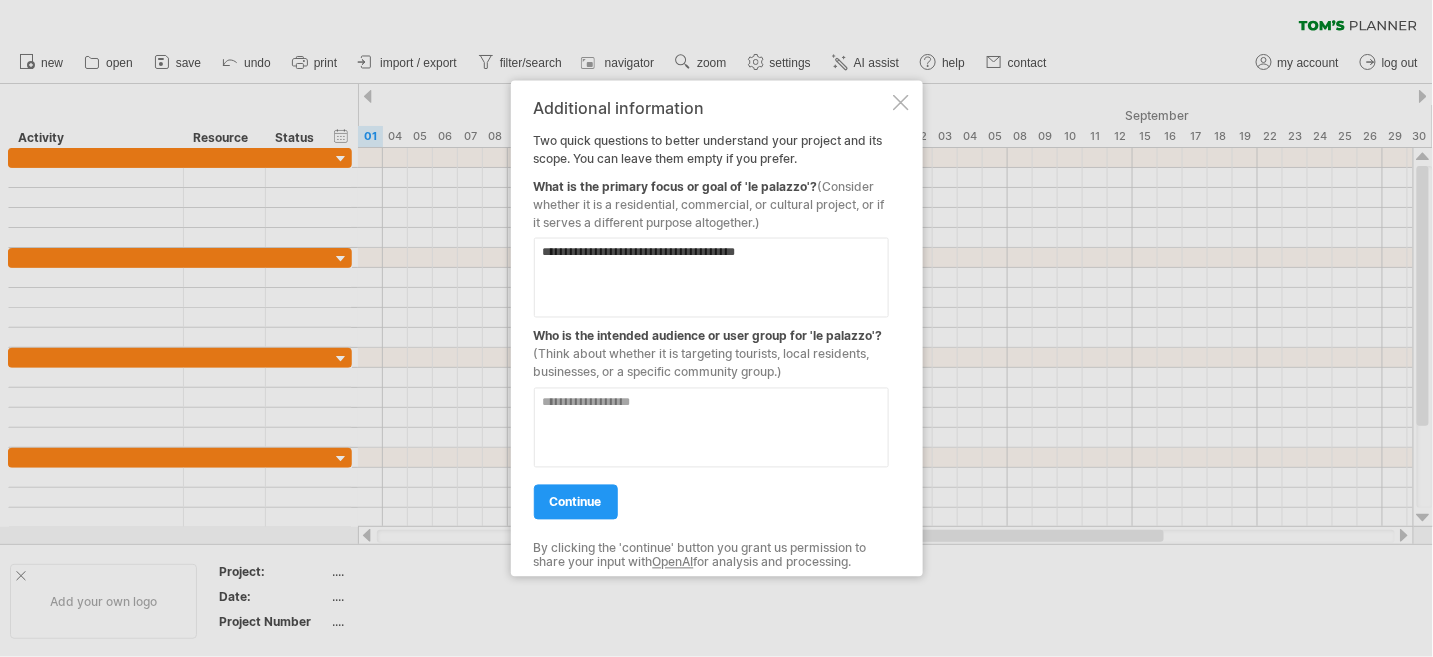 type on "**********" 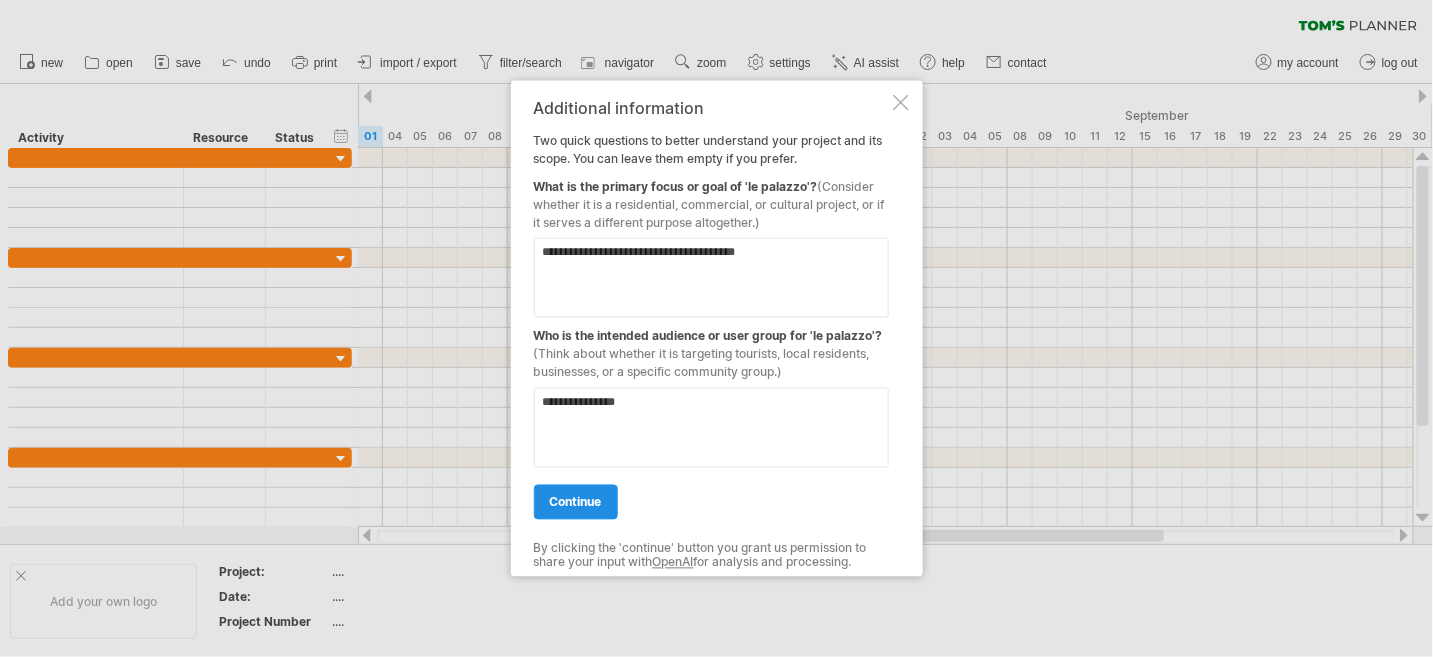type on "**********" 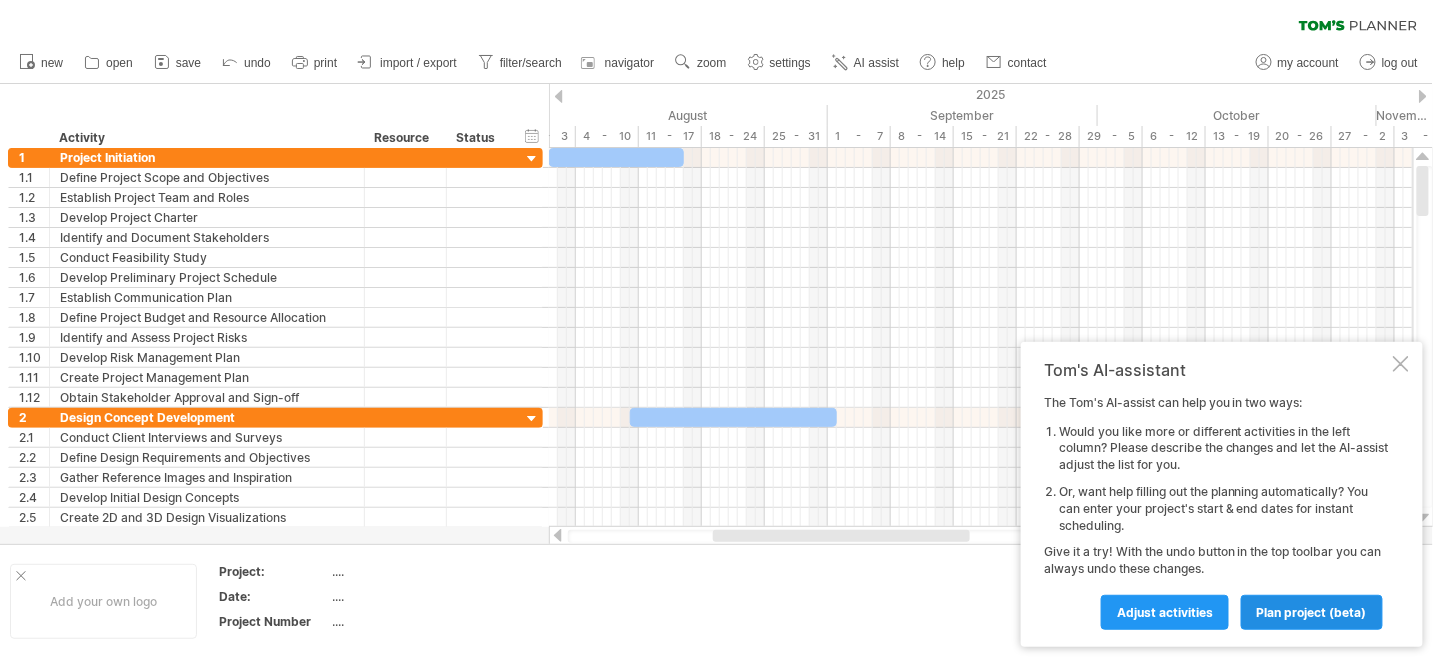 click on "plan project (beta)" at bounding box center [1312, 612] 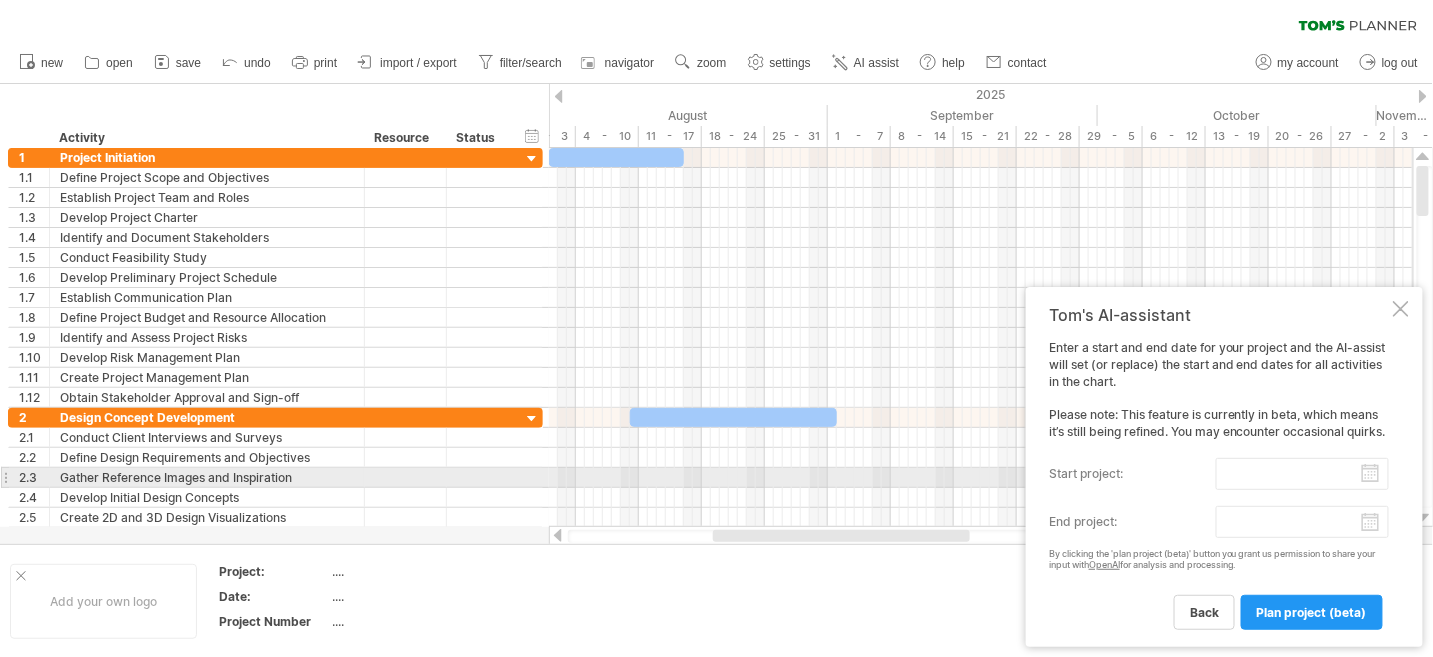 click on "start project:" at bounding box center (1302, 474) 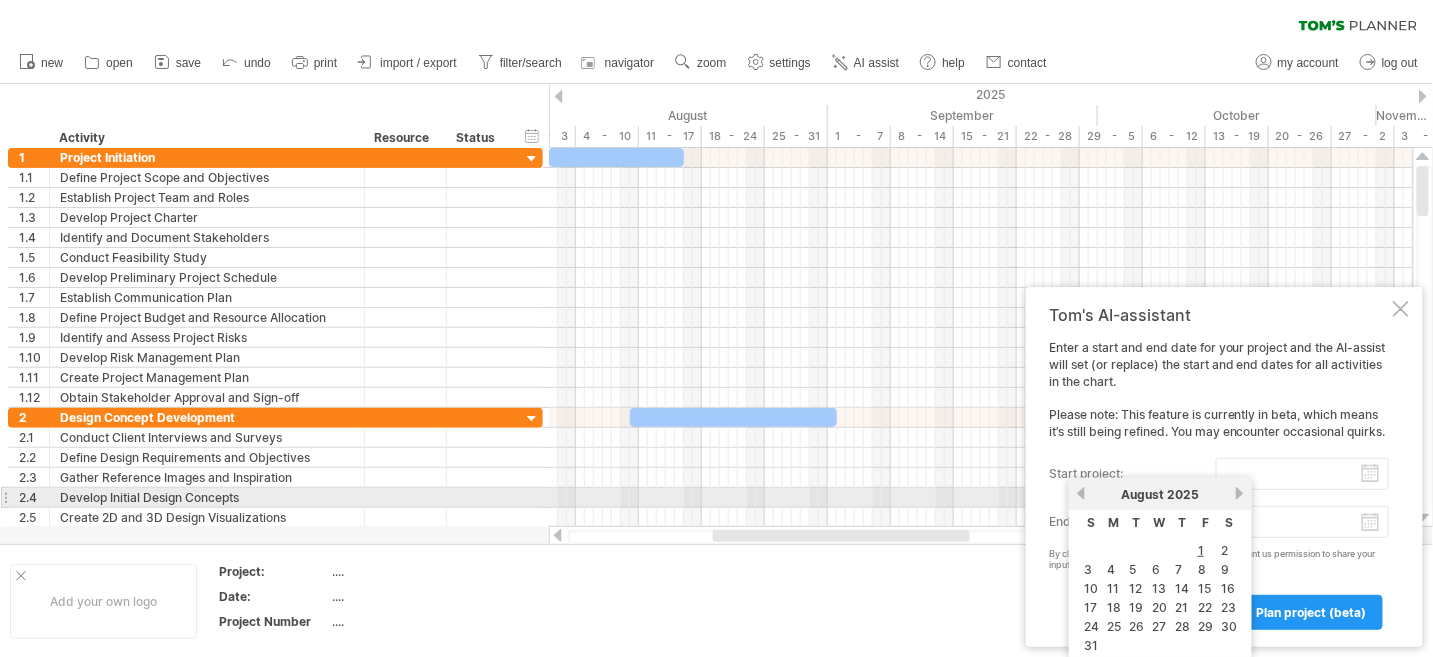 click on "previous" at bounding box center (1081, 493) 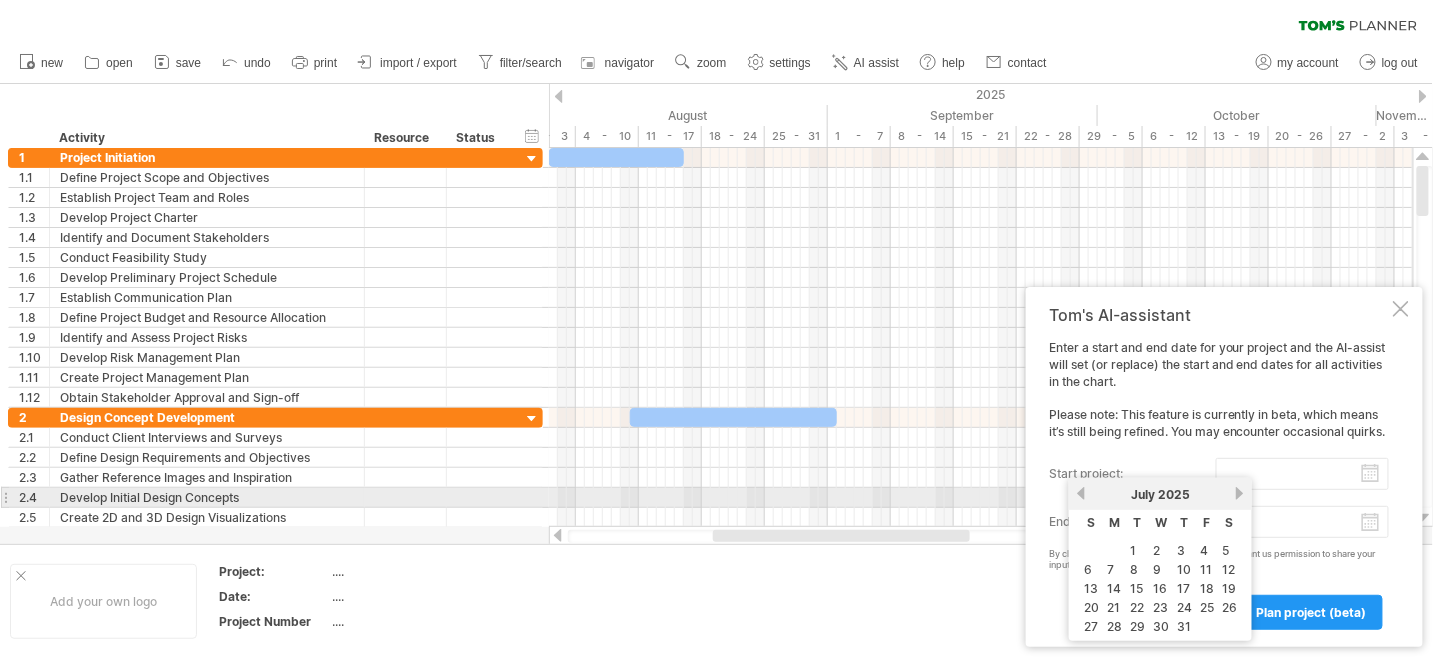 click on "previous" at bounding box center [1081, 493] 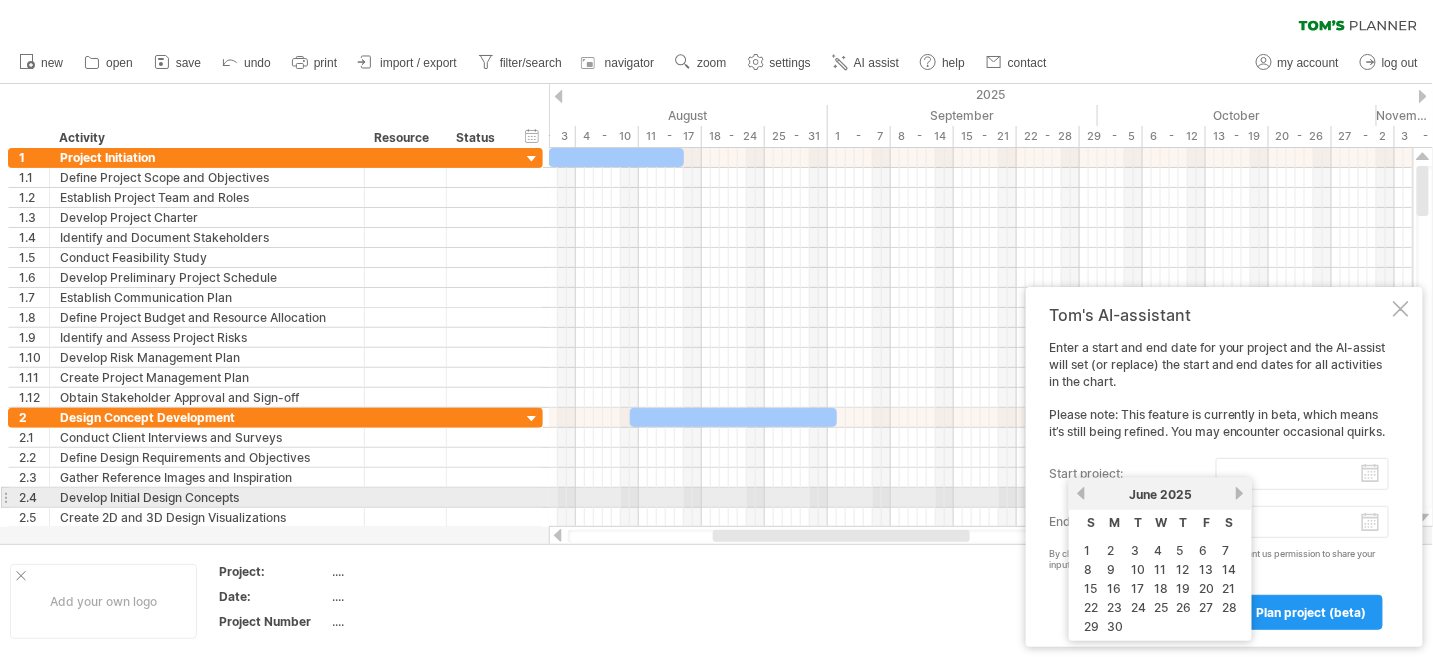 click on "previous" at bounding box center (1081, 493) 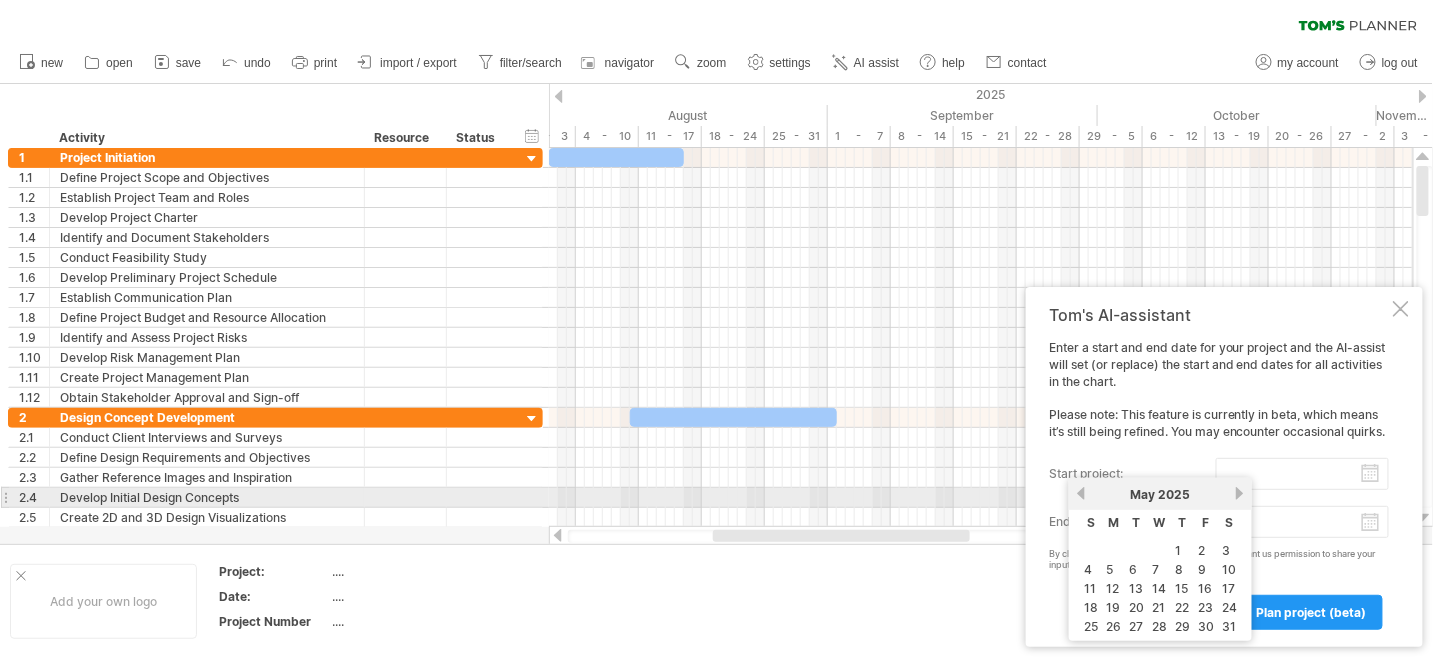 click on "previous" at bounding box center [1081, 493] 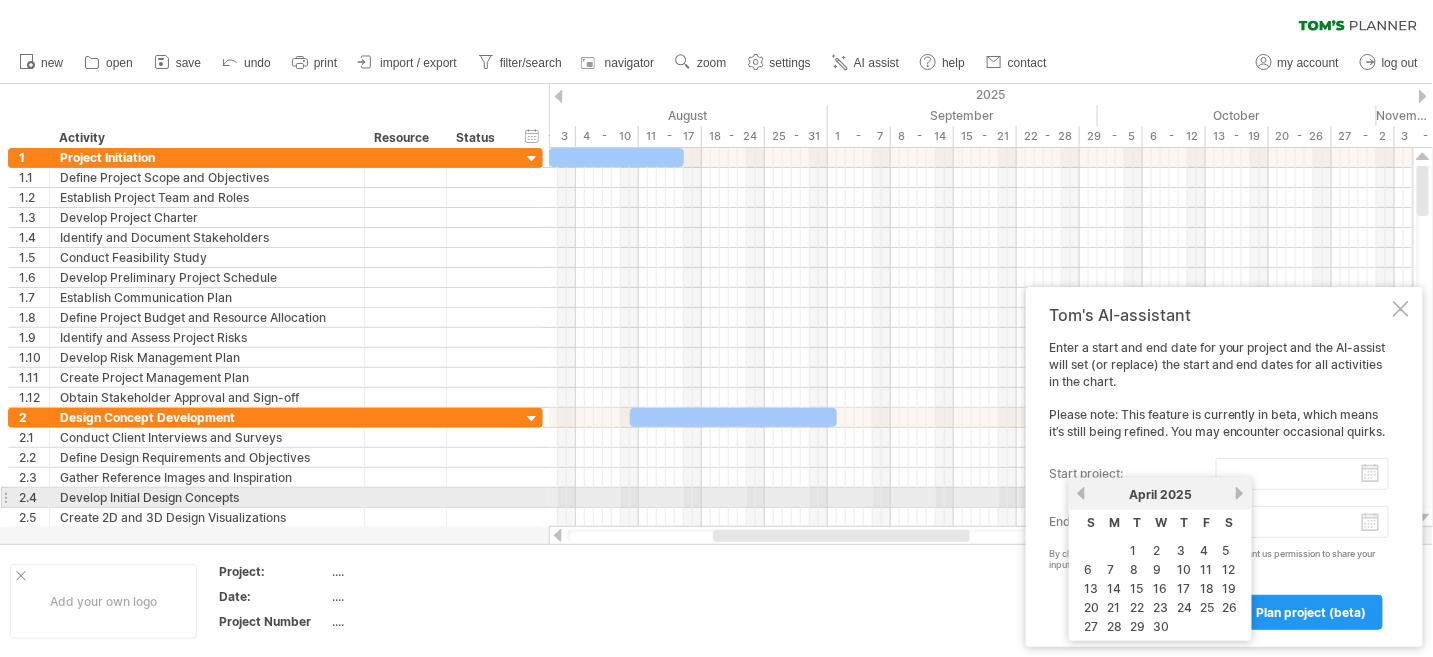 click on "next" at bounding box center (1239, 493) 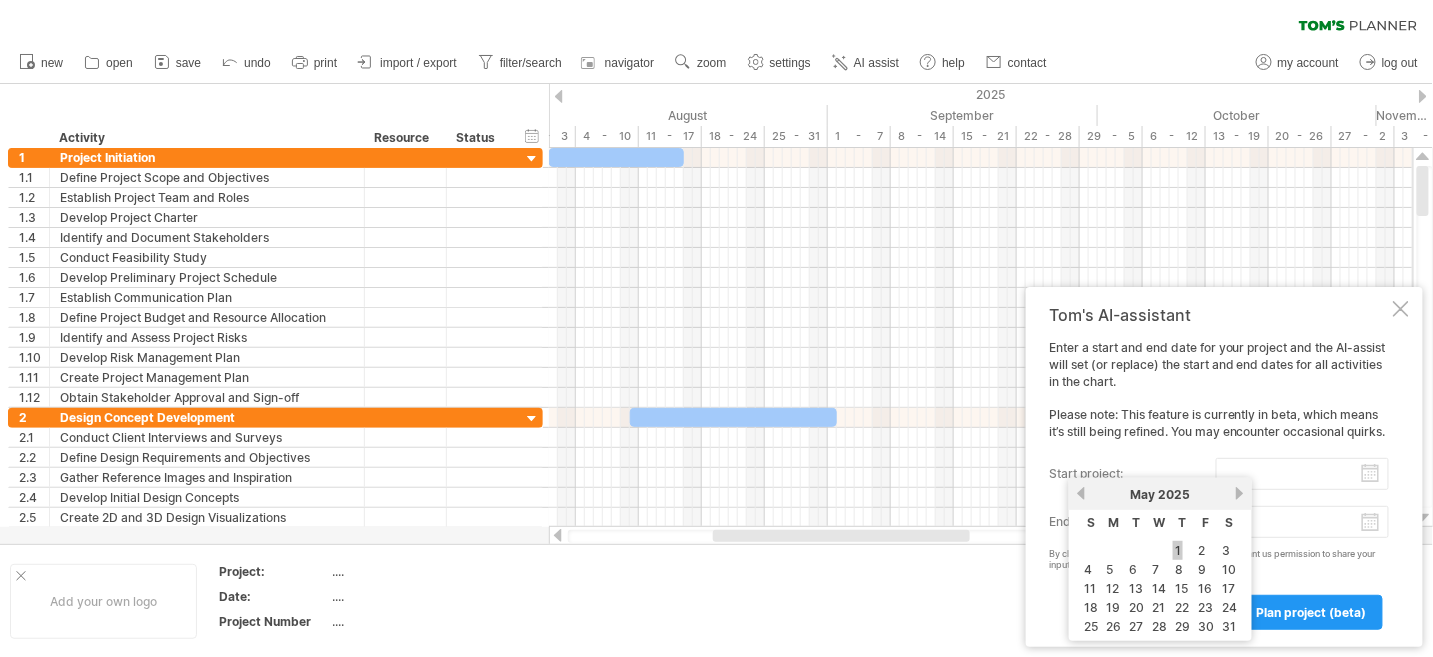 click on "1" at bounding box center (1178, 550) 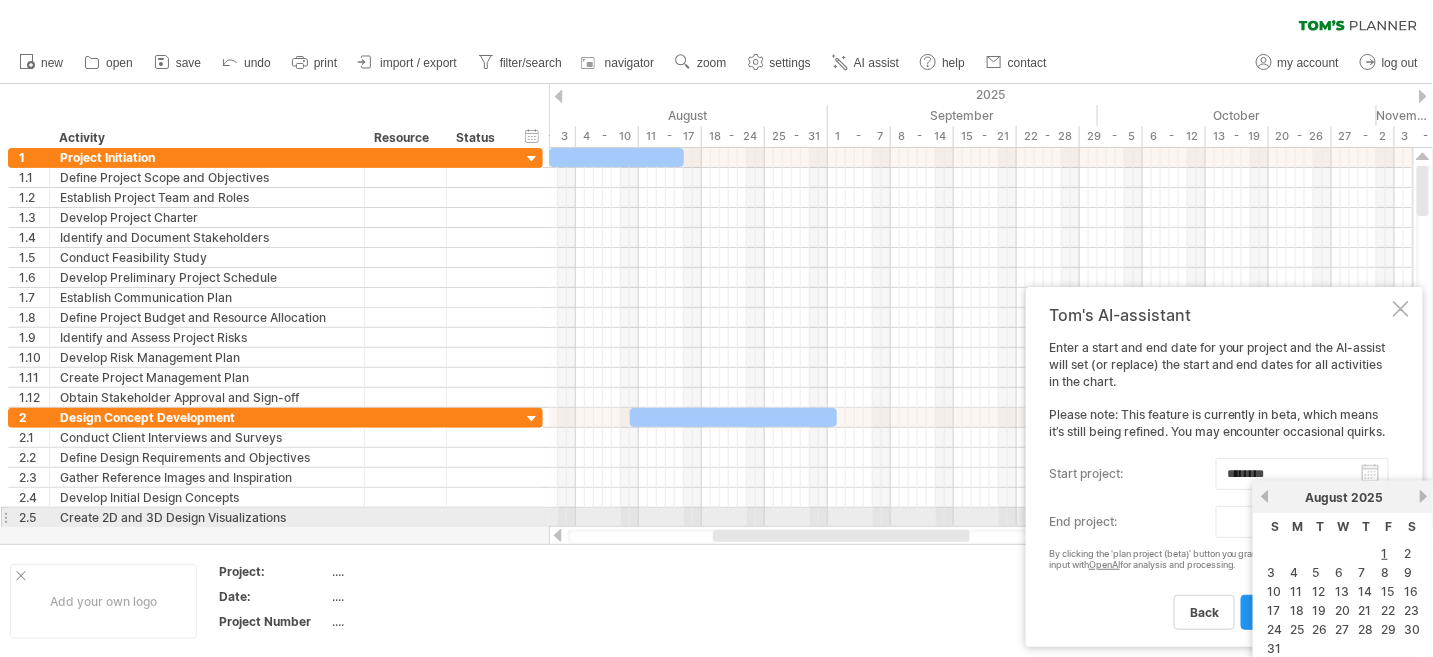 click on "progress(100%)
Trying to reach plan.tomsplanner.com
Connected again...
0%
clear filter
reapply filter" at bounding box center (716, 330) 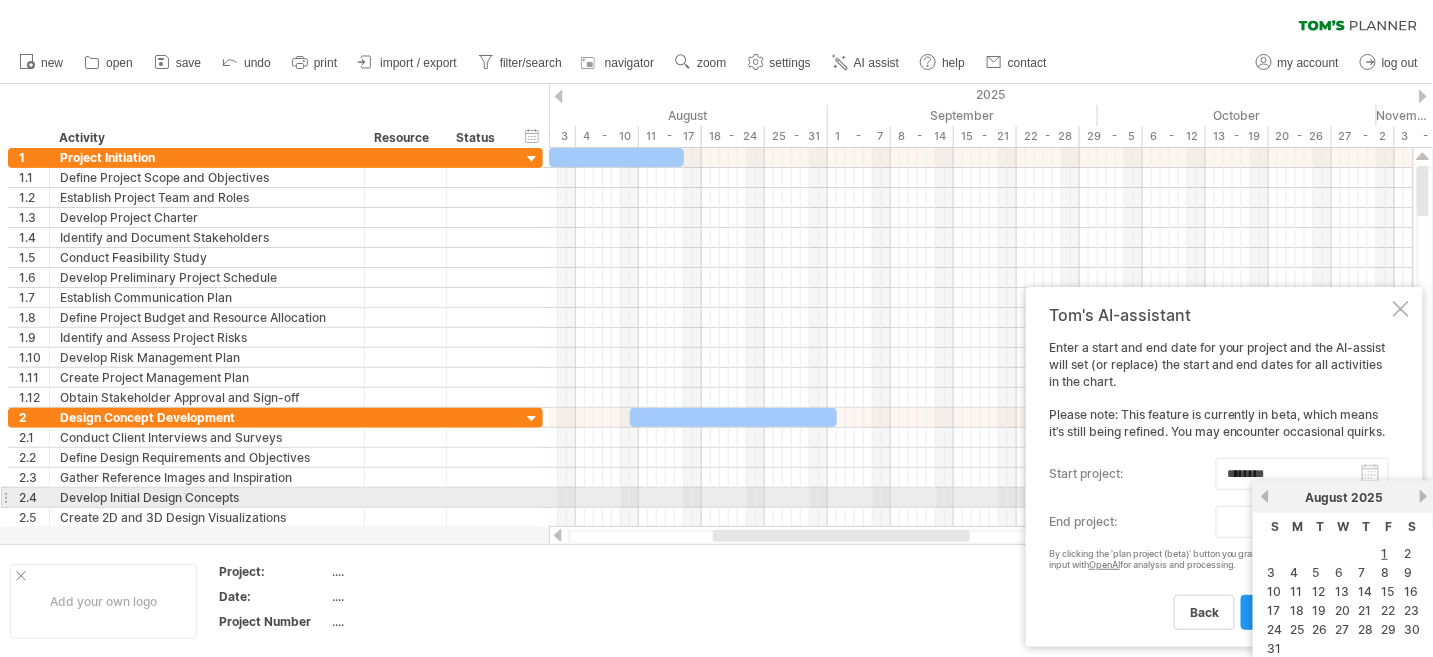 click on "next" at bounding box center [1423, 496] 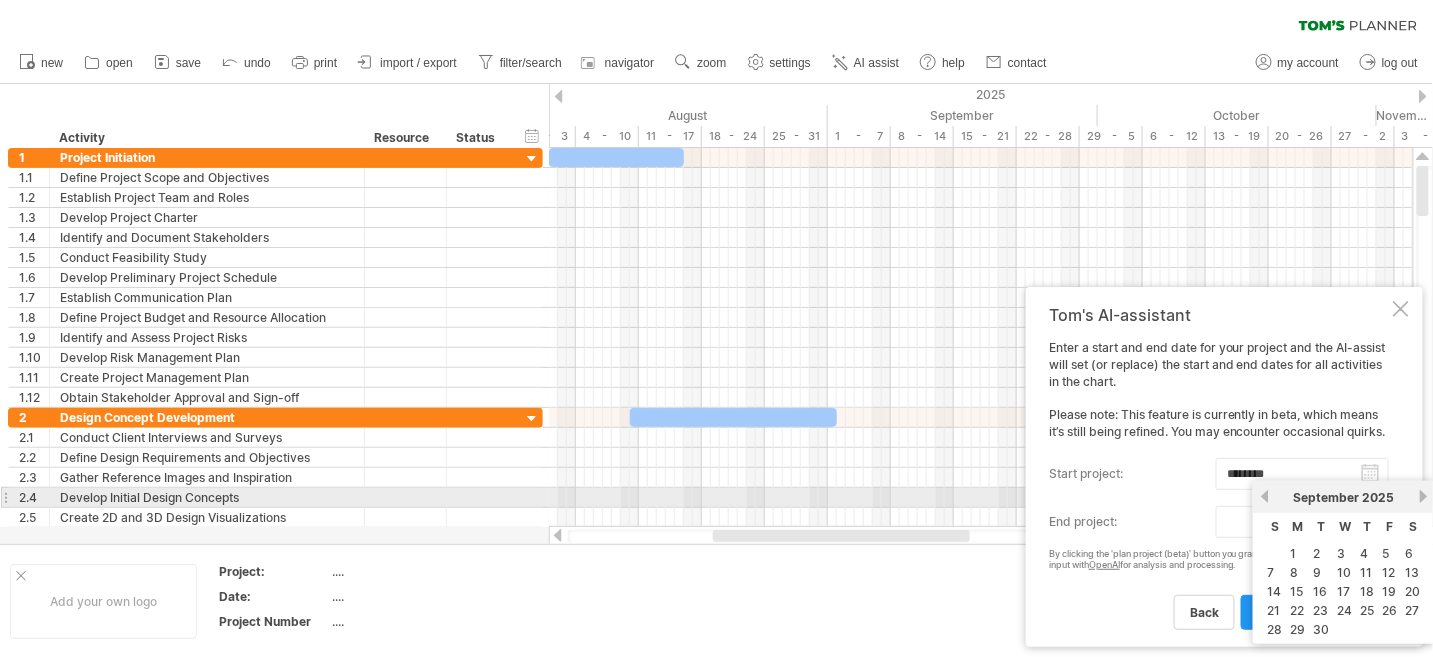 click on "next" at bounding box center (1423, 496) 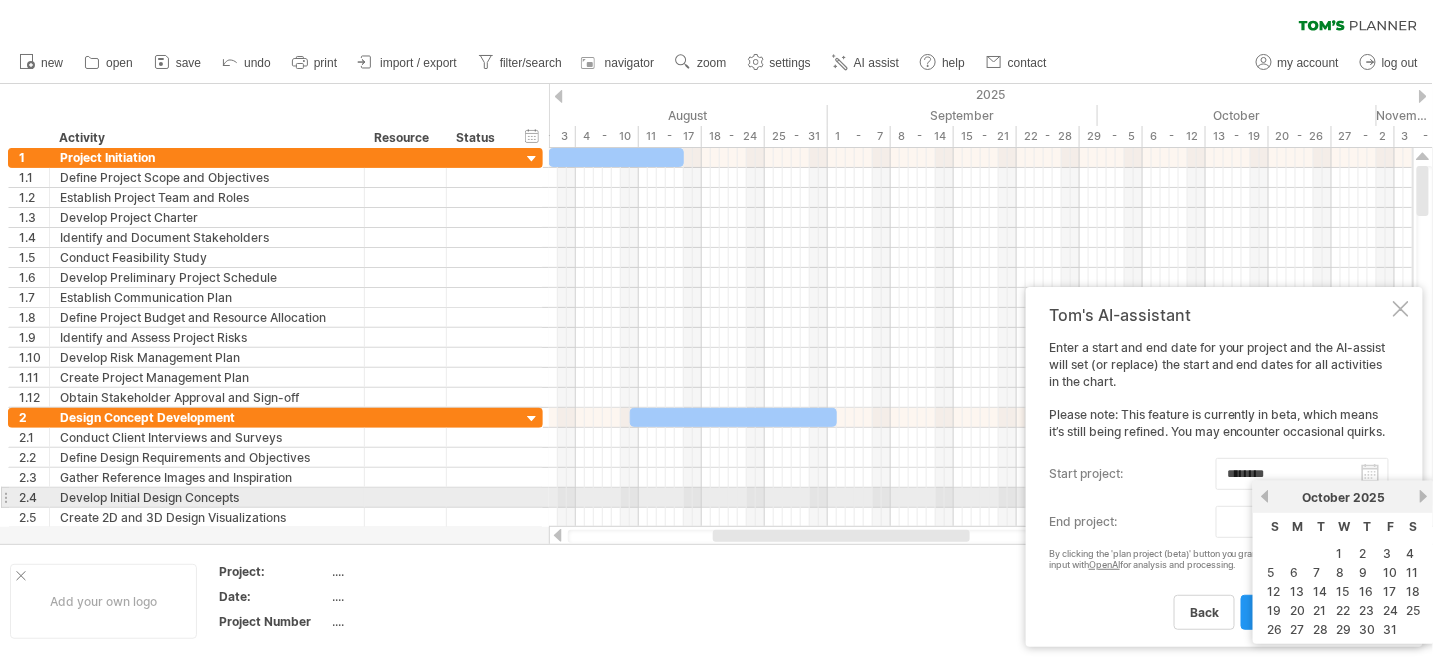 click on "next" at bounding box center [1423, 496] 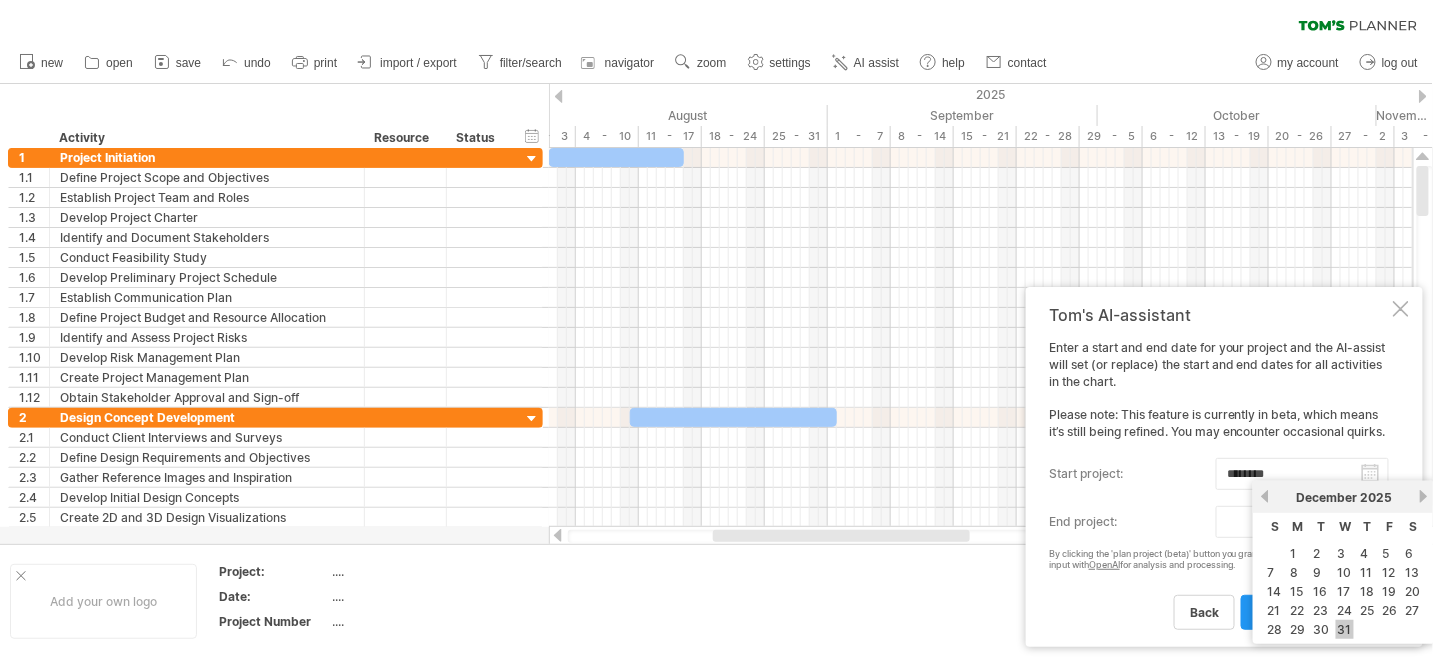 click on "31" at bounding box center [1345, 629] 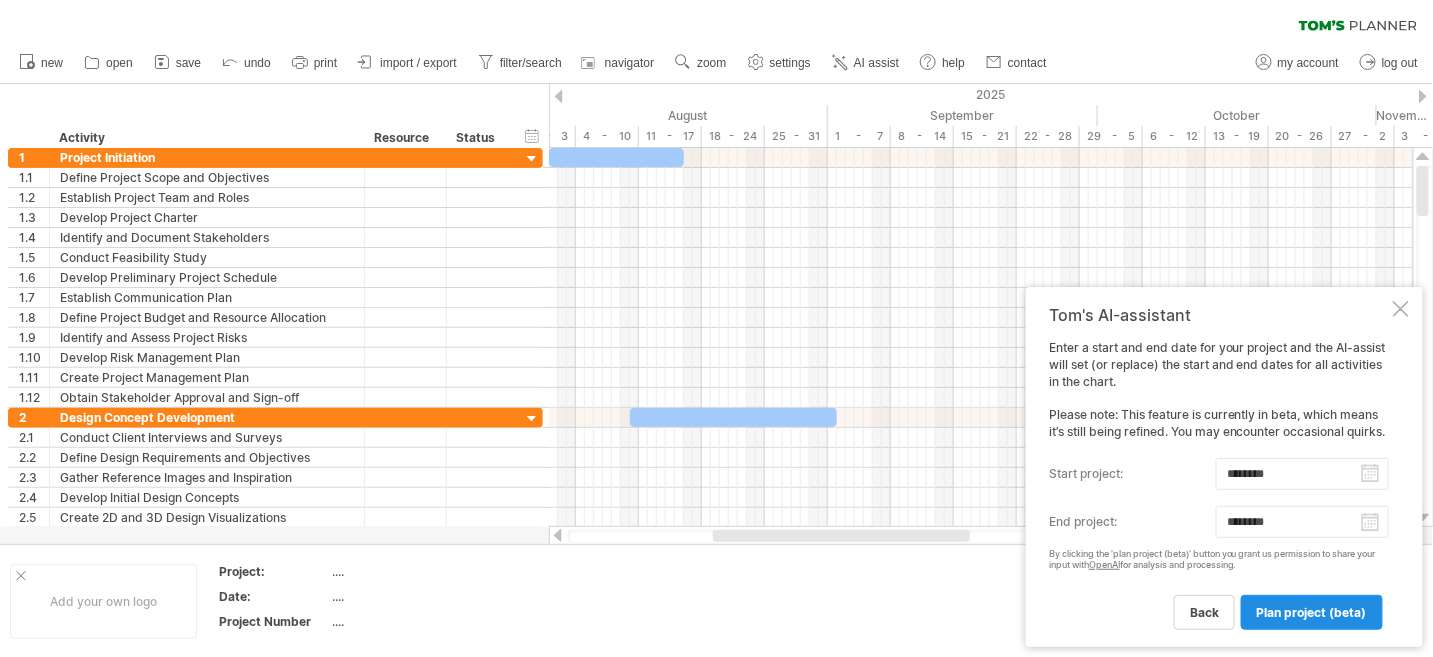 click on "plan project (beta)" at bounding box center (1312, 612) 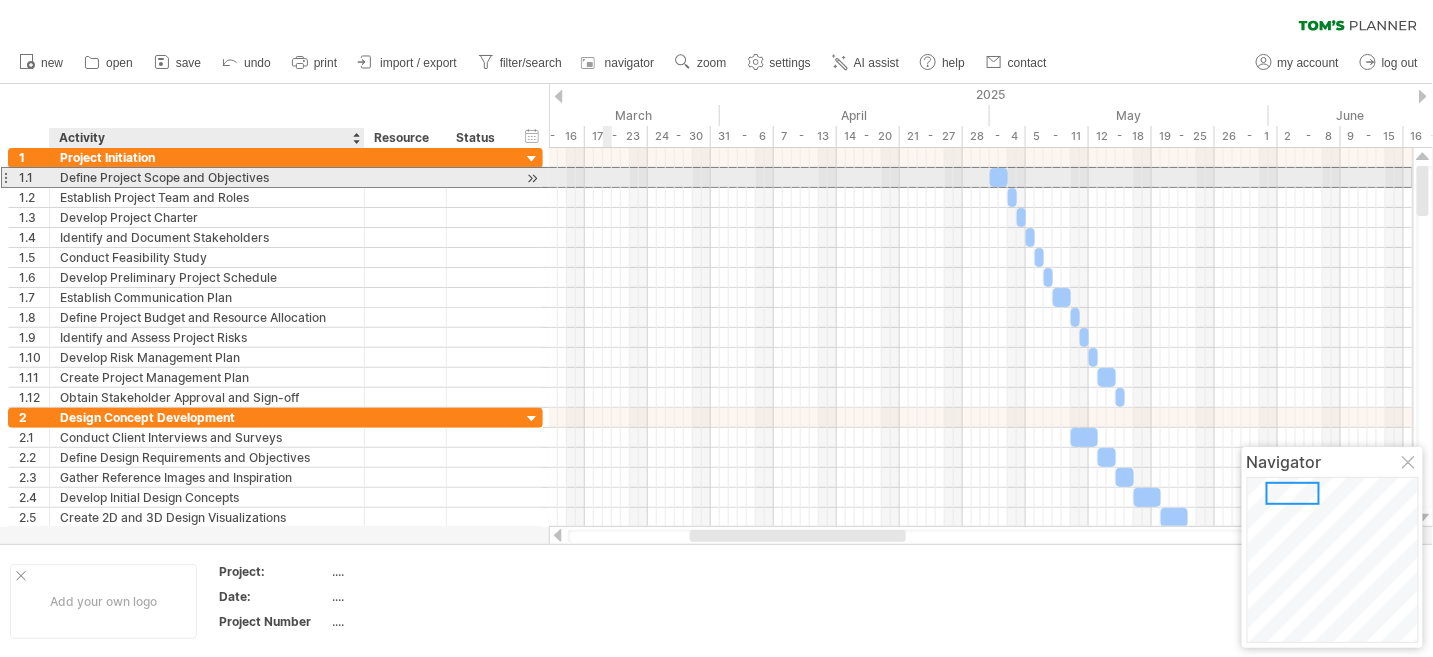 click on "Define Project Scope and Objectives" at bounding box center (207, 177) 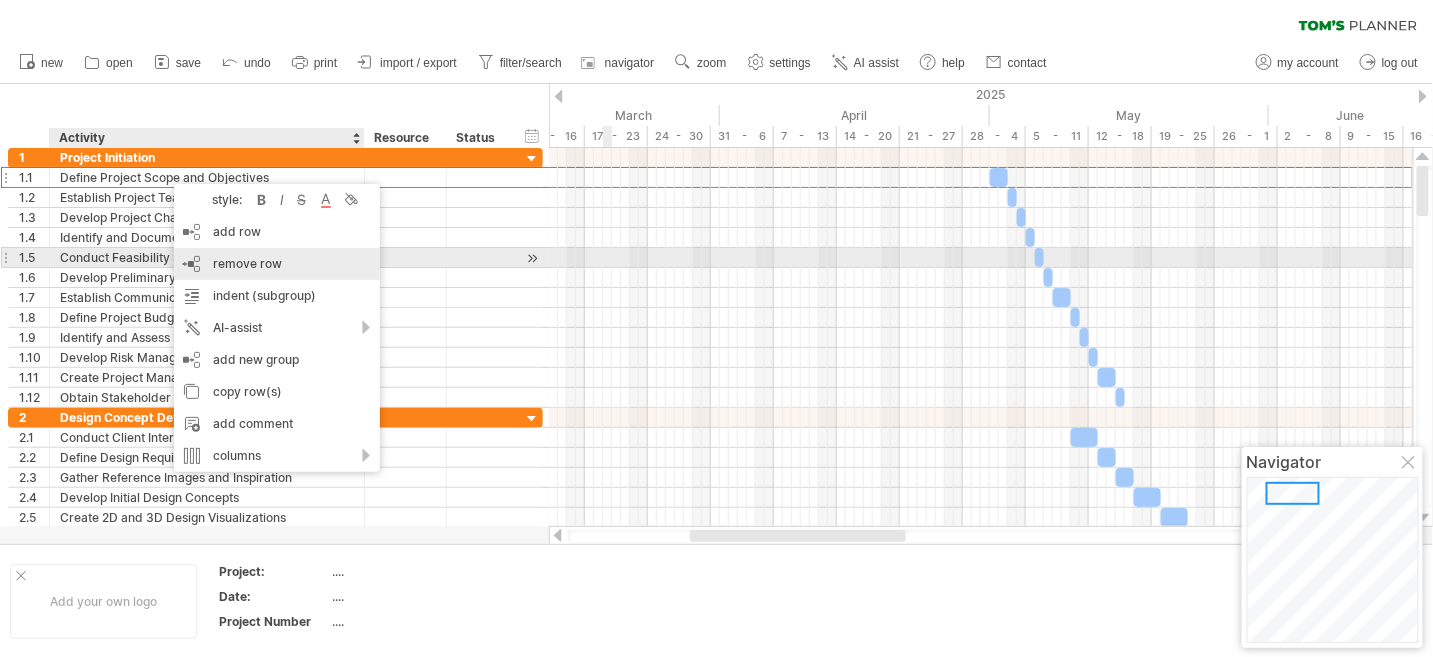 click on "remove row" at bounding box center (247, 263) 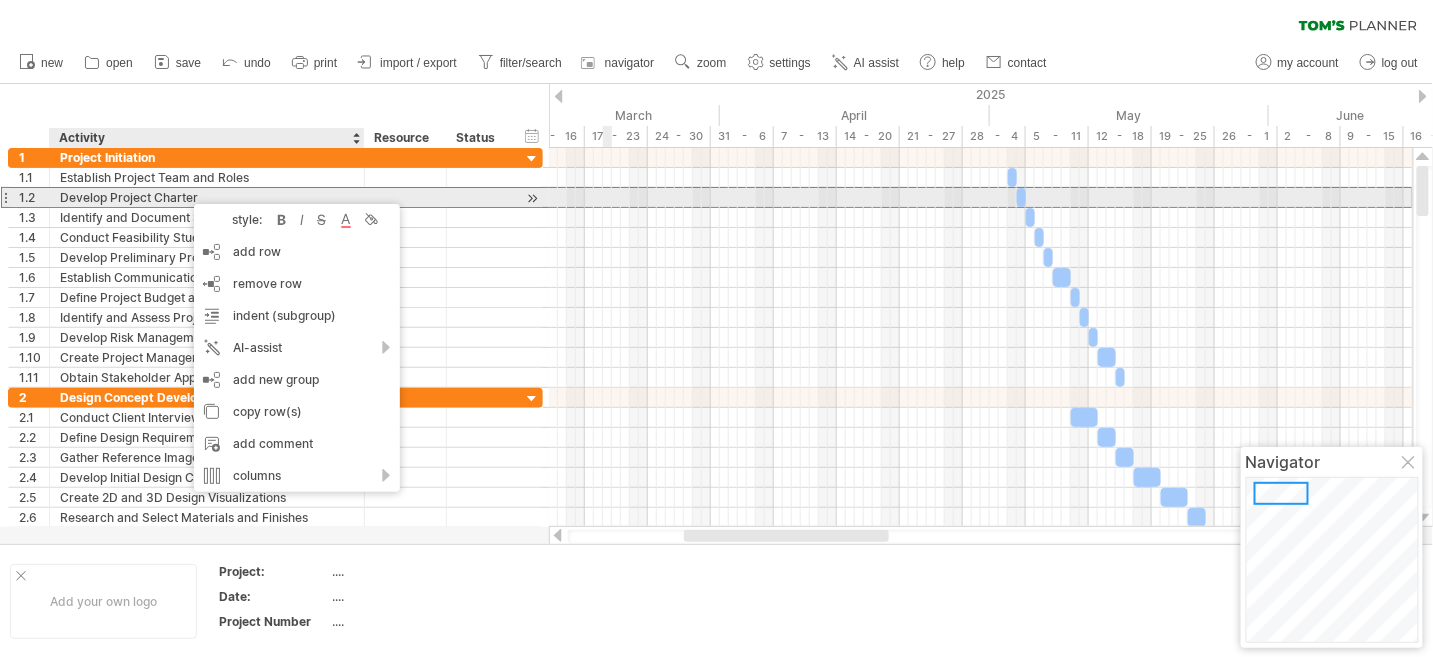 click on "Develop Project Charter" at bounding box center (207, 197) 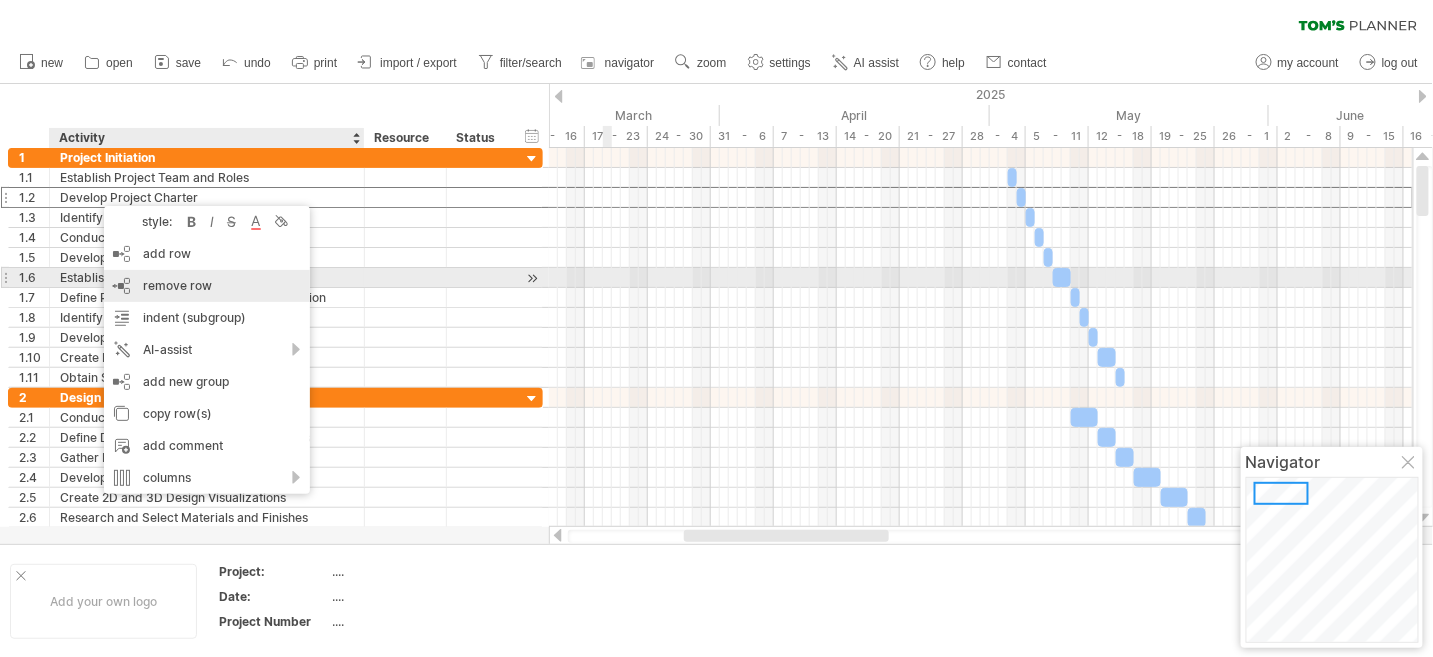 click on "remove row" at bounding box center [177, 285] 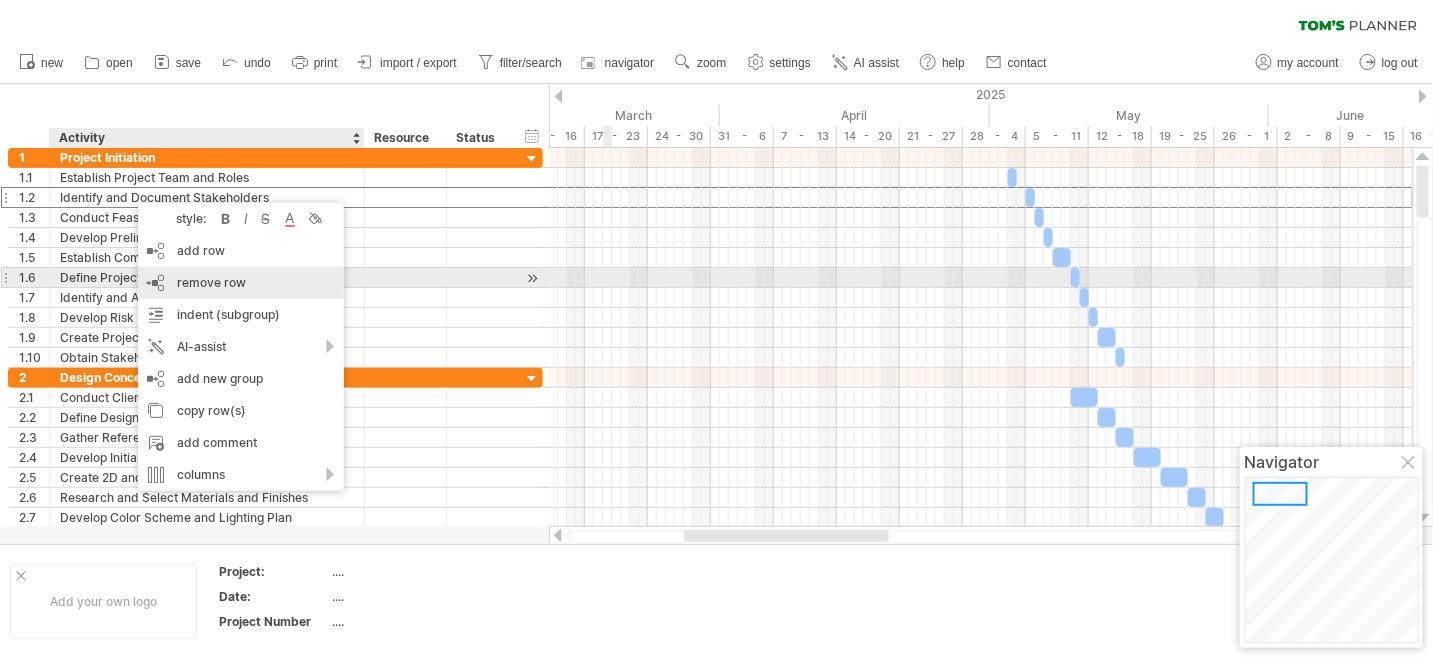 click on "remove row remove selected rows" at bounding box center [241, 283] 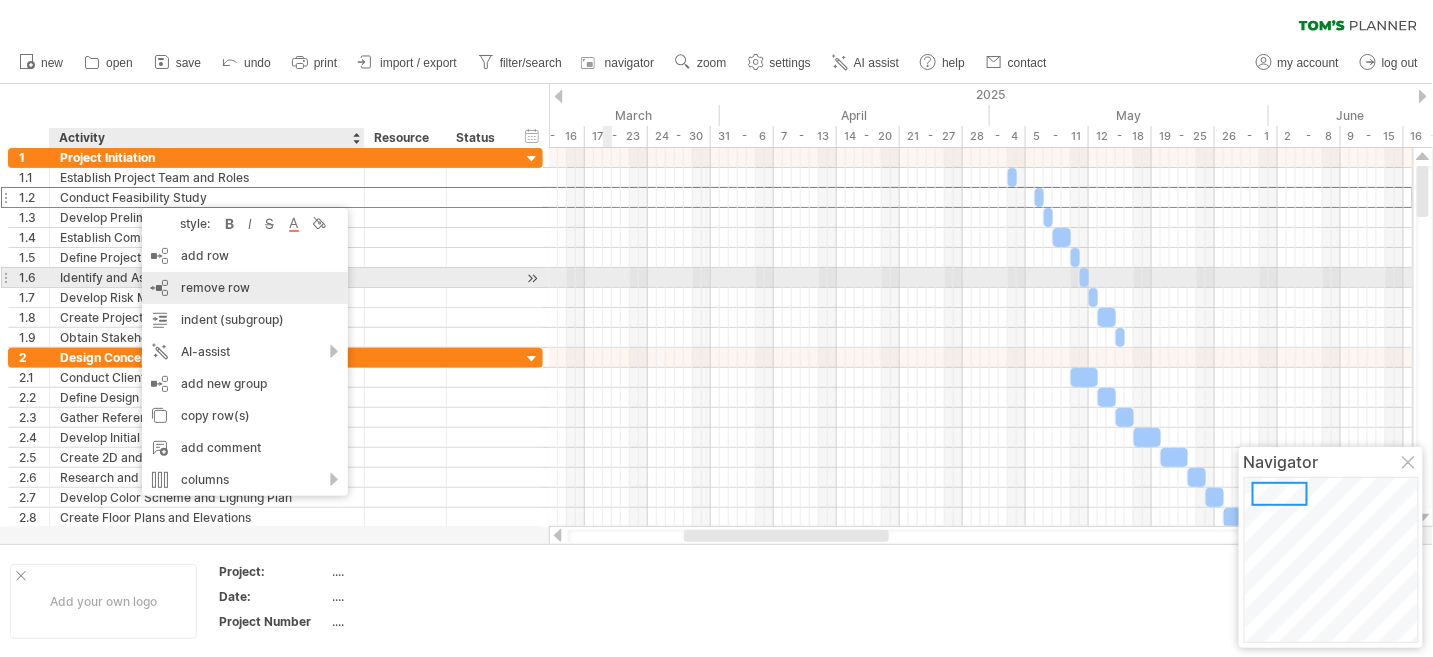 click on "remove row remove selected rows" at bounding box center [245, 288] 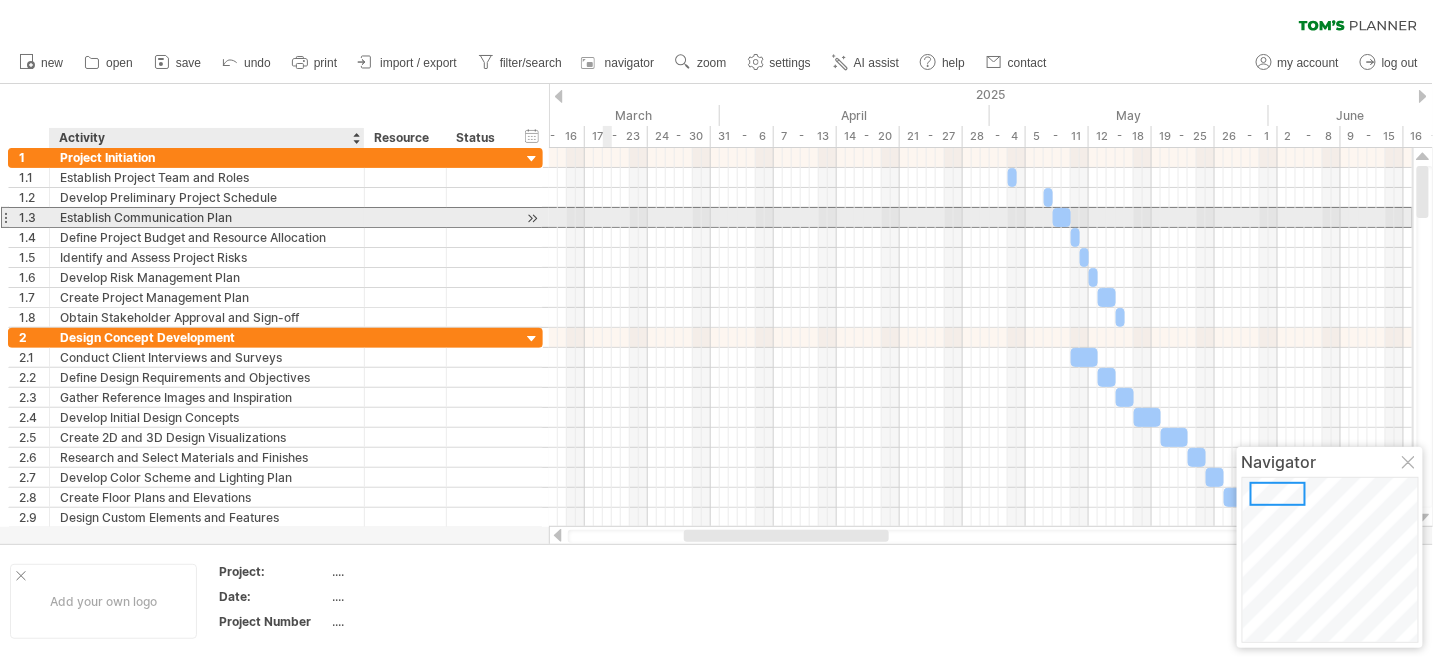 click on "Establish Communication Plan" at bounding box center (207, 217) 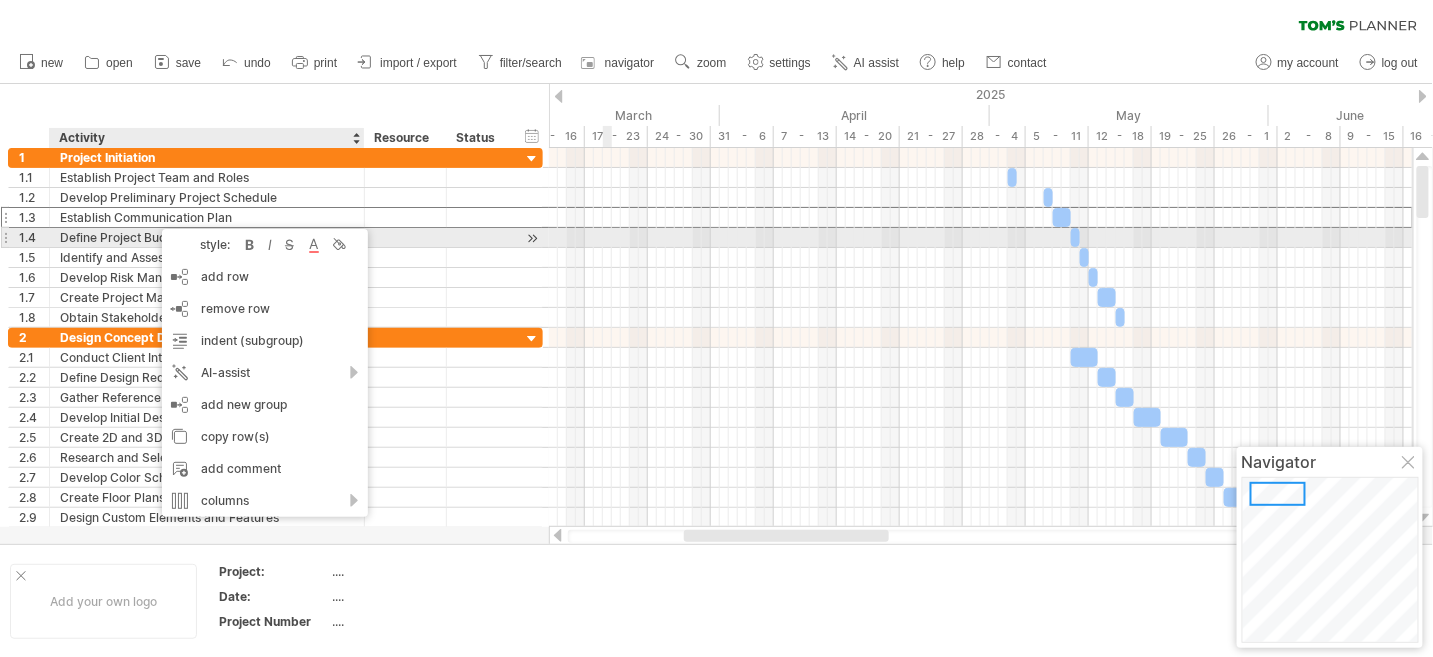click on "Define Project Budget and Resource Allocation" at bounding box center (207, 237) 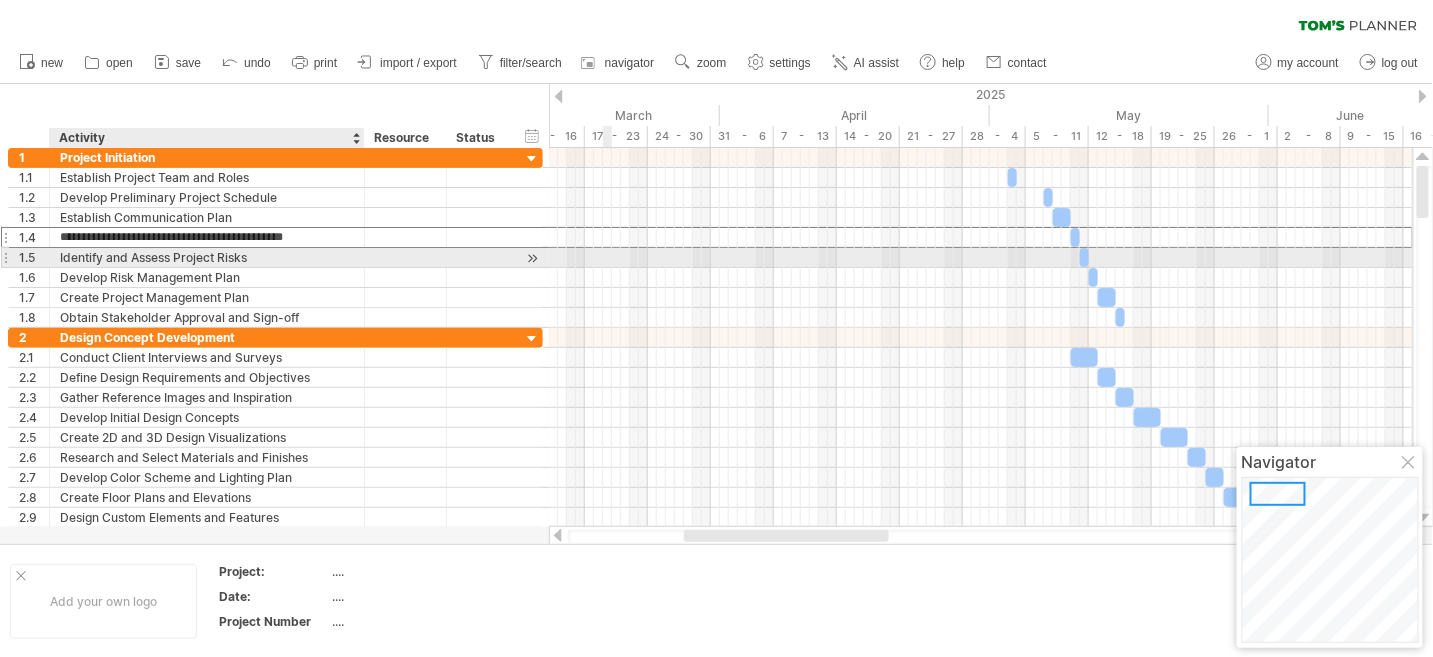 click on "Identify and Assess Project Risks" at bounding box center (207, 257) 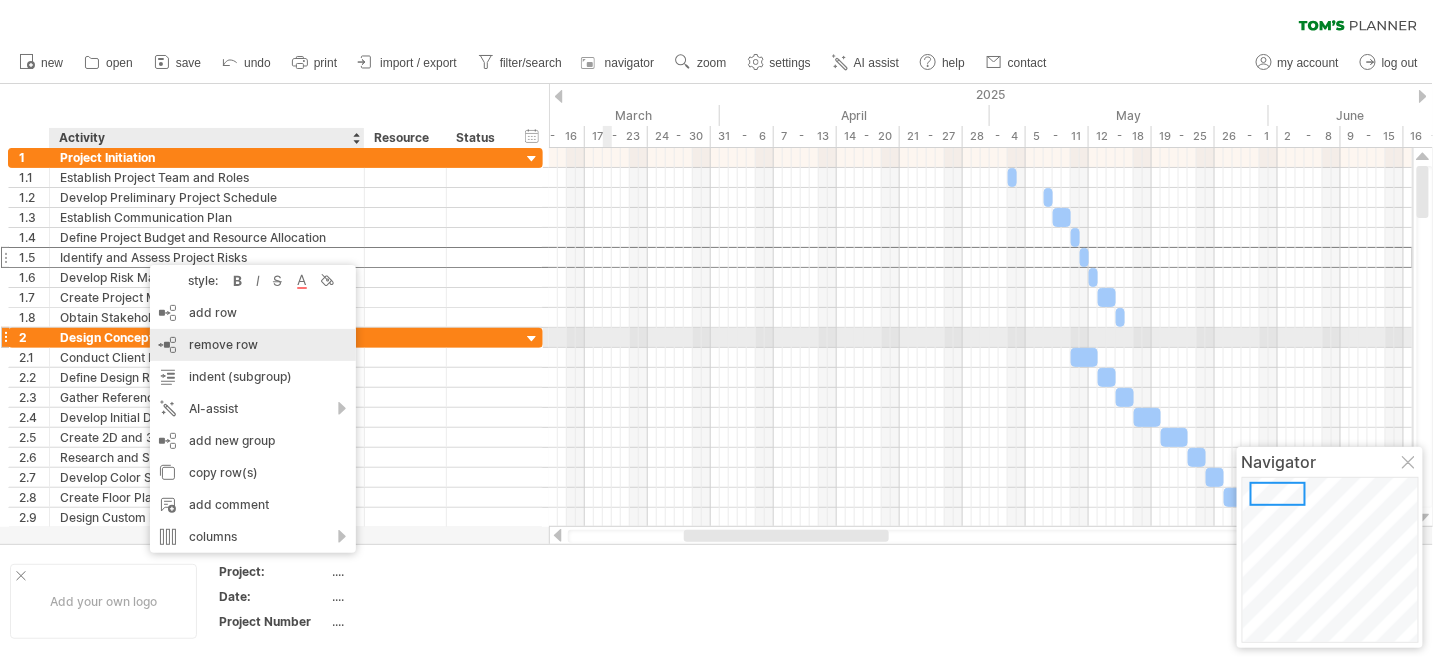 click on "remove row remove selected rows" at bounding box center [253, 345] 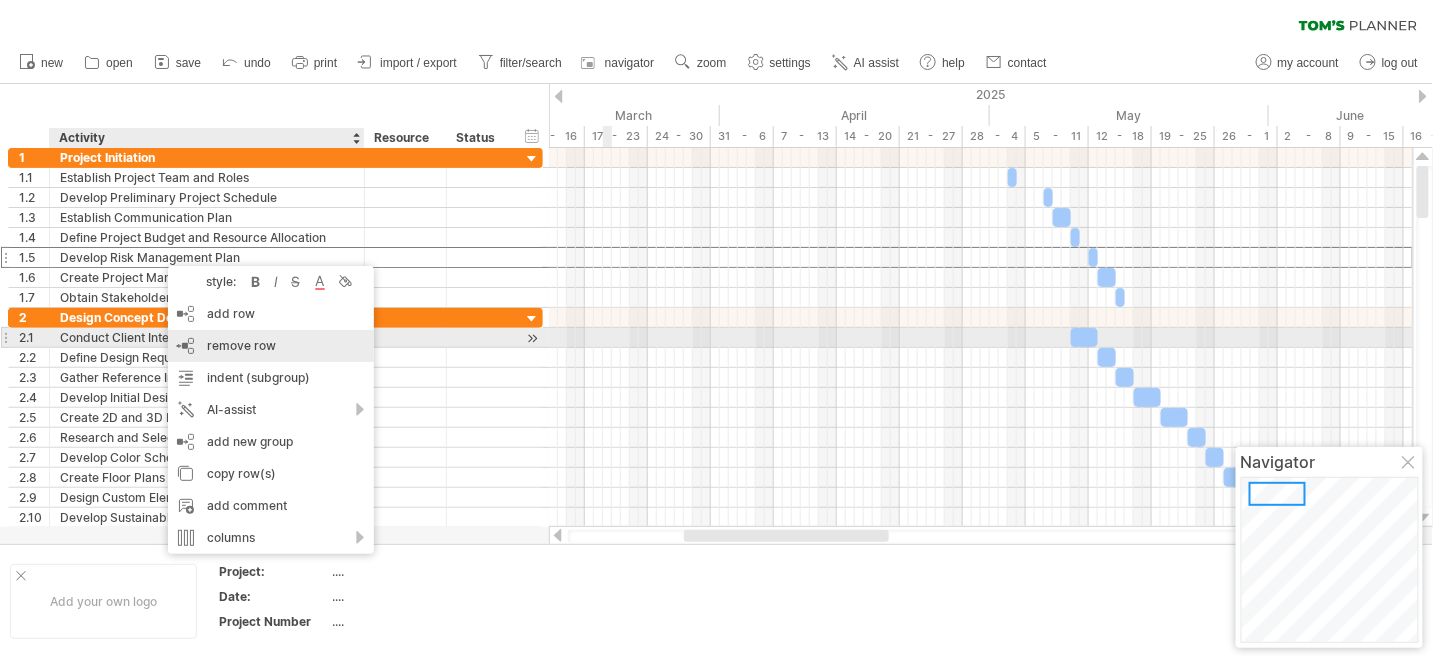 click on "remove row remove selected rows" at bounding box center (271, 346) 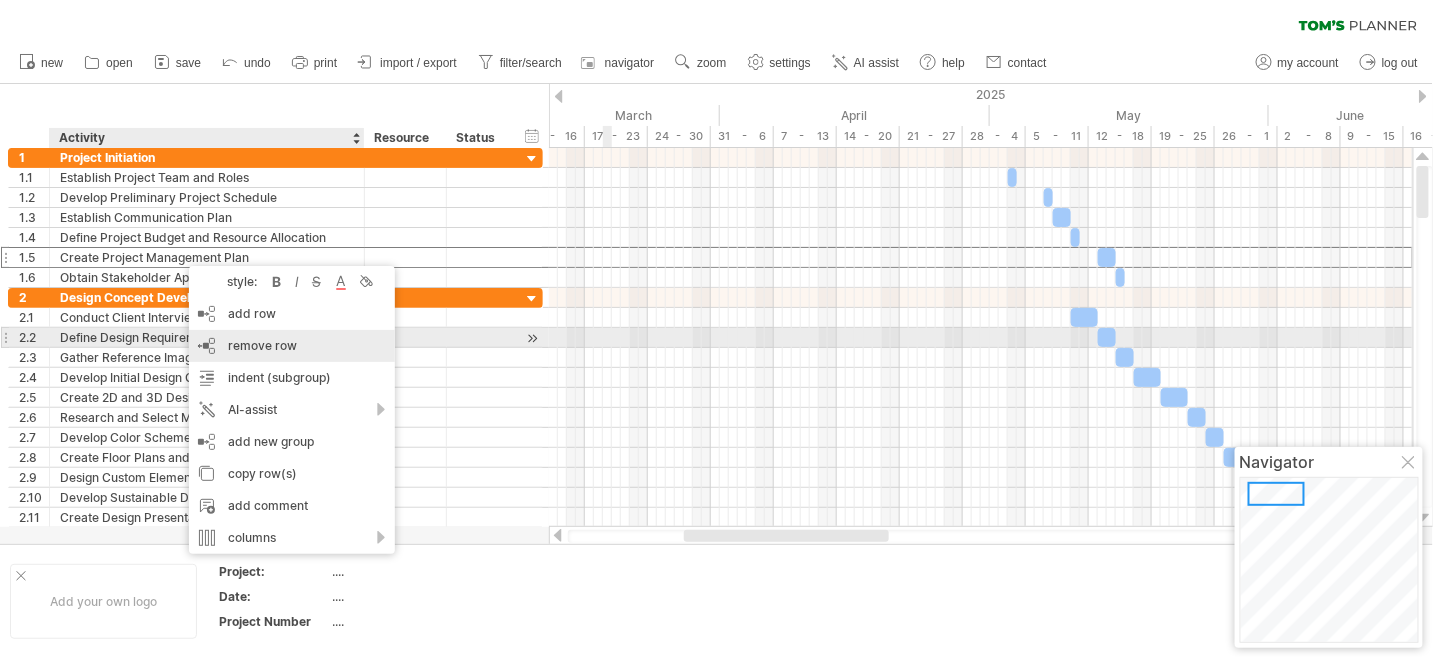 click on "remove row remove selected rows" at bounding box center (292, 346) 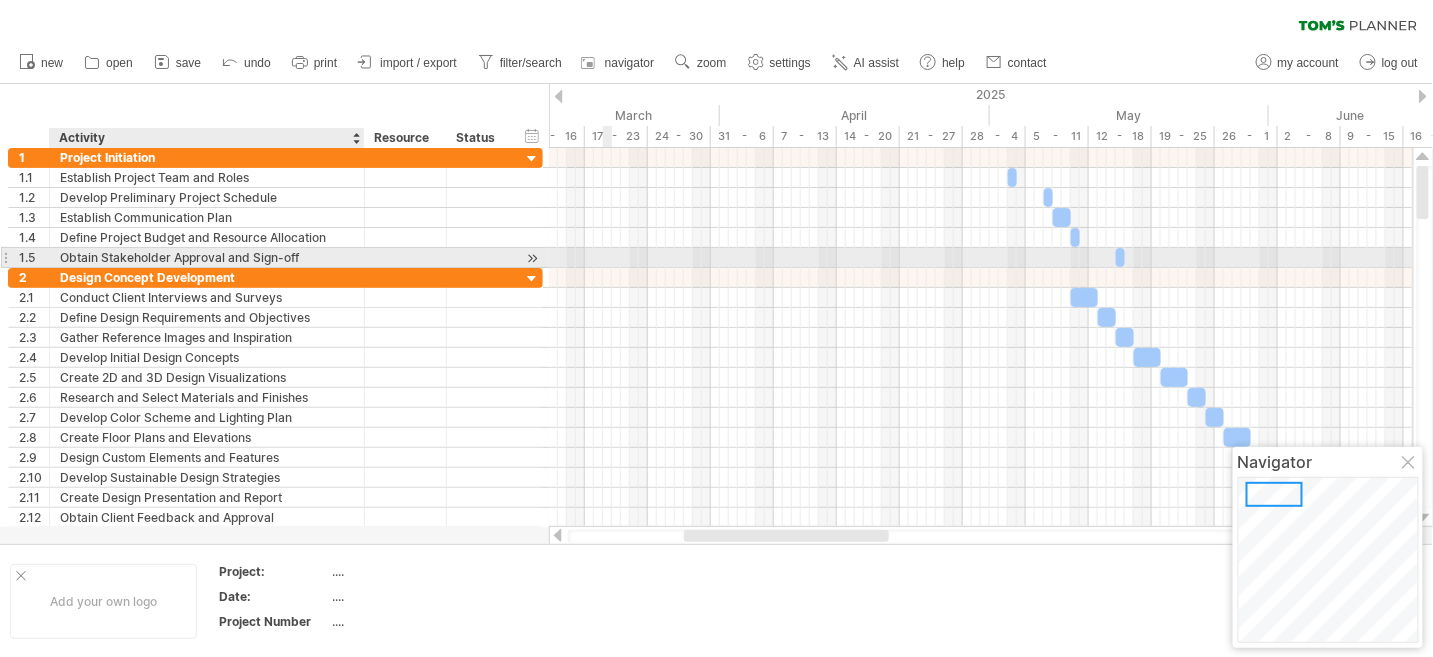 click on "Obtain Stakeholder Approval and Sign-off" at bounding box center (207, 257) 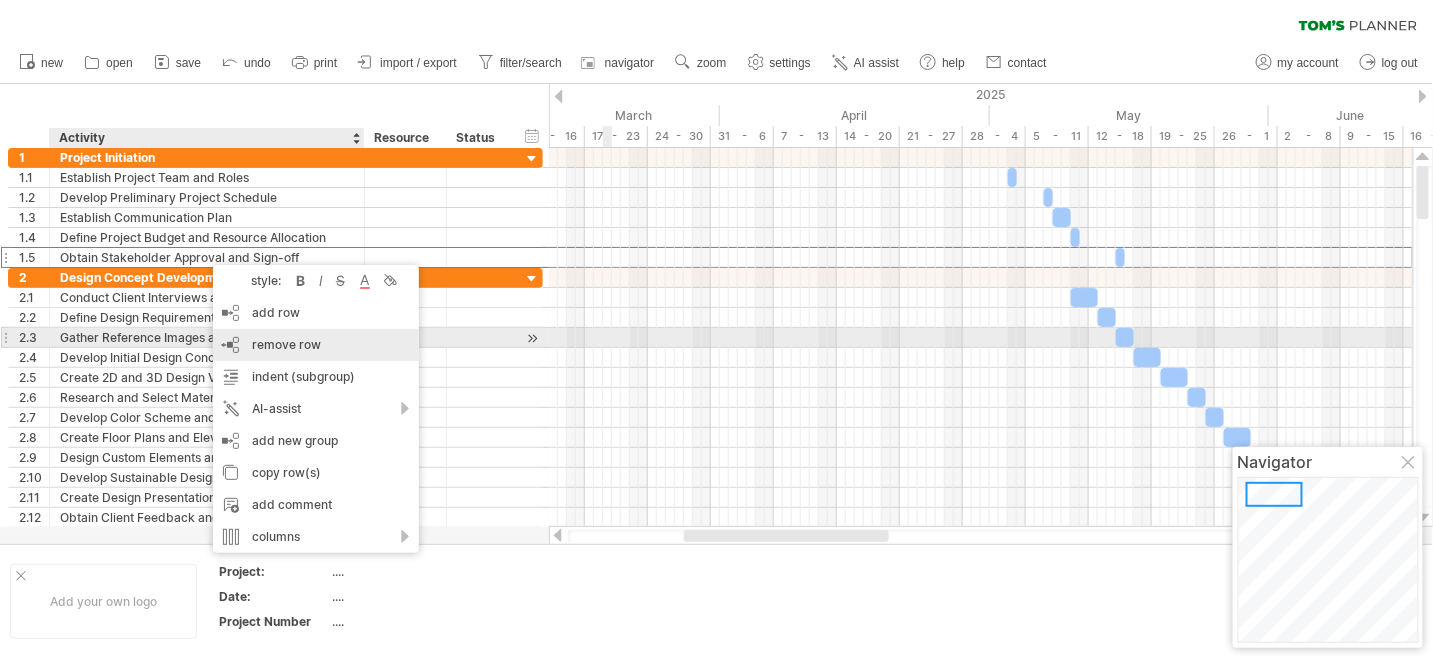 click on "remove row remove selected rows" at bounding box center [316, 345] 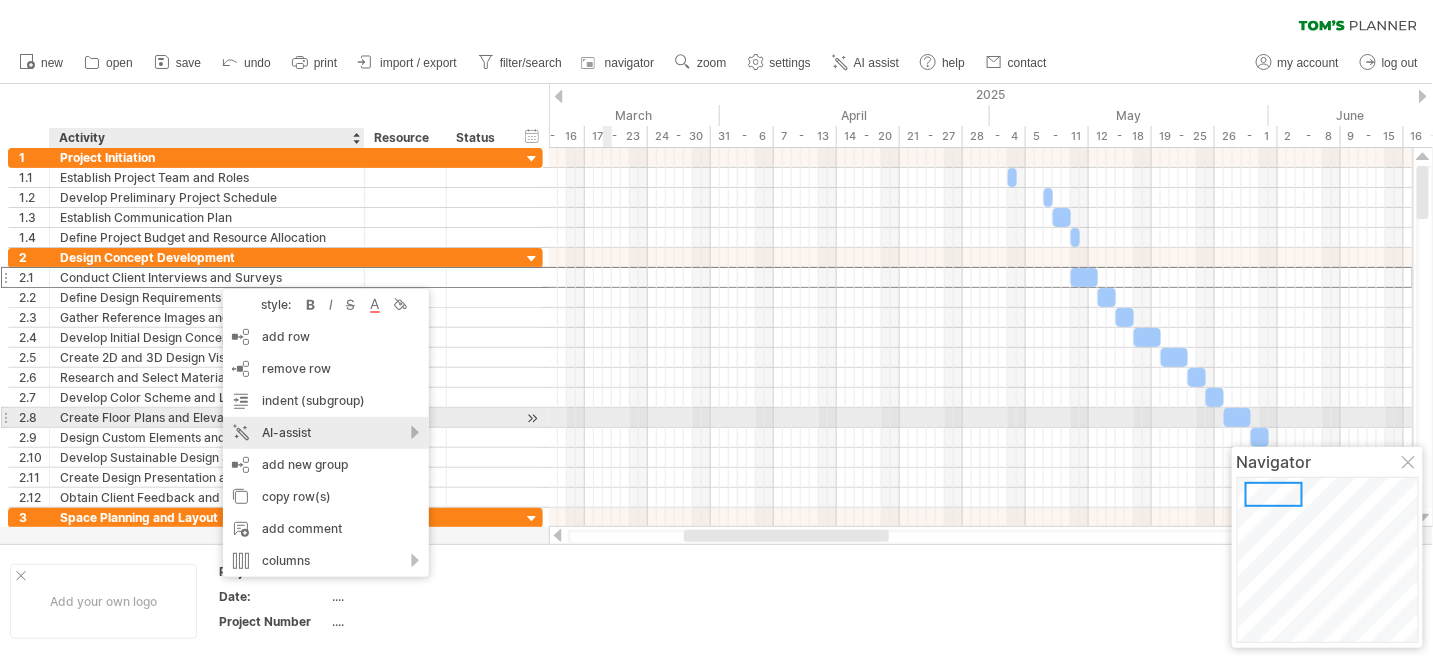 click on "AI-assist" at bounding box center (326, 433) 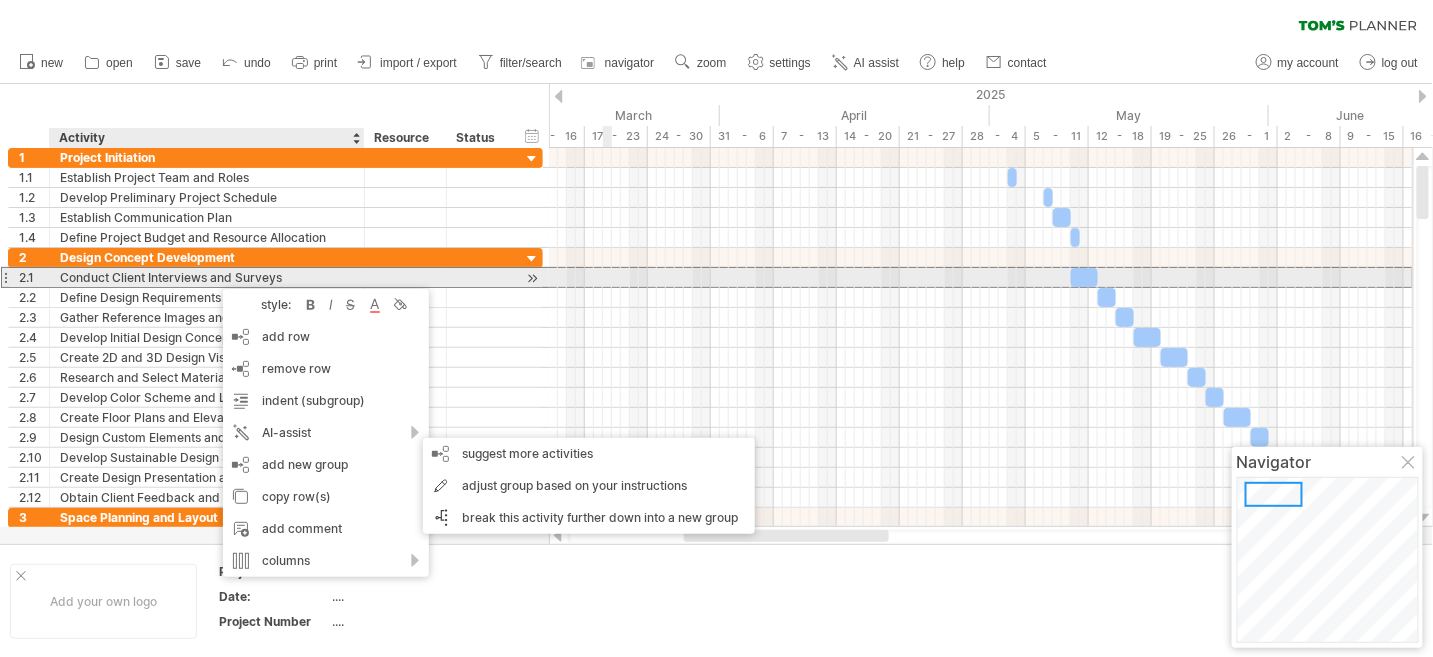 click on "Conduct Client Interviews and Surveys" at bounding box center (207, 277) 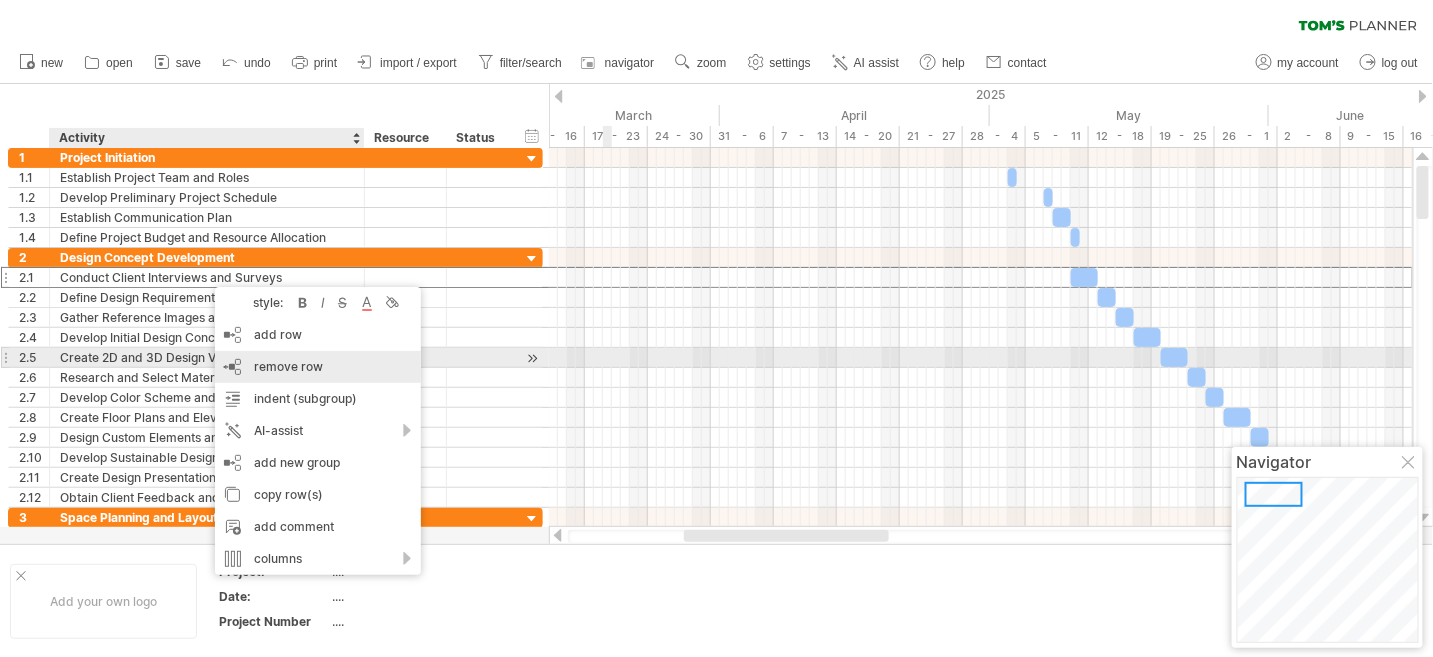 click on "remove row" at bounding box center [288, 366] 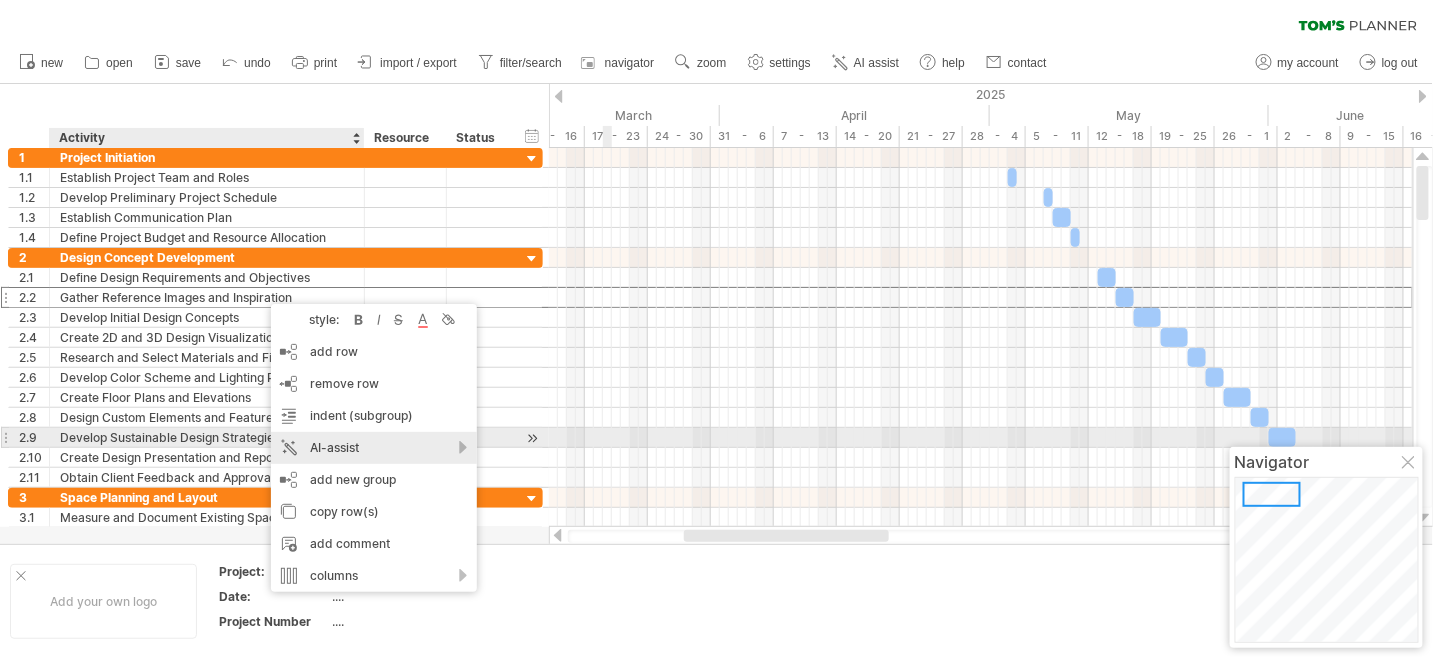 click on "AI-assist" at bounding box center (374, 448) 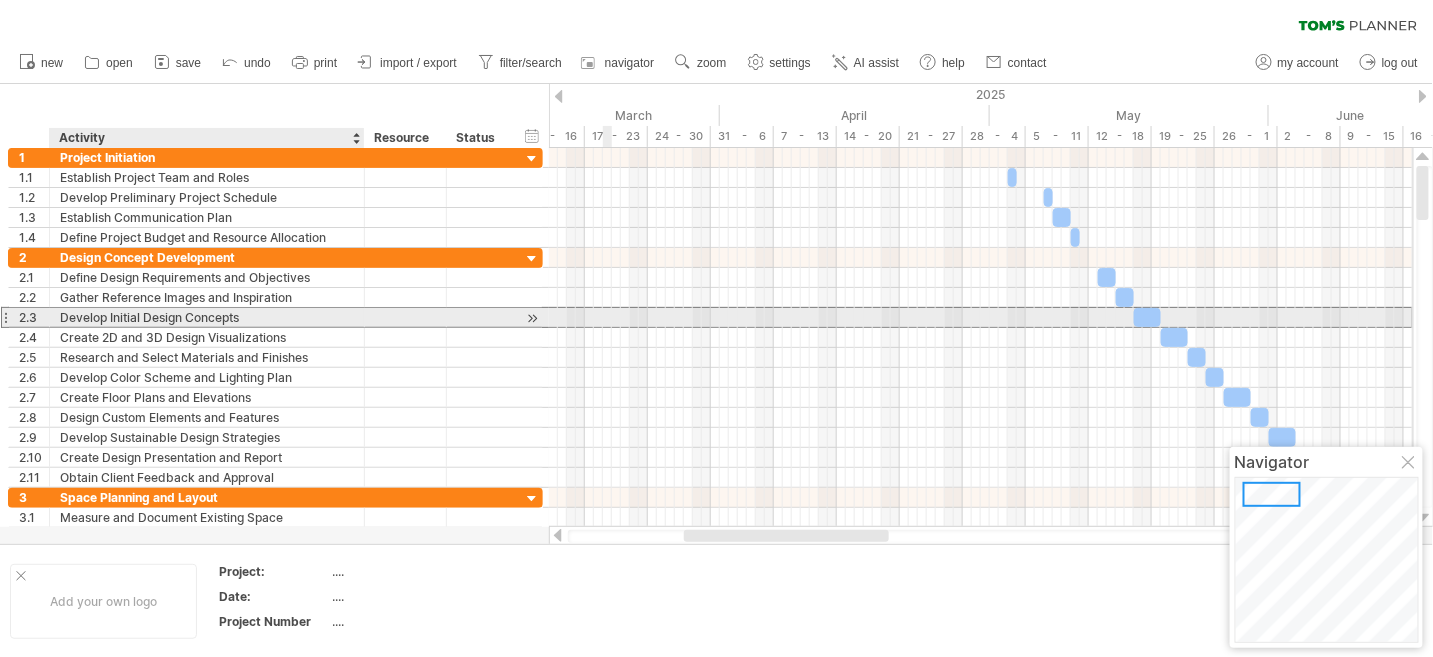 click on "Develop Initial Design Concepts" at bounding box center (207, 317) 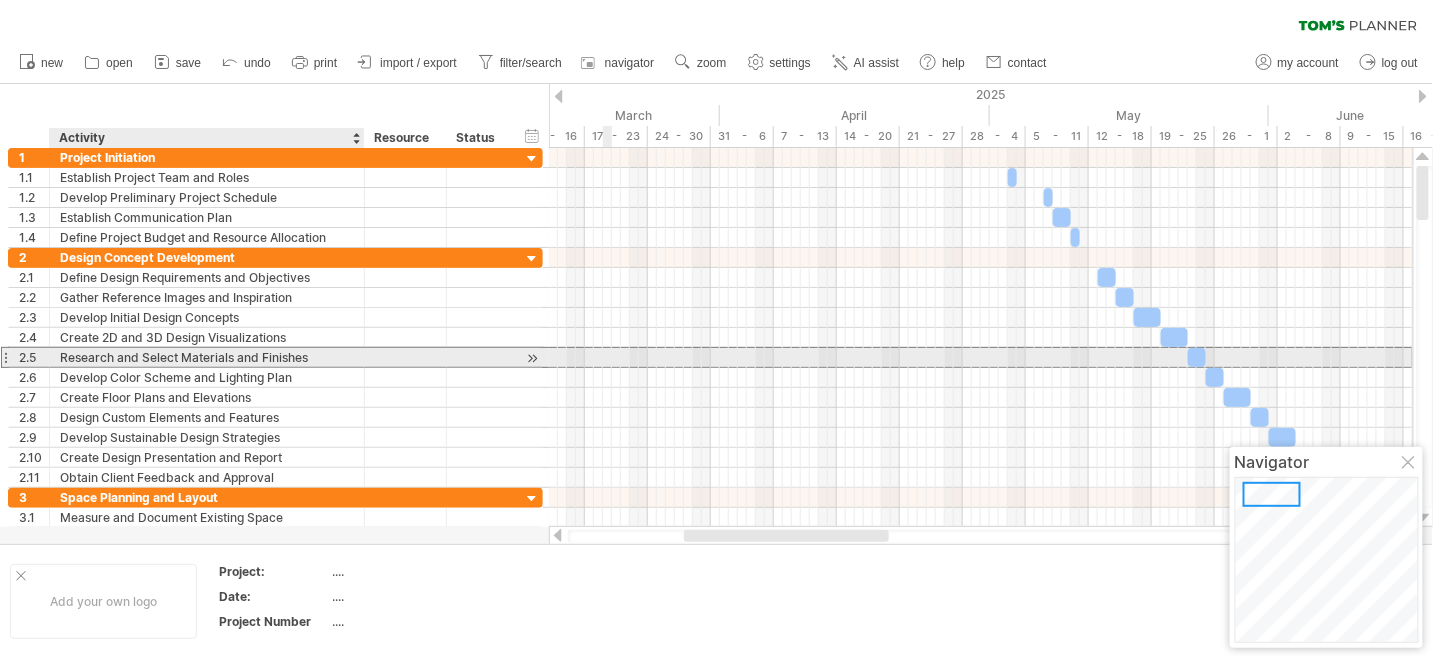 click on "Research and Select Materials and Finishes" at bounding box center (207, 357) 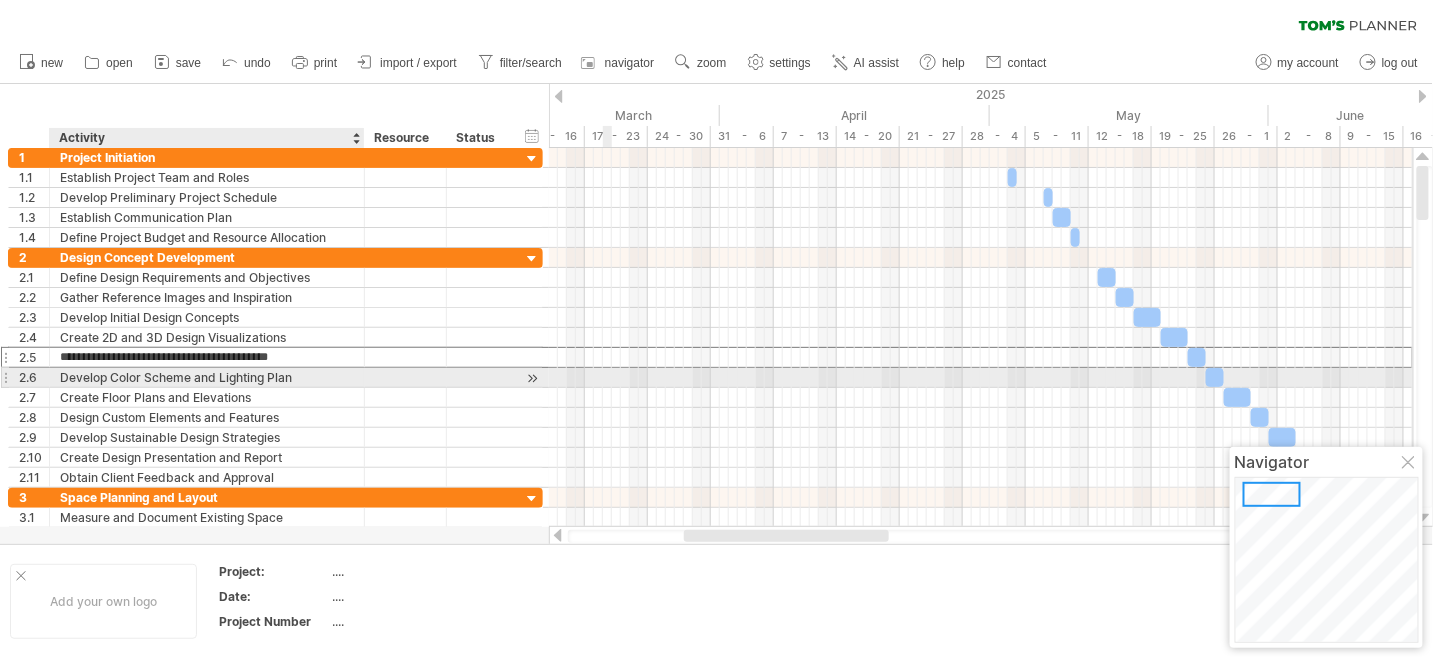 click on "Develop Color Scheme and Lighting Plan" at bounding box center [207, 377] 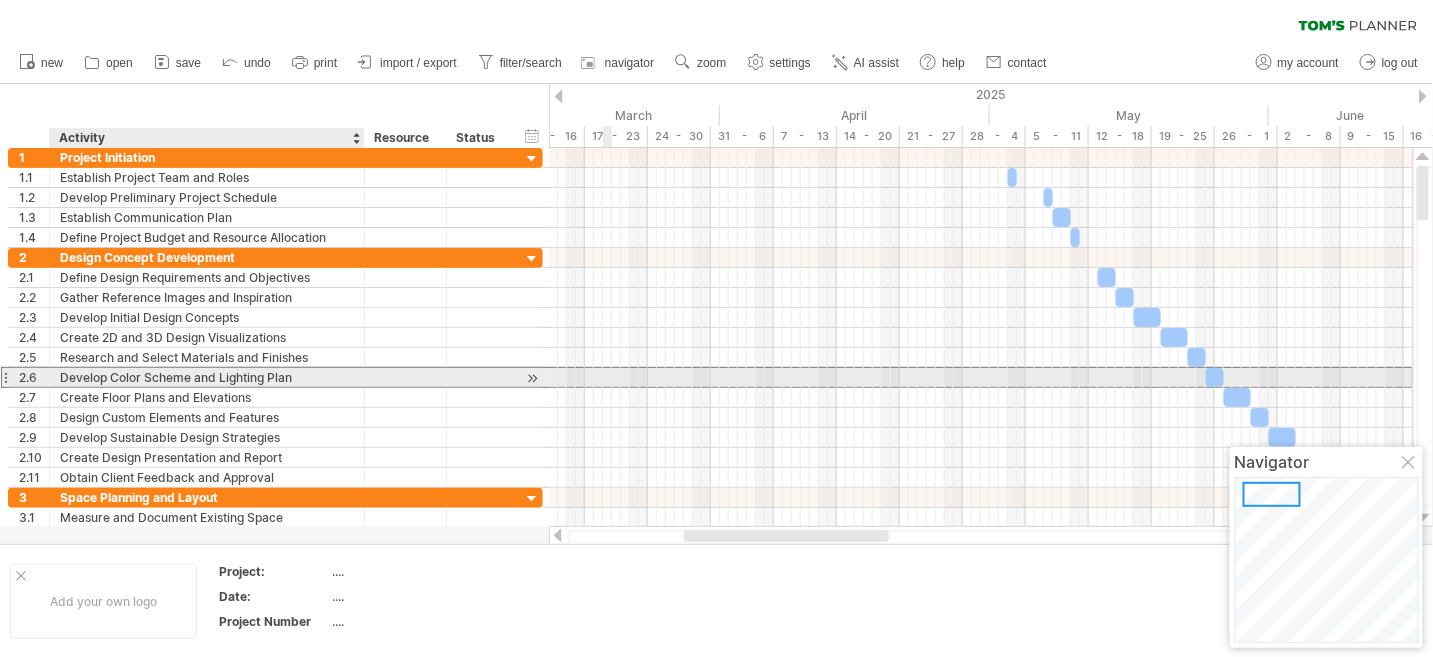 click on "Develop Color Scheme and Lighting Plan" at bounding box center (207, 377) 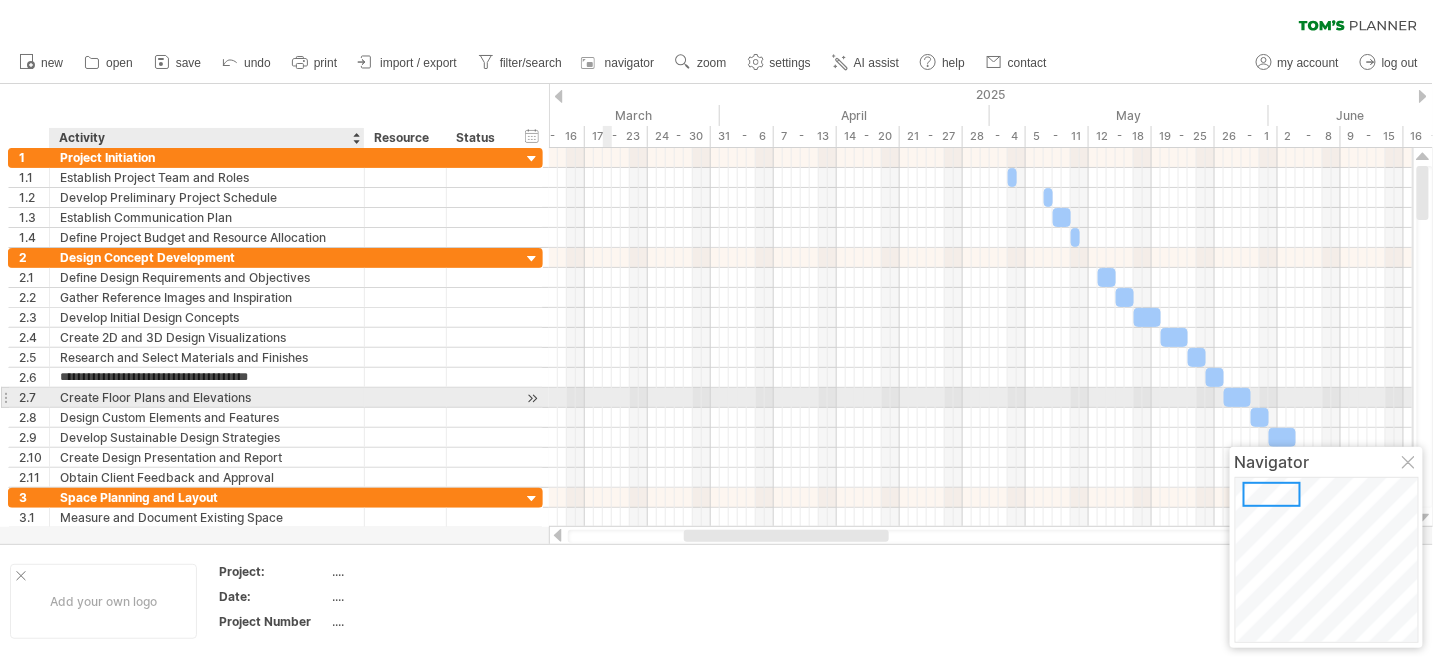 click on "Create Floor Plans and Elevations" at bounding box center (207, 397) 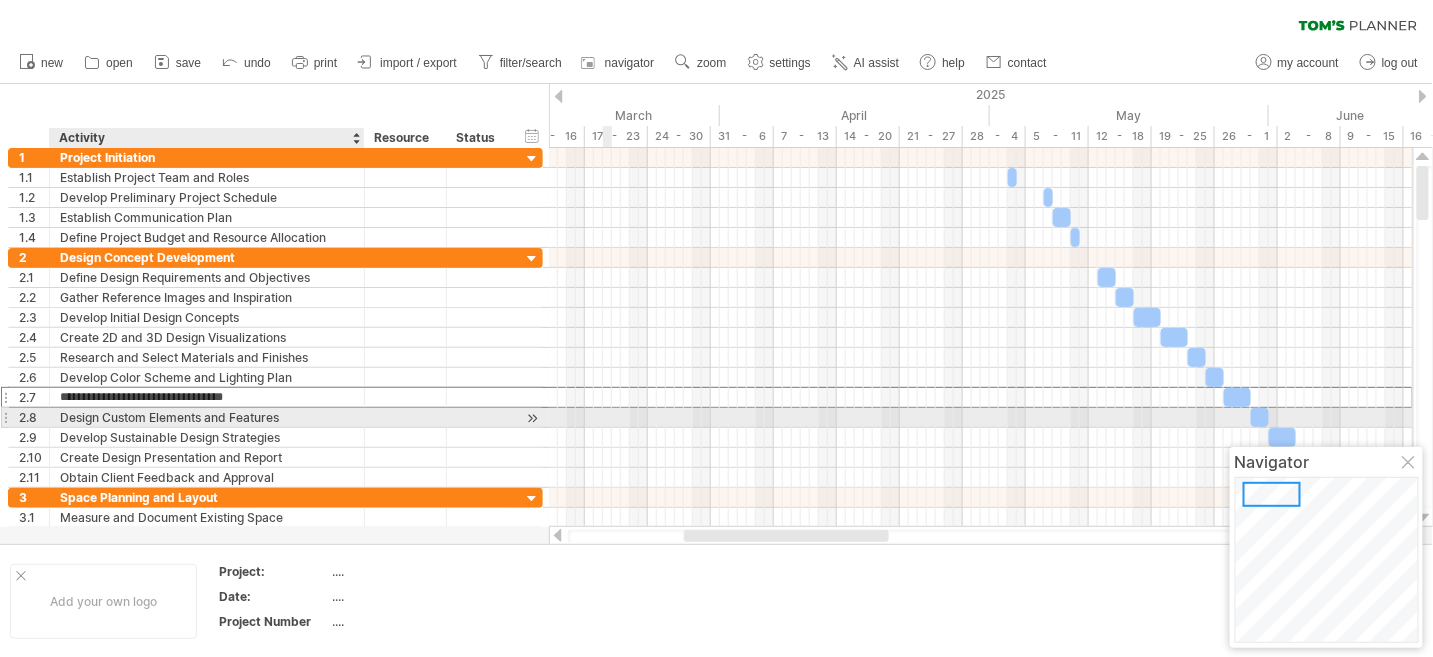 click on "Design Custom Elements and Features" at bounding box center (207, 417) 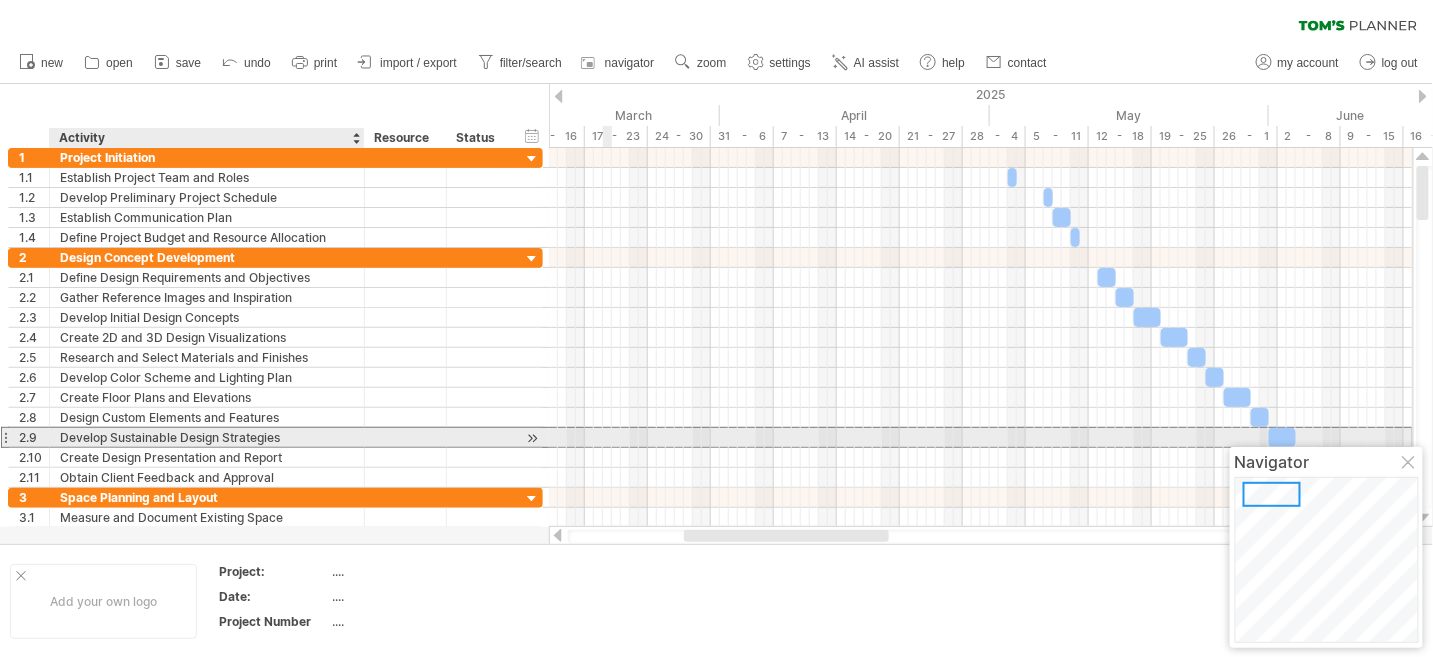 click on "Develop Sustainable Design Strategies" at bounding box center (207, 437) 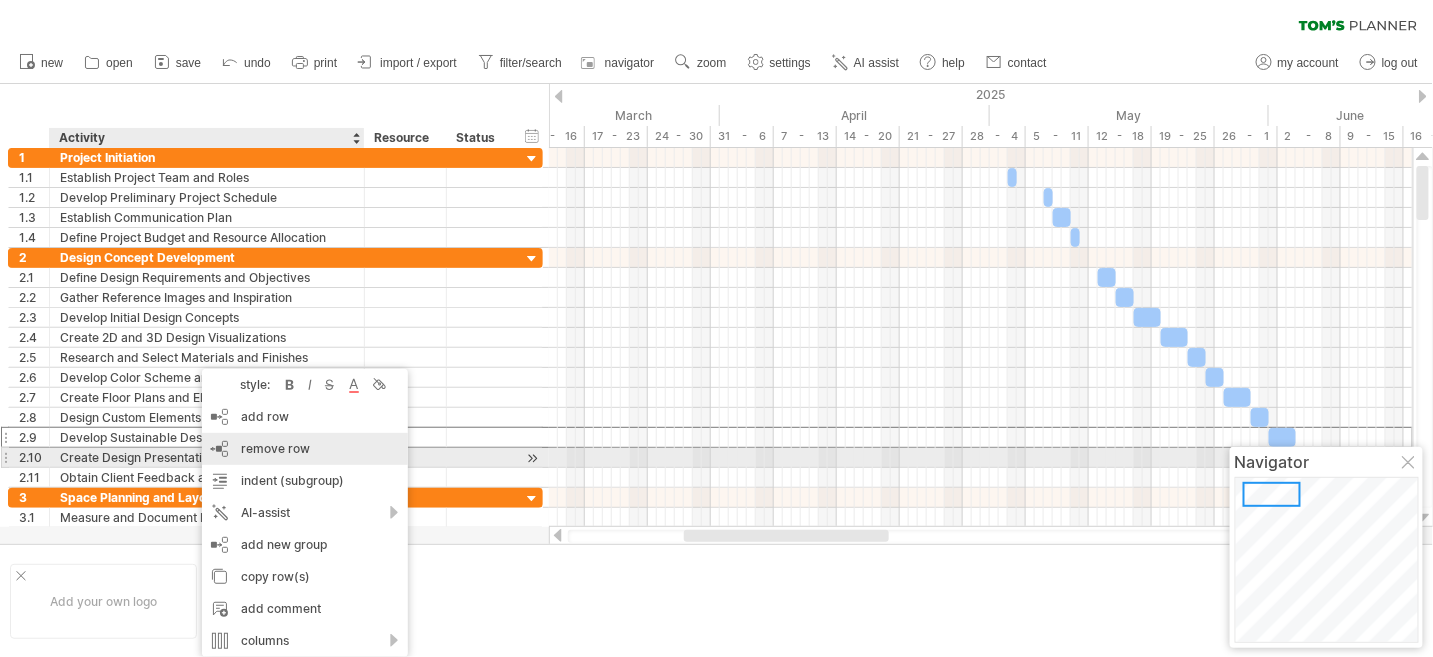 click on "remove row" at bounding box center (275, 448) 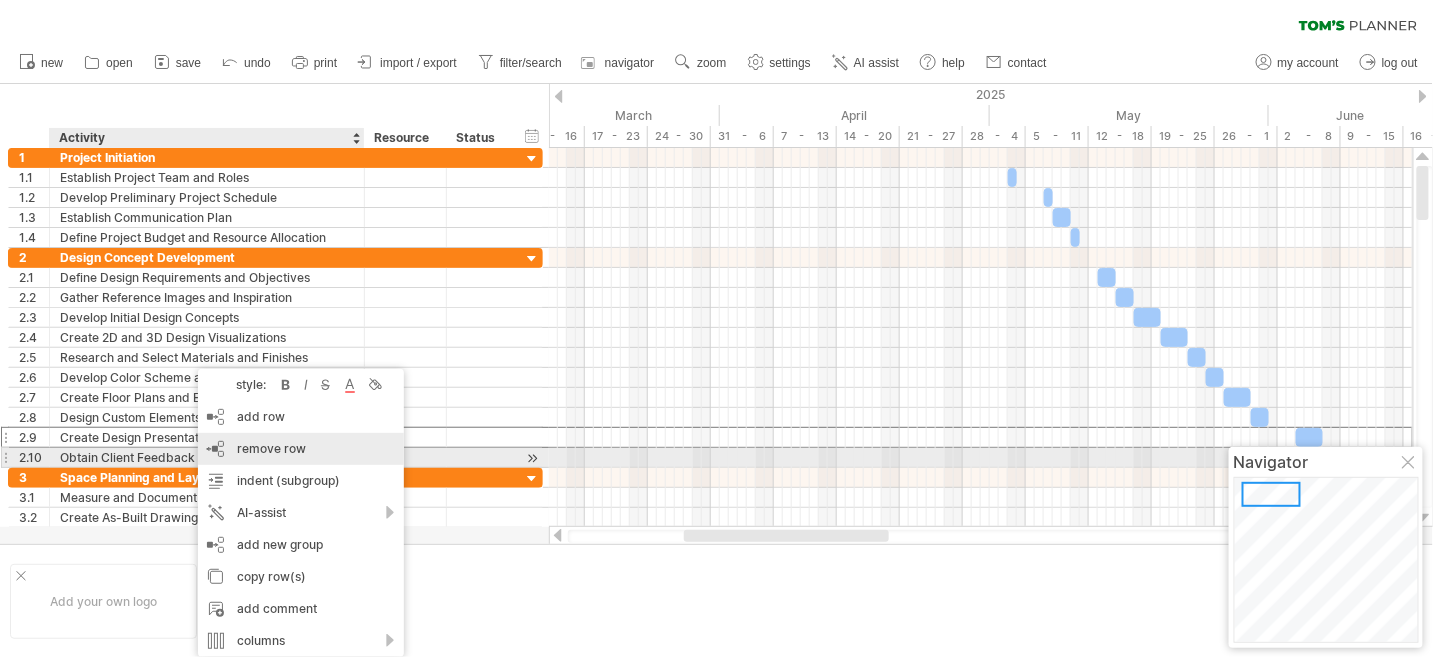 click on "remove row" at bounding box center (271, 448) 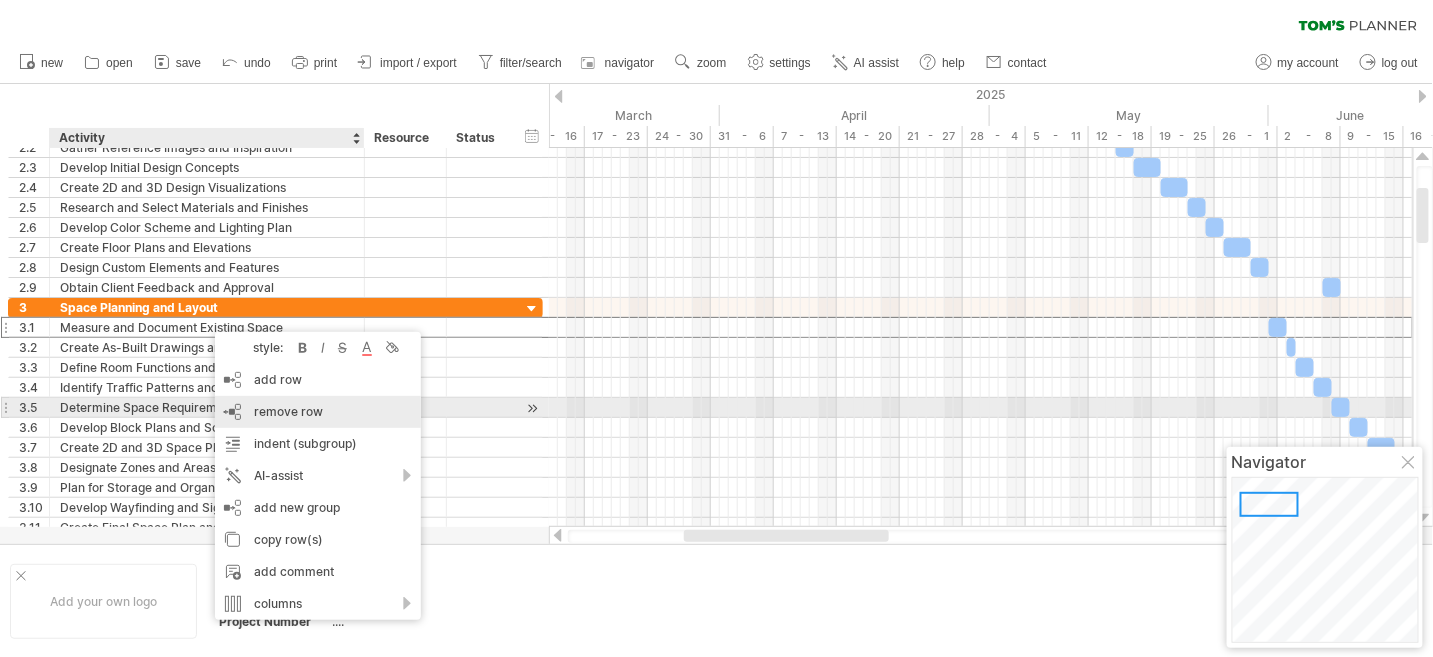 click on "remove row remove selected rows" at bounding box center [318, 412] 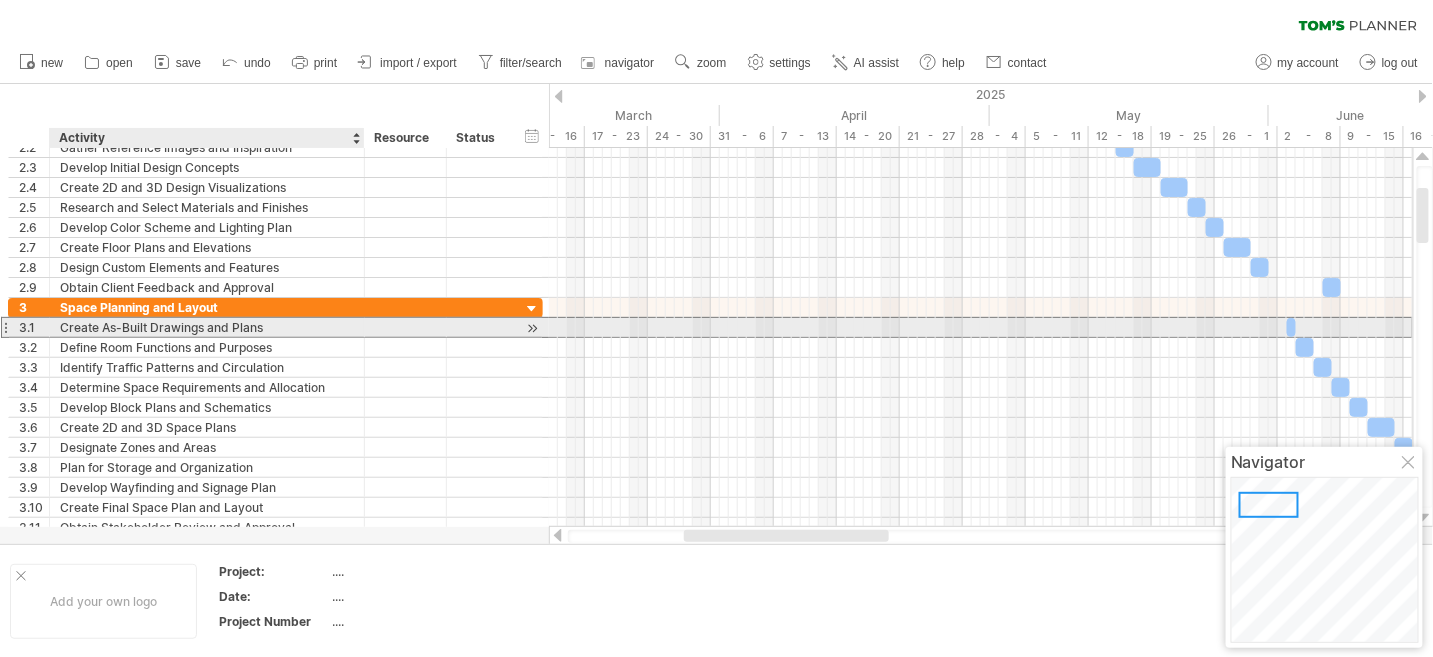 click on "Create As-Built Drawings and Plans" at bounding box center [207, 327] 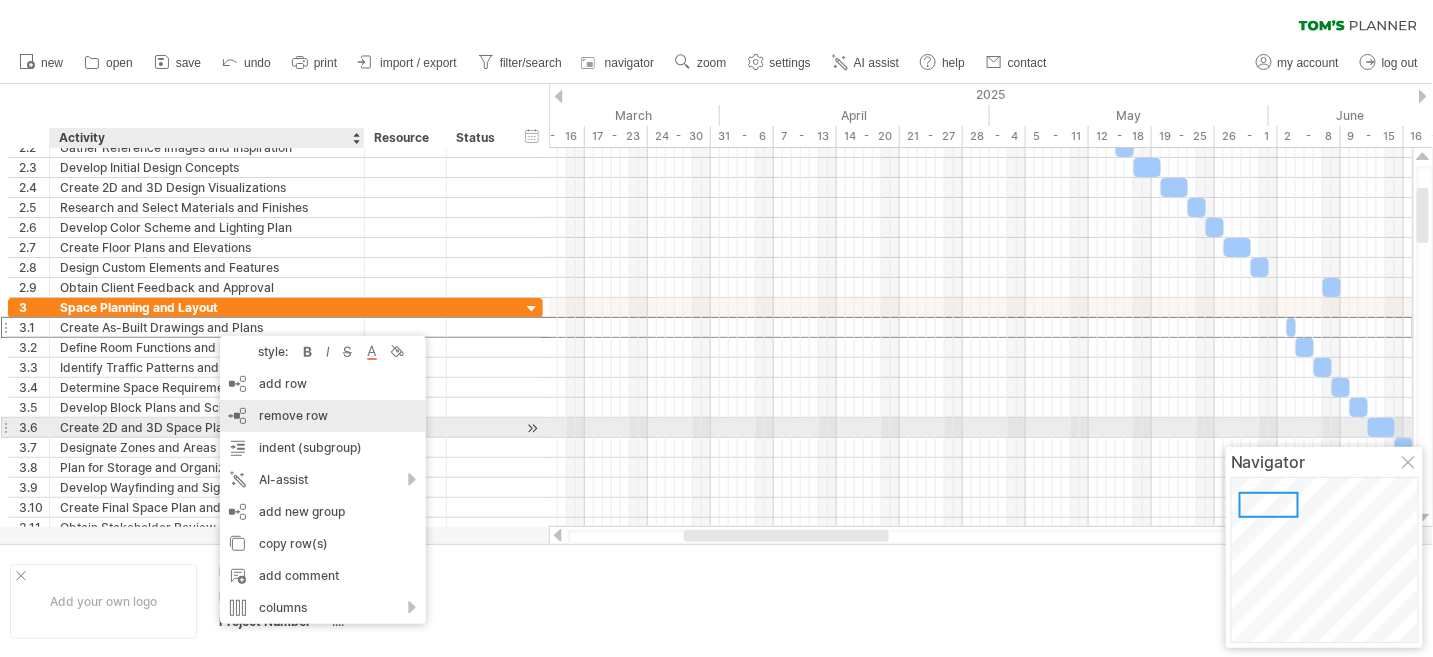 click on "remove row remove selected rows" at bounding box center [323, 416] 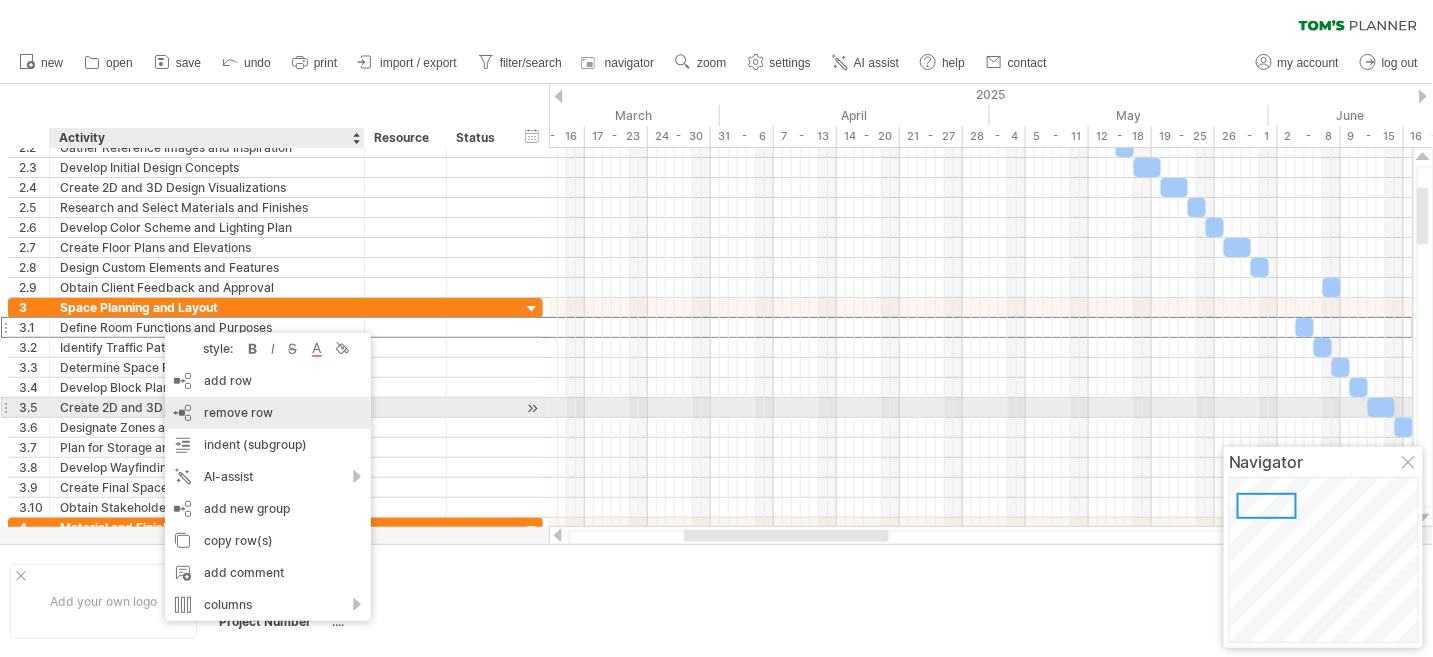click on "remove row" at bounding box center (238, 412) 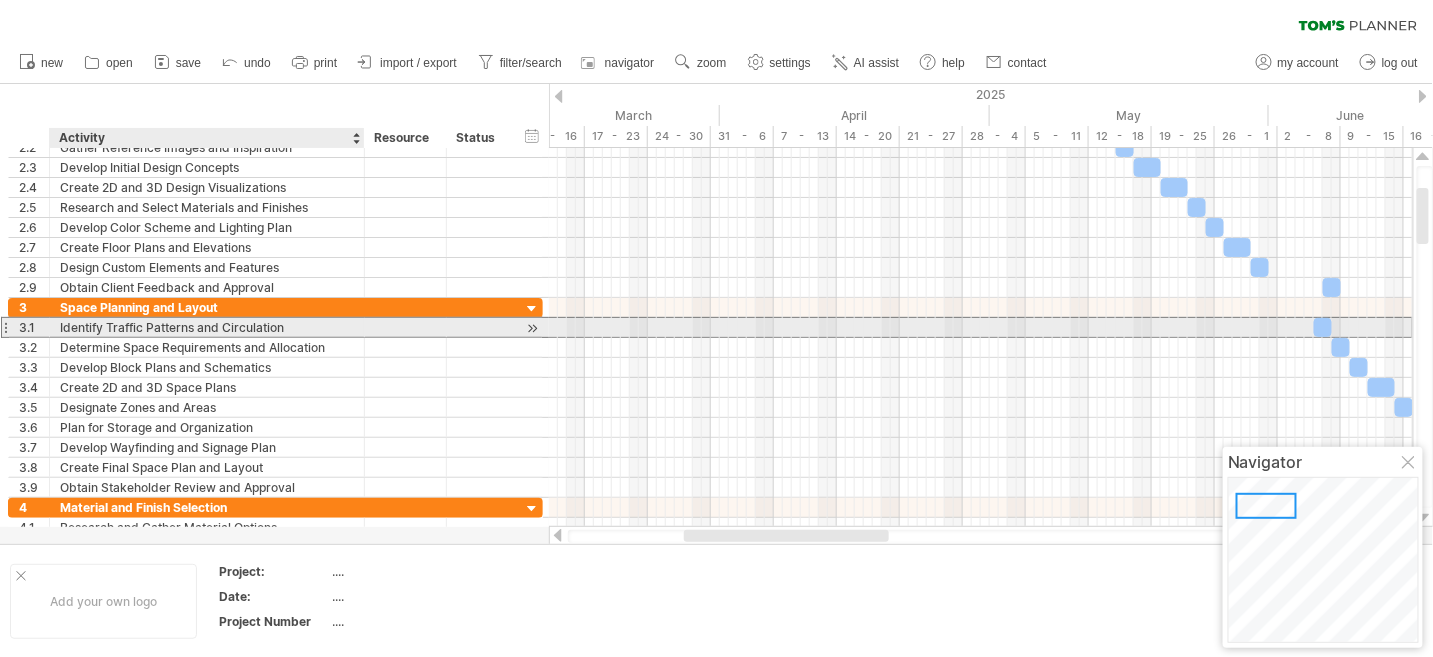click on "Identify Traffic Patterns and Circulation" at bounding box center (207, 327) 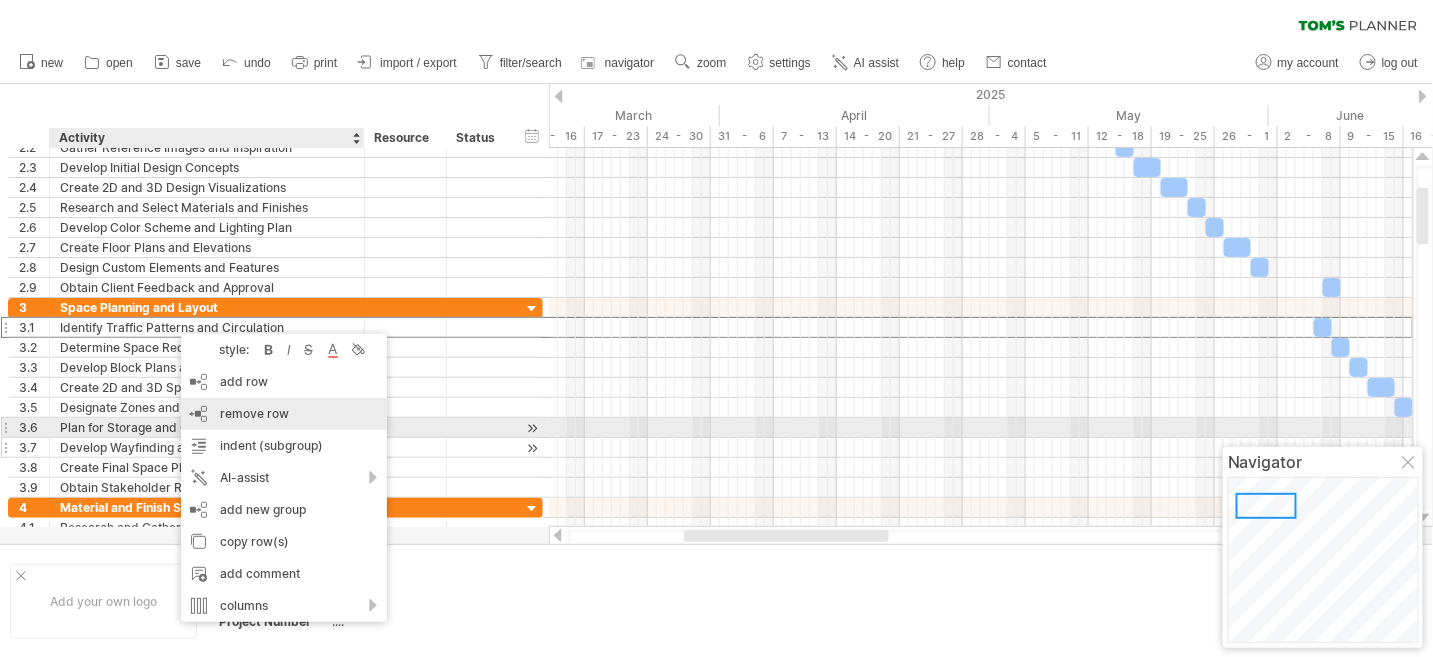 click on "remove row remove selected rows" at bounding box center (284, 414) 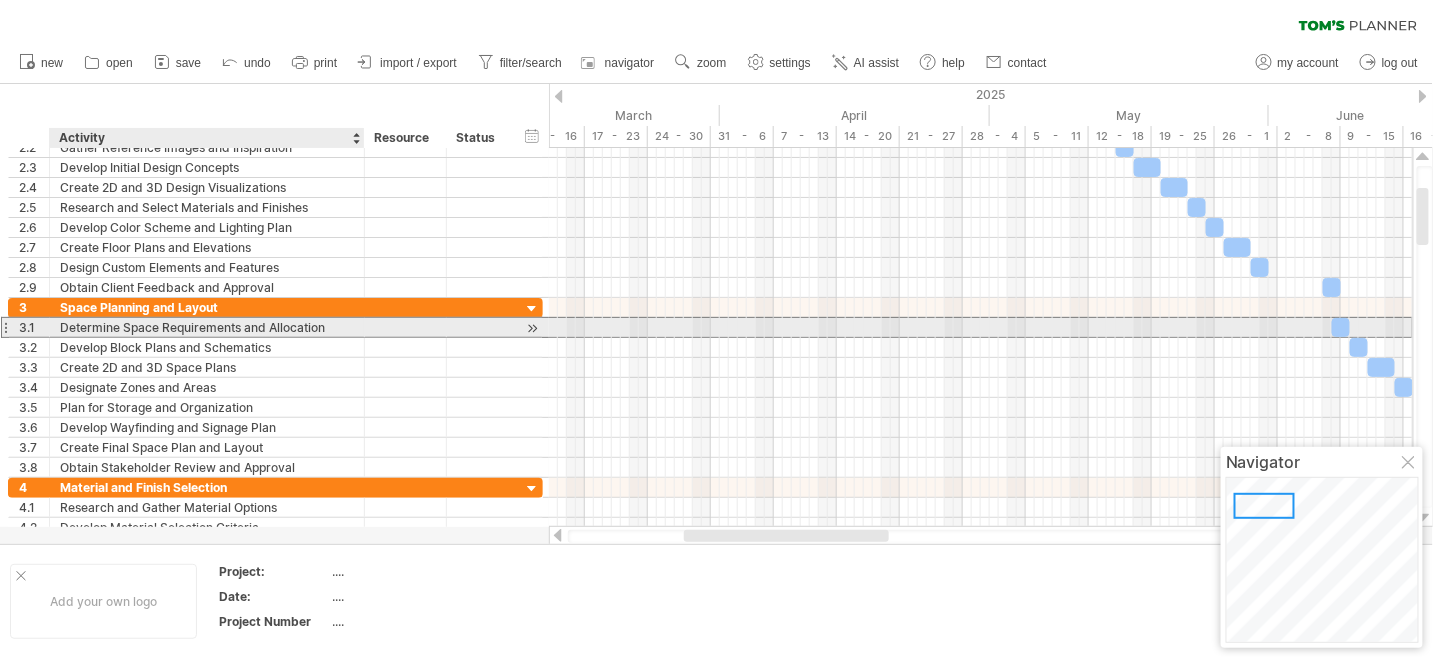 click on "Determine Space Requirements and Allocation" at bounding box center [207, 327] 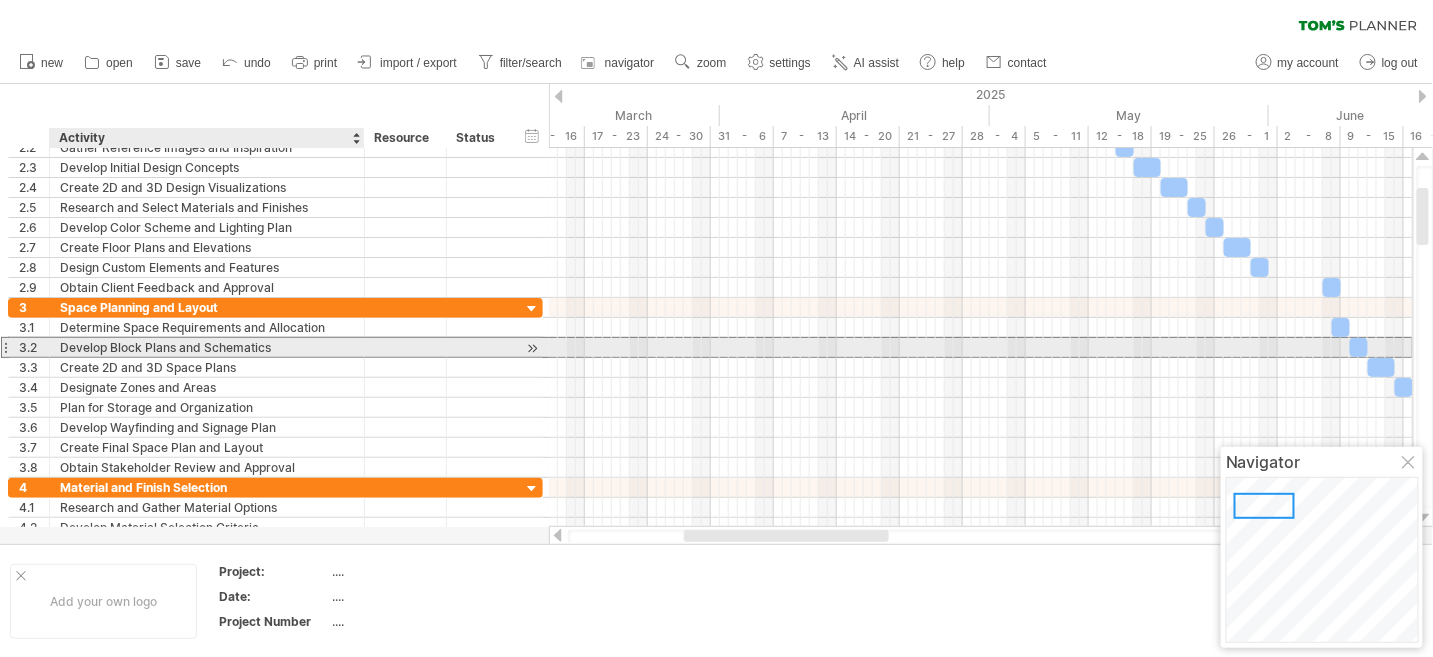 click on "Develop Block Plans and Schematics" at bounding box center (207, 347) 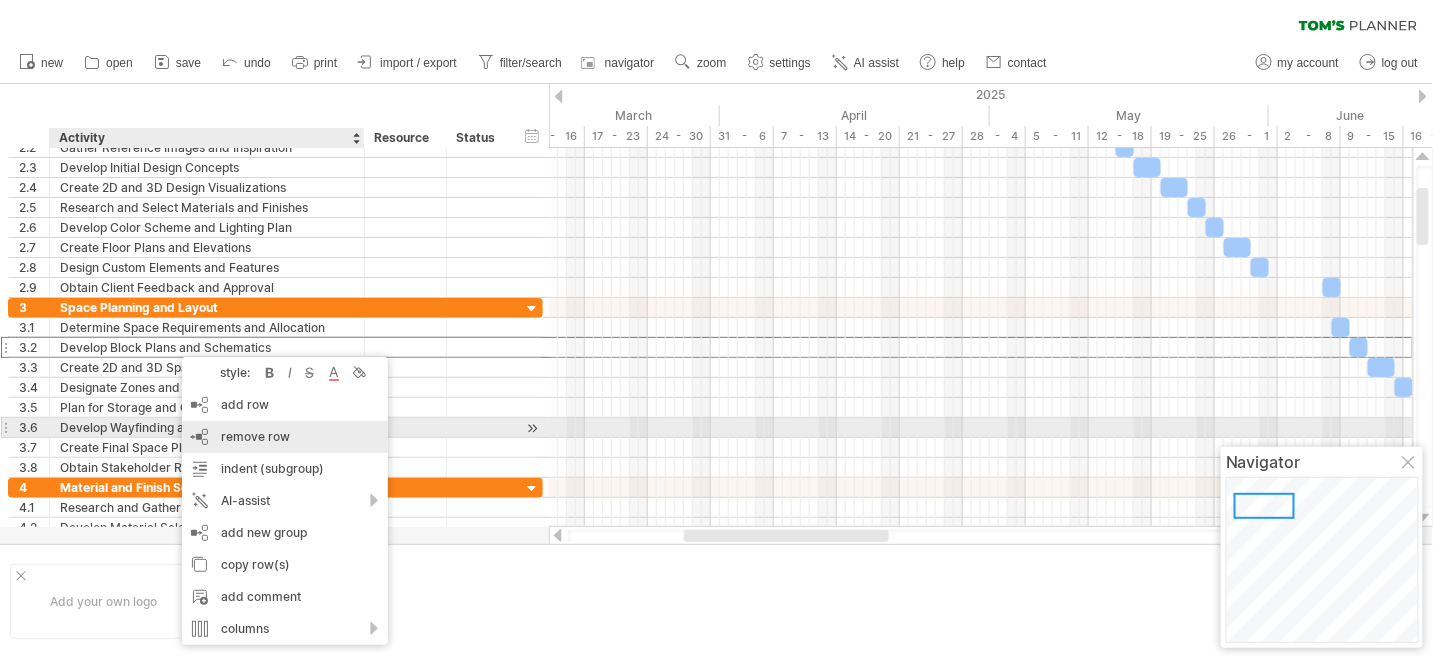 click on "remove row remove selected rows" at bounding box center [285, 437] 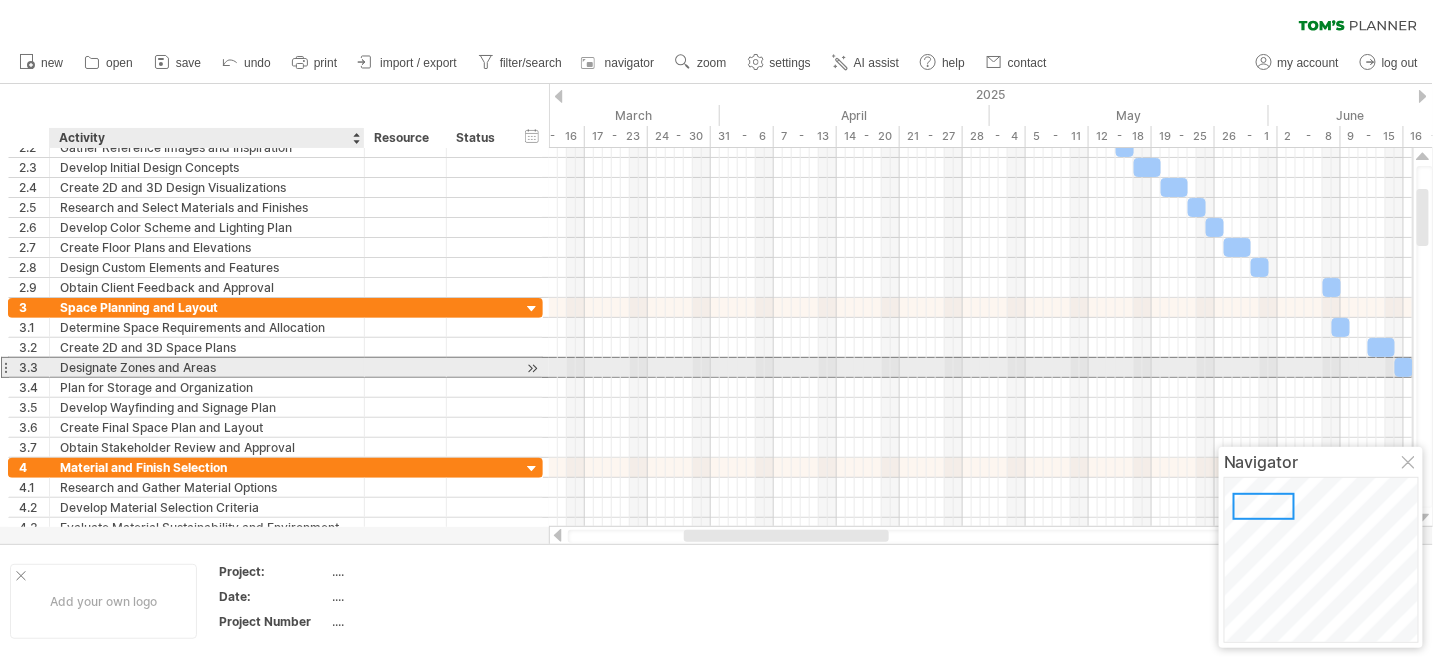click on "Designate Zones and Areas" at bounding box center (207, 367) 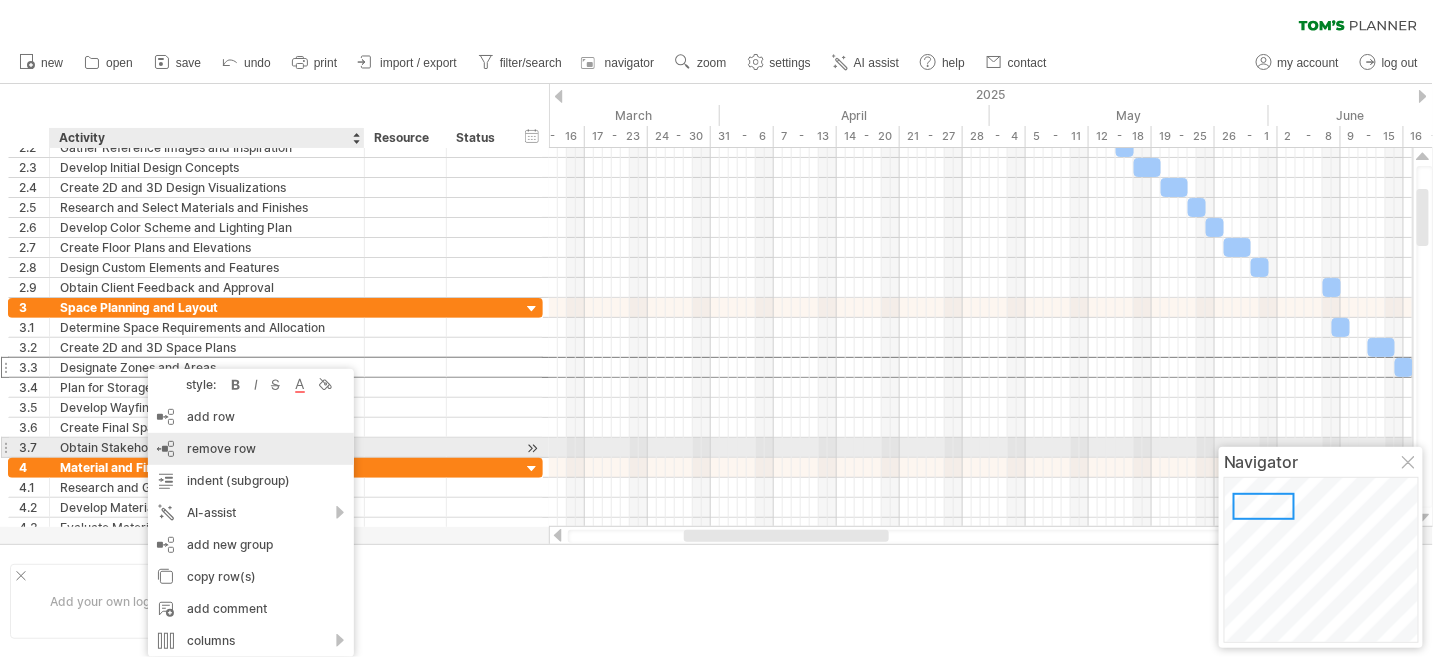 click on "remove row" at bounding box center [221, 448] 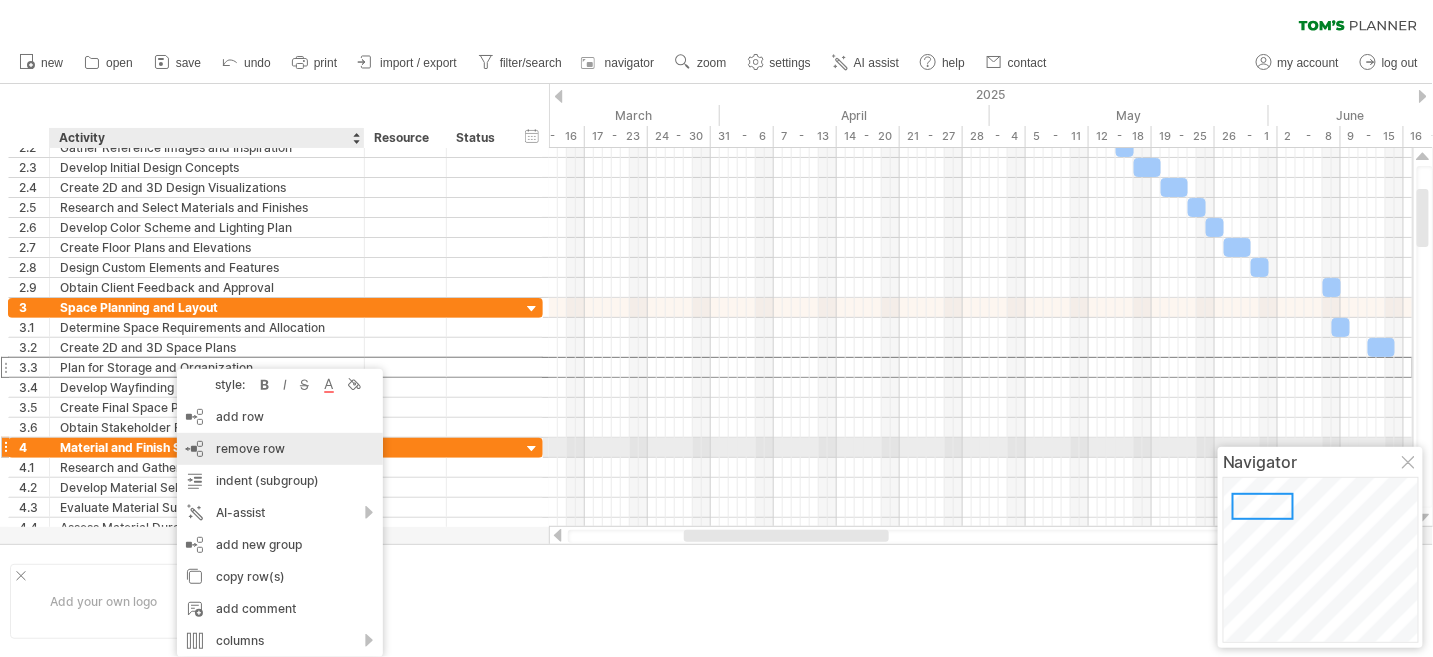 click on "remove row" at bounding box center (250, 448) 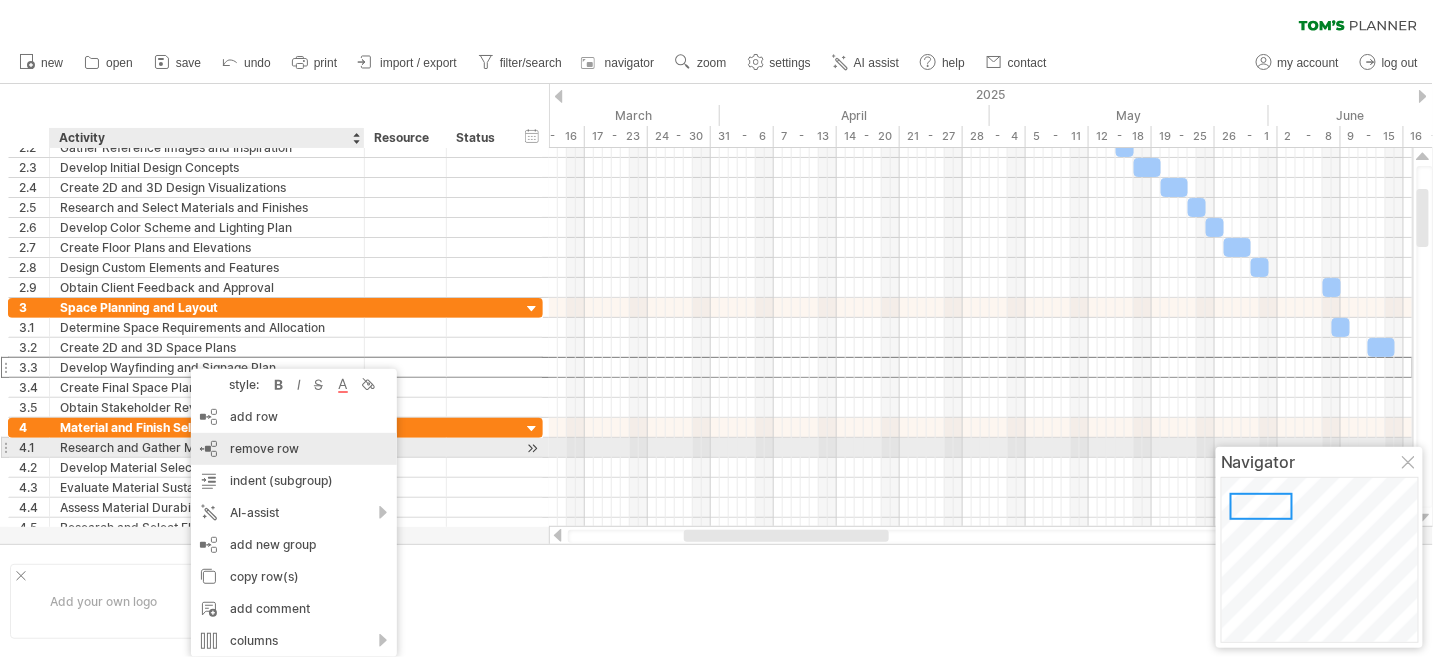 click on "remove row remove selected rows" at bounding box center (294, 449) 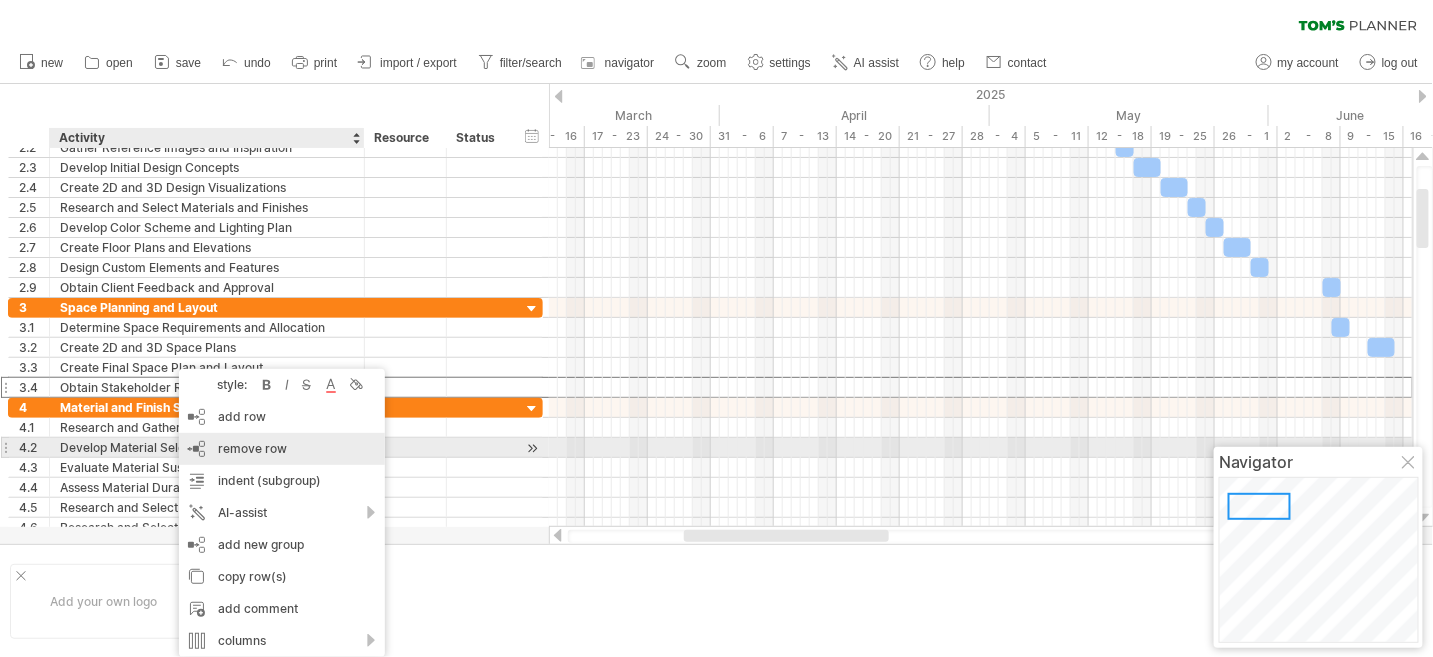 click on "remove row" at bounding box center (252, 448) 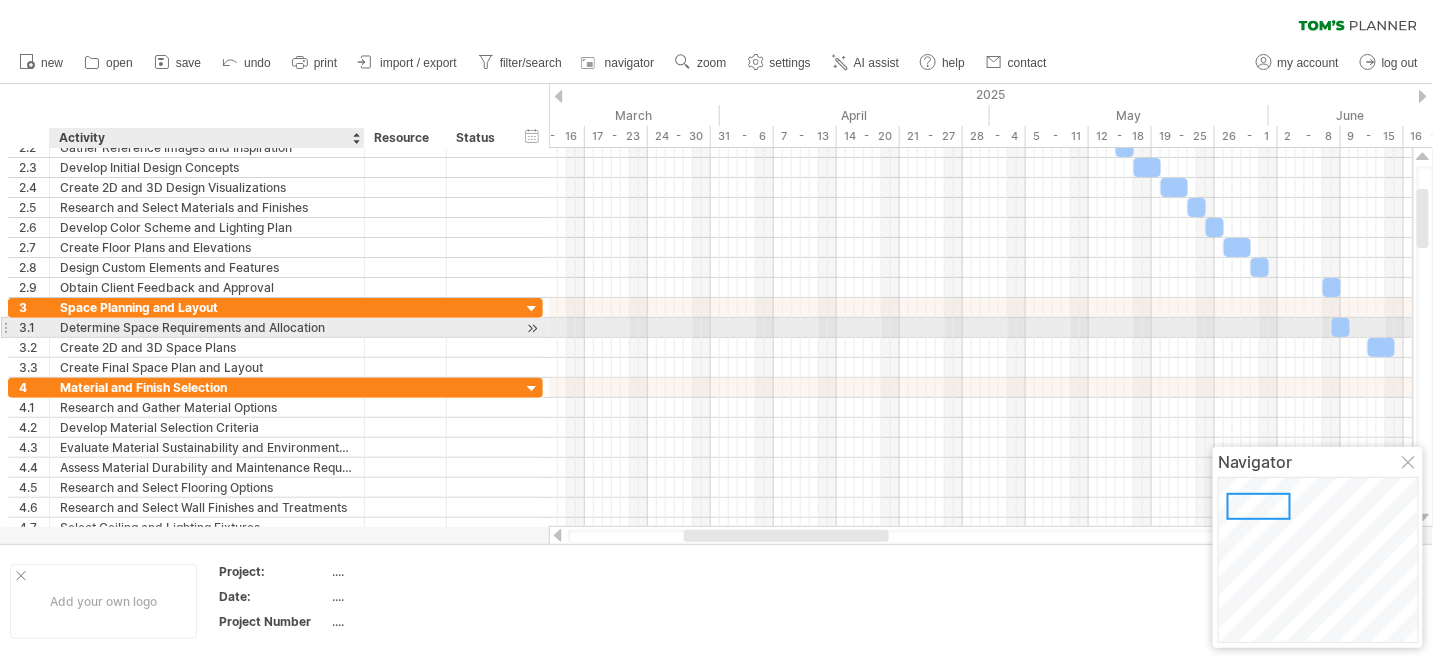 click on "Determine Space Requirements and Allocation" at bounding box center [207, 327] 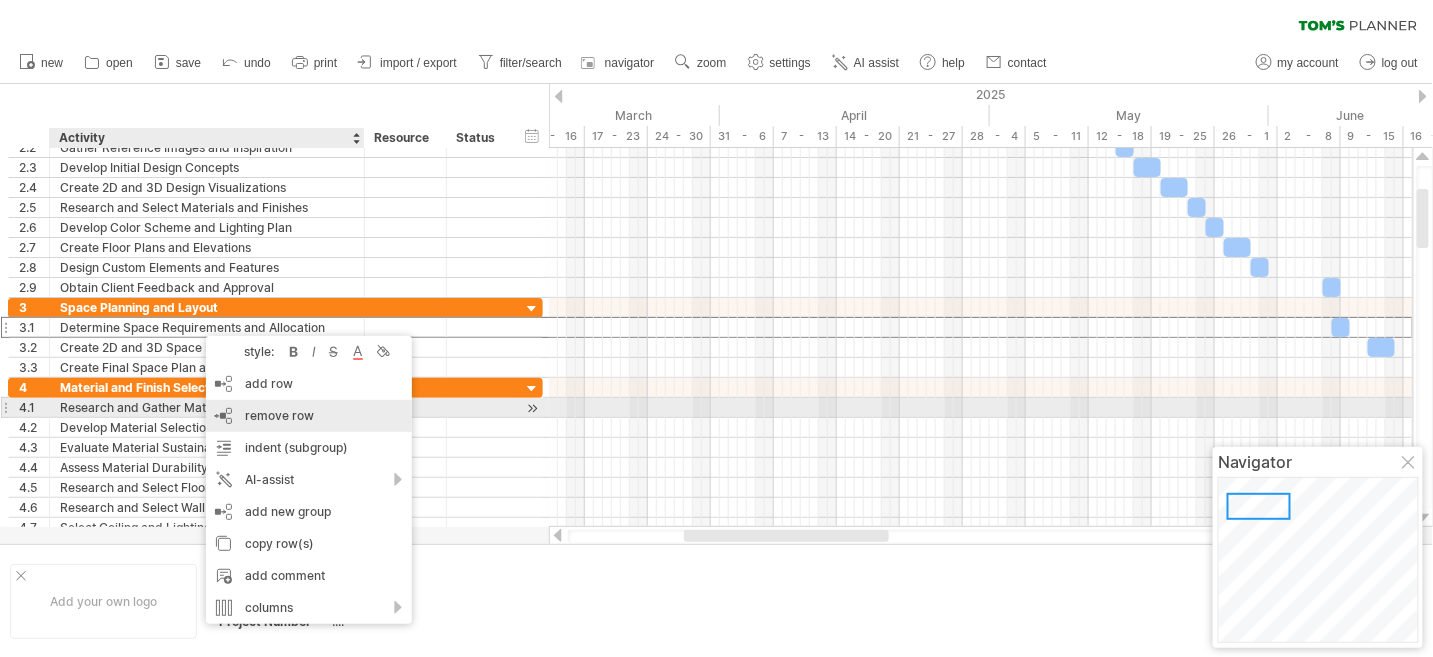 click on "remove row" at bounding box center [279, 415] 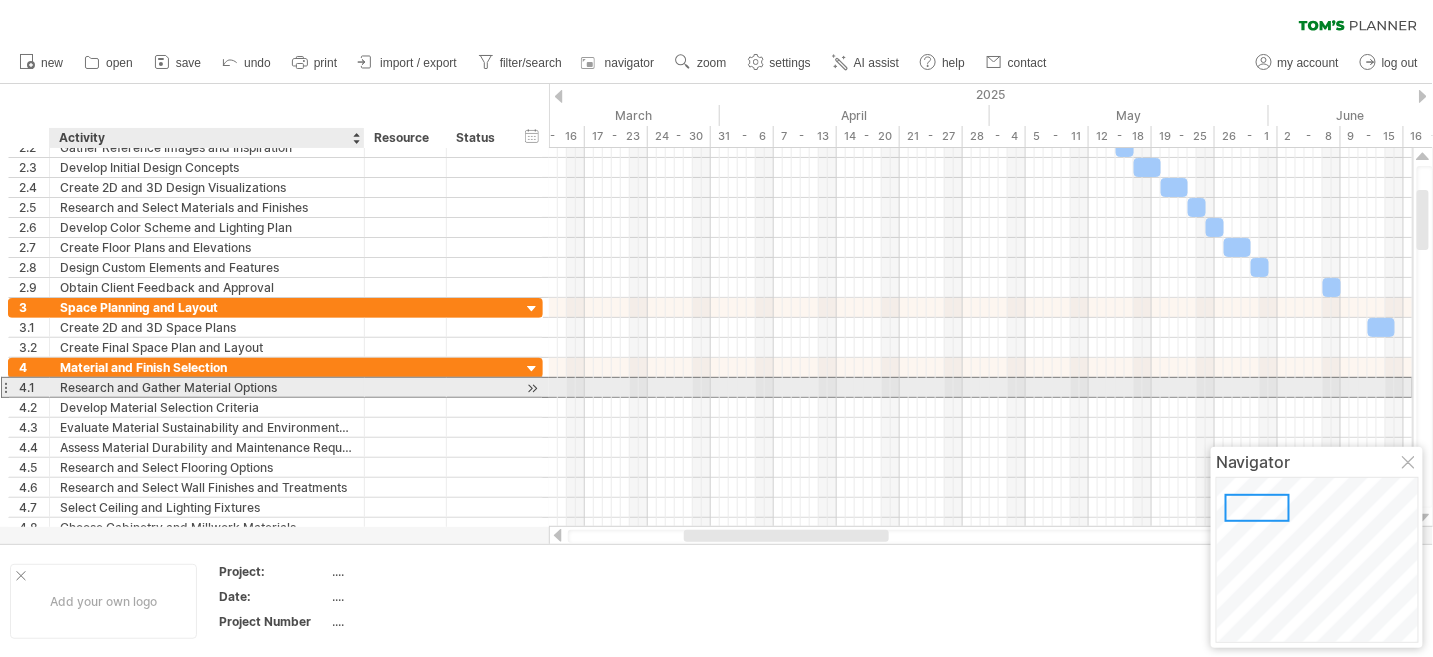 click on "Research and Gather Material Options" at bounding box center [207, 387] 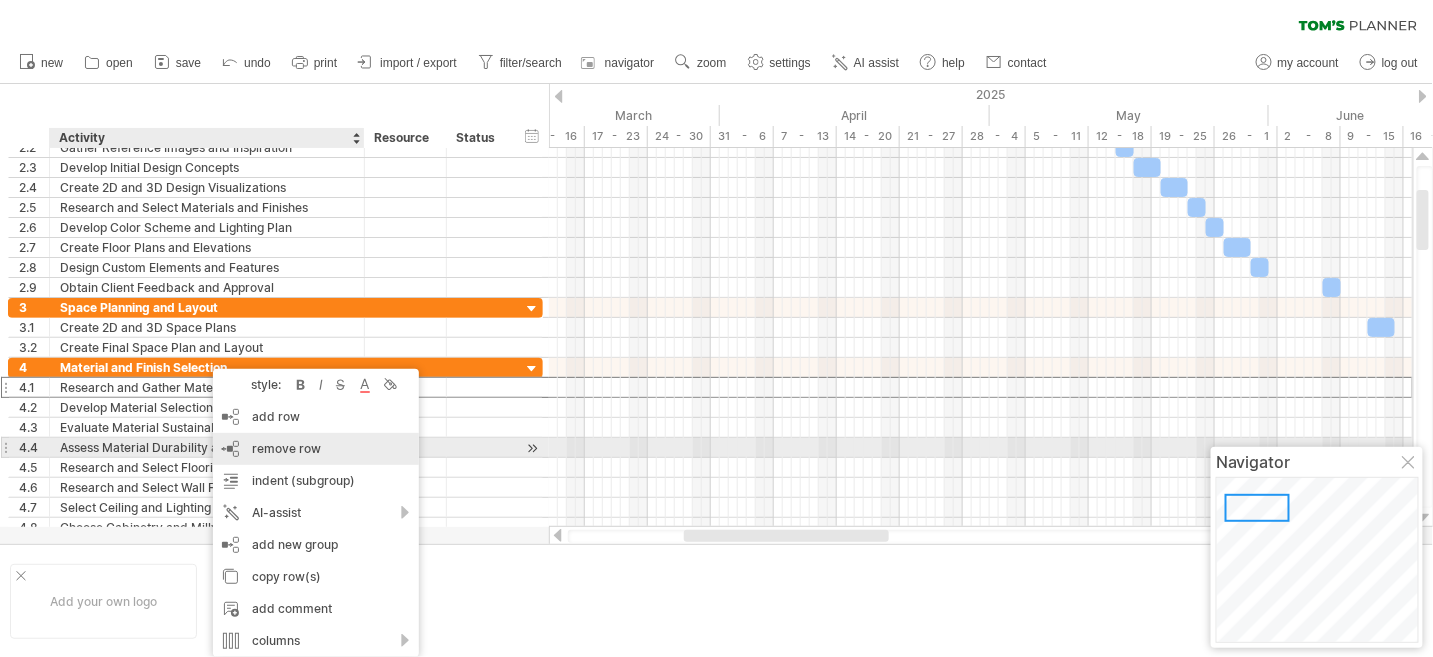 click on "remove row" at bounding box center (286, 448) 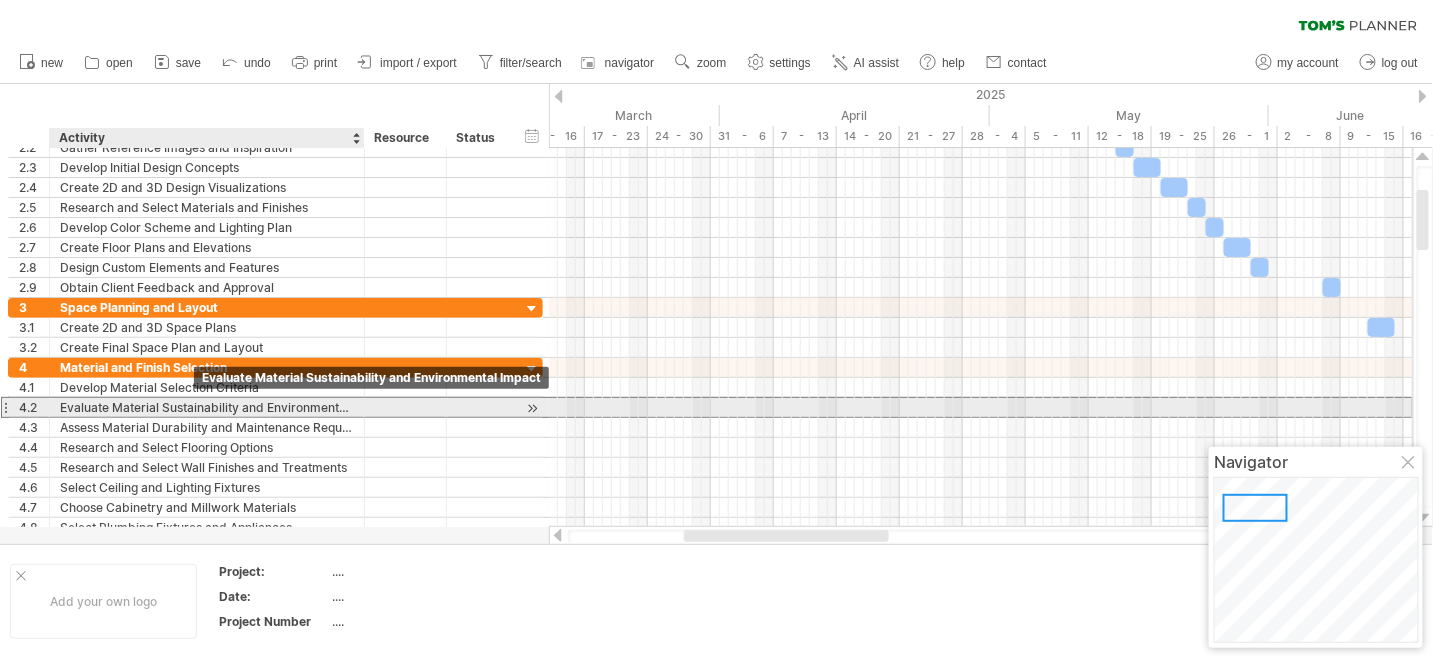 click on "Evaluate Material Sustainability and Environmental Impact" at bounding box center [207, 407] 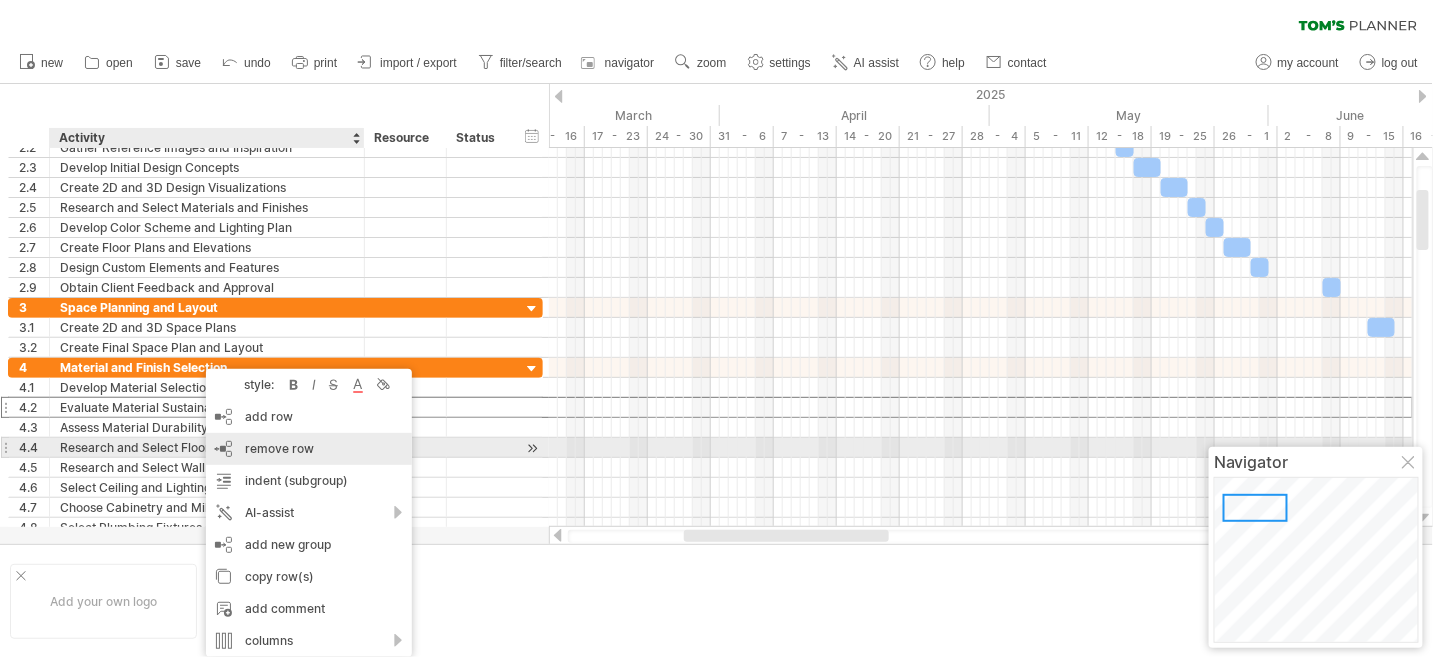 click on "remove row remove selected rows" at bounding box center (309, 449) 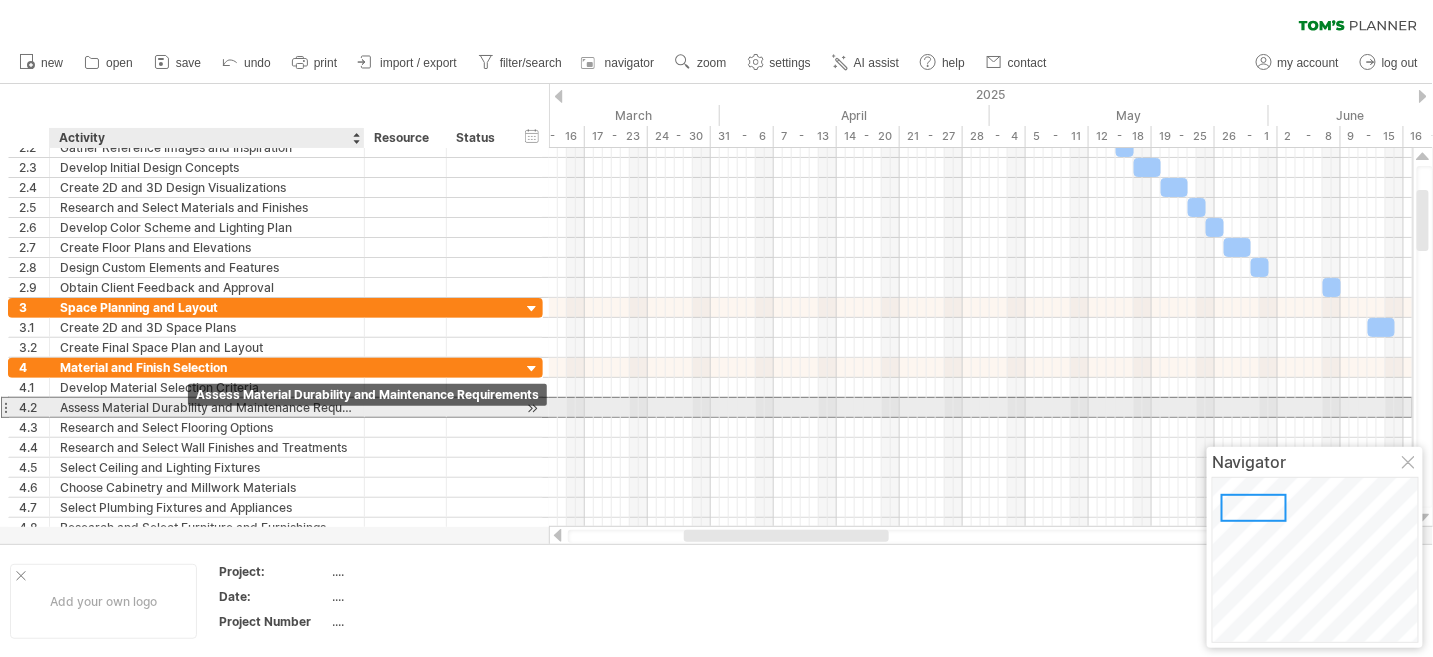 click on "Assess Material Durability and Maintenance Requirements" at bounding box center [207, 407] 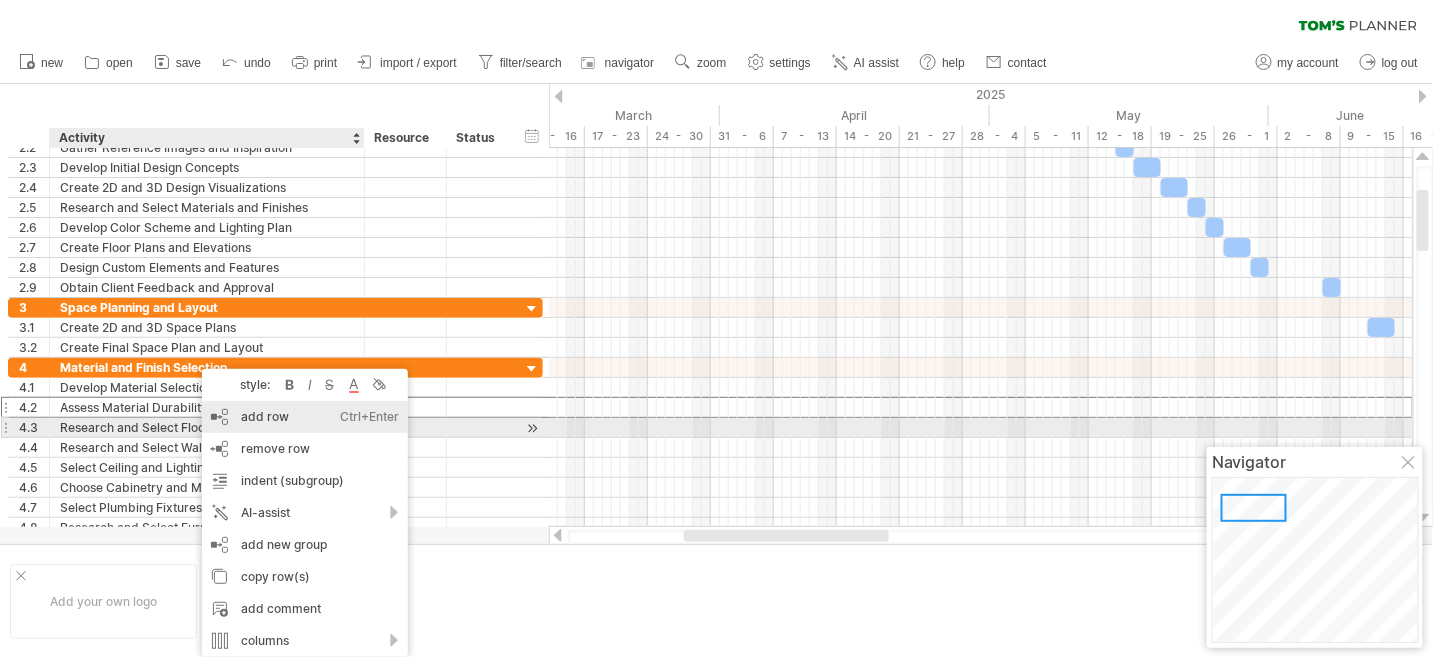 click on "add row Ctrl+Enter Cmd+Enter" at bounding box center [305, 417] 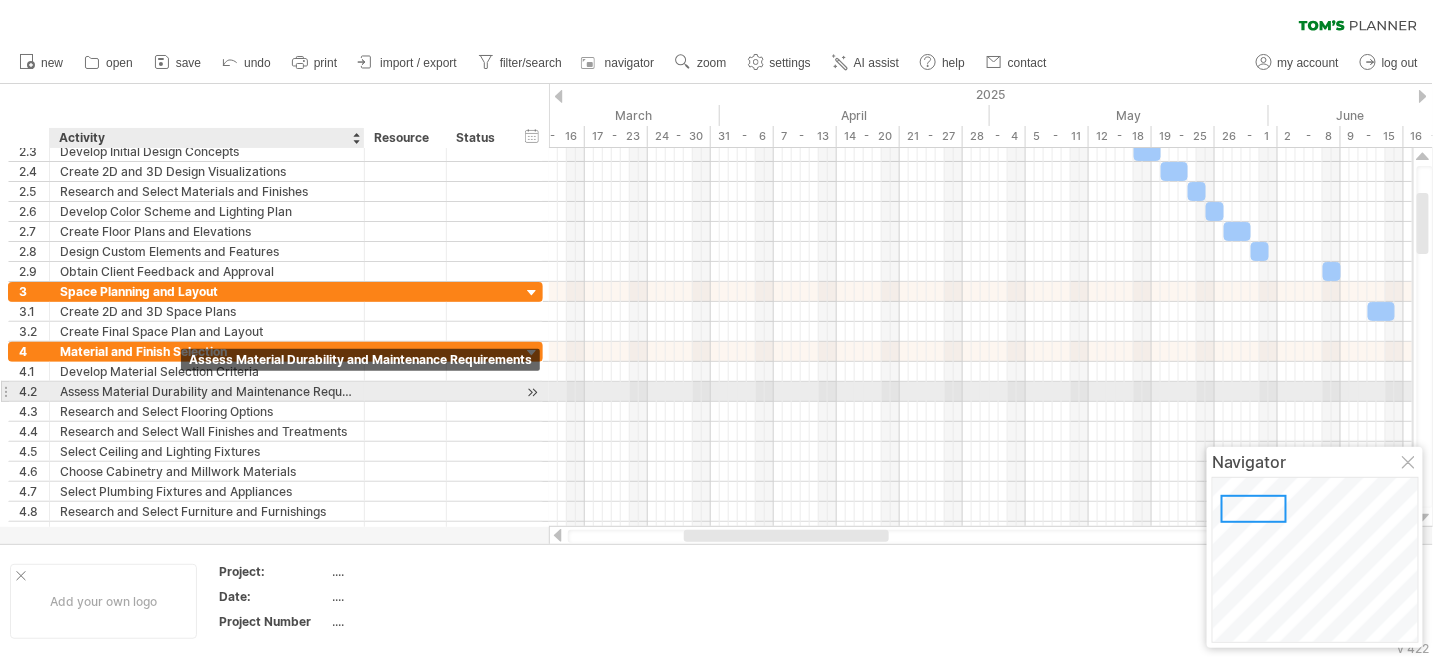 click on "Assess Material Durability and Maintenance Requirements" at bounding box center [207, 391] 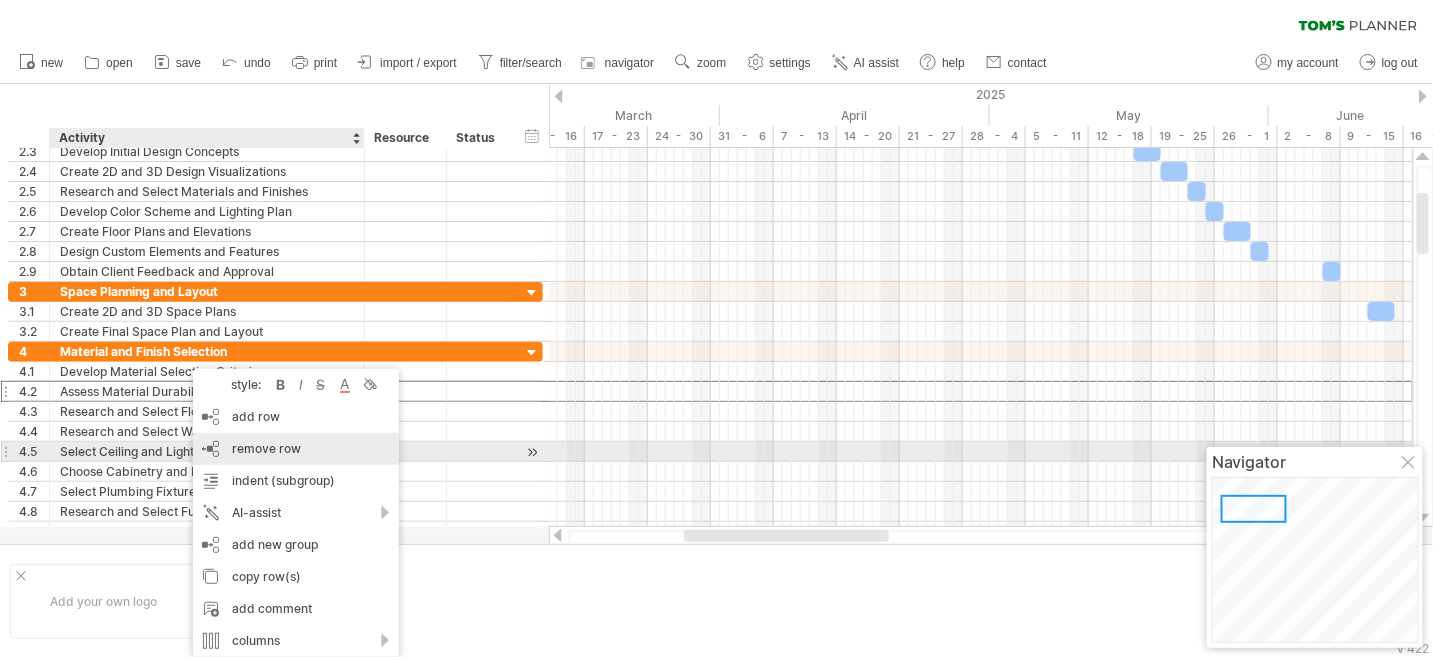 click on "remove row" at bounding box center [266, 448] 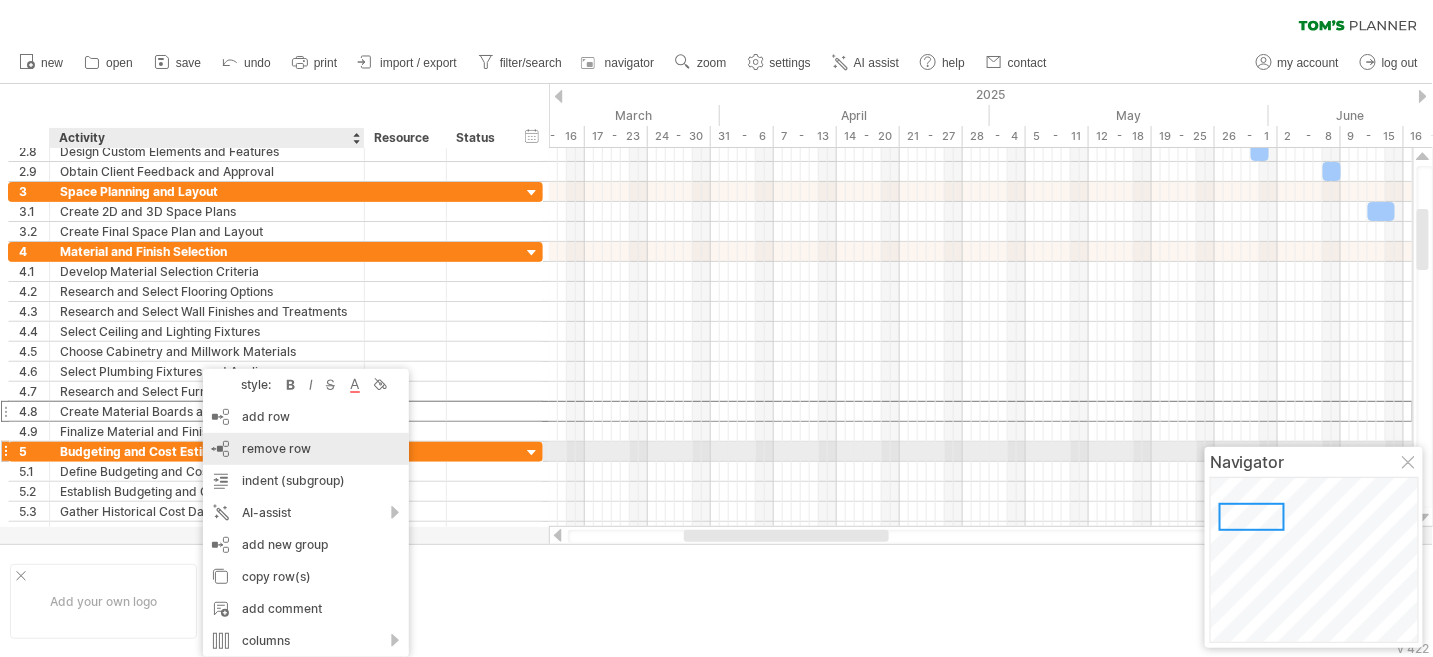 click on "remove row" at bounding box center [276, 448] 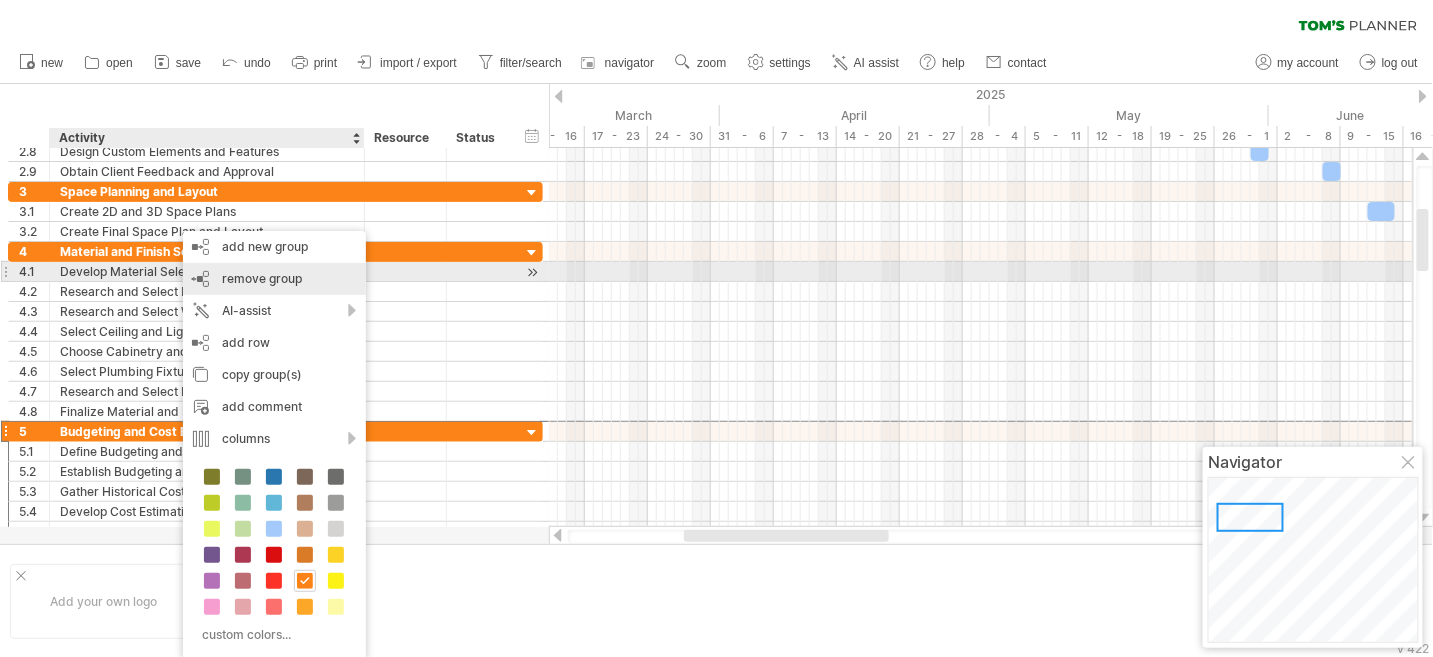 click on "remove group" at bounding box center (262, 278) 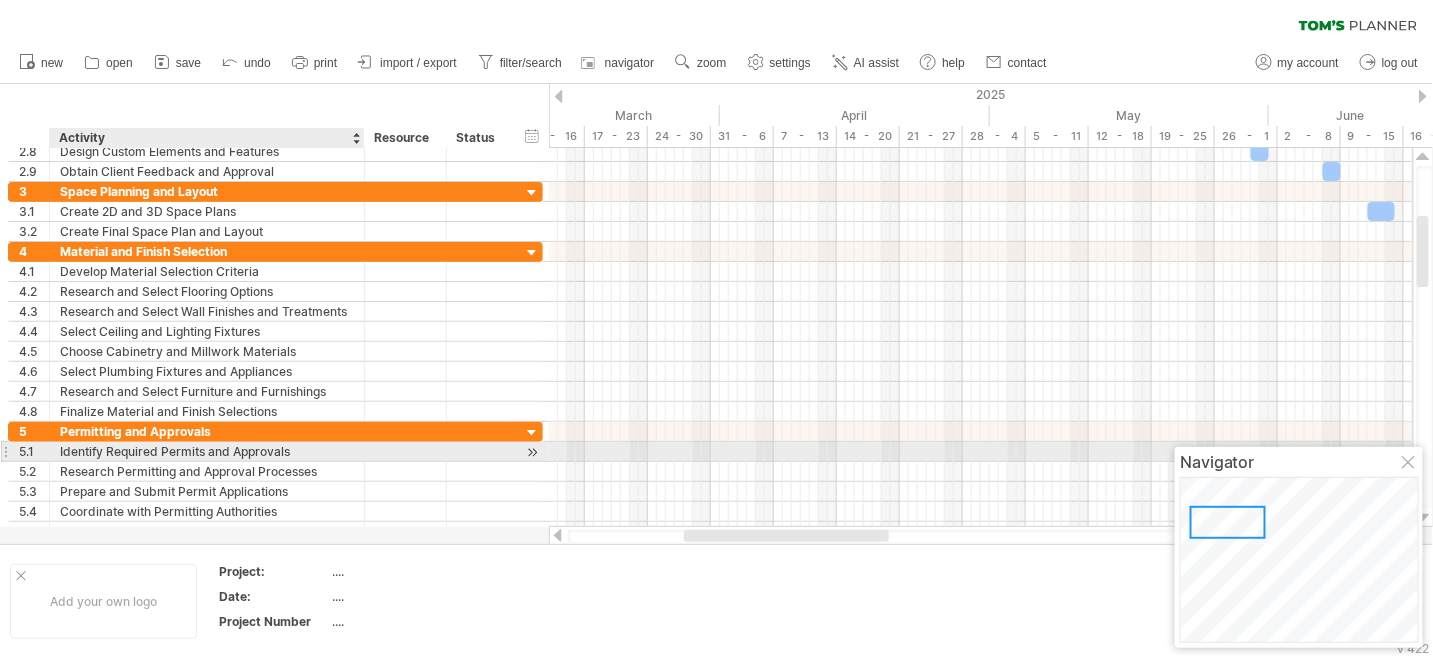 click on "Identify Required Permits and Approvals" at bounding box center (207, 451) 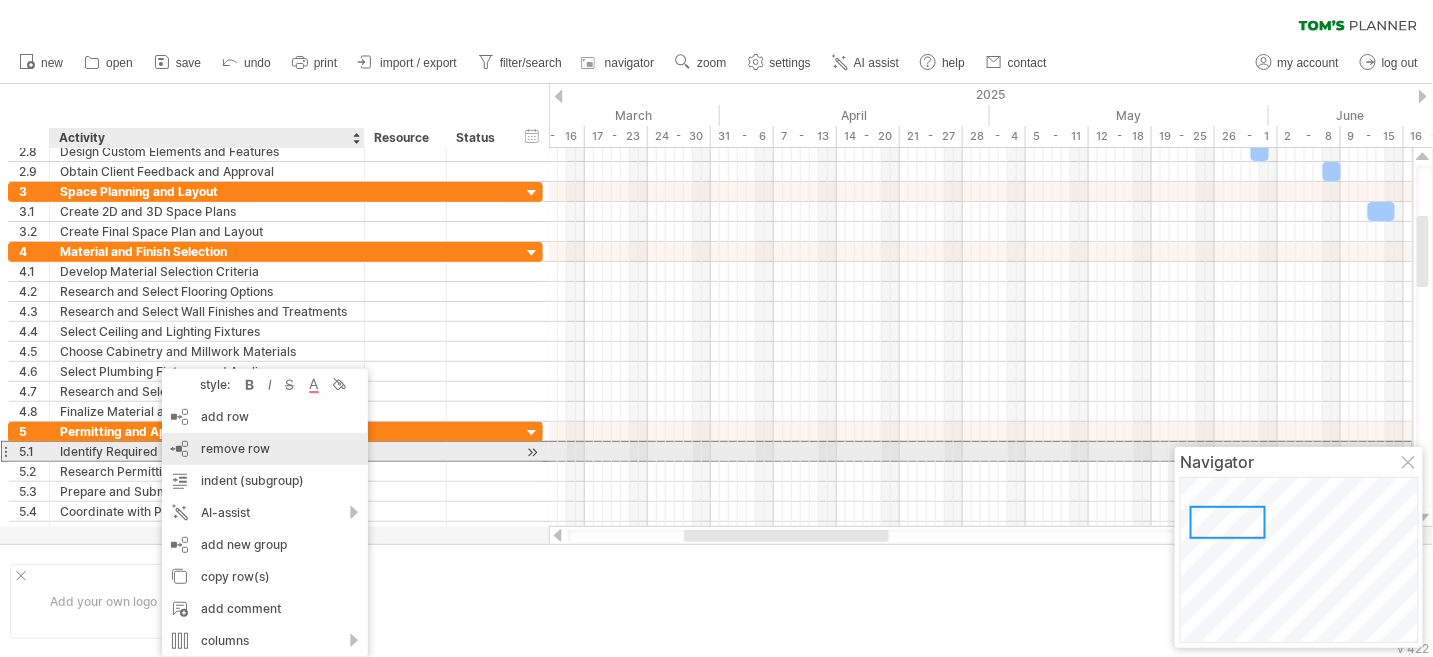 click on "remove row remove selected rows" at bounding box center [265, 449] 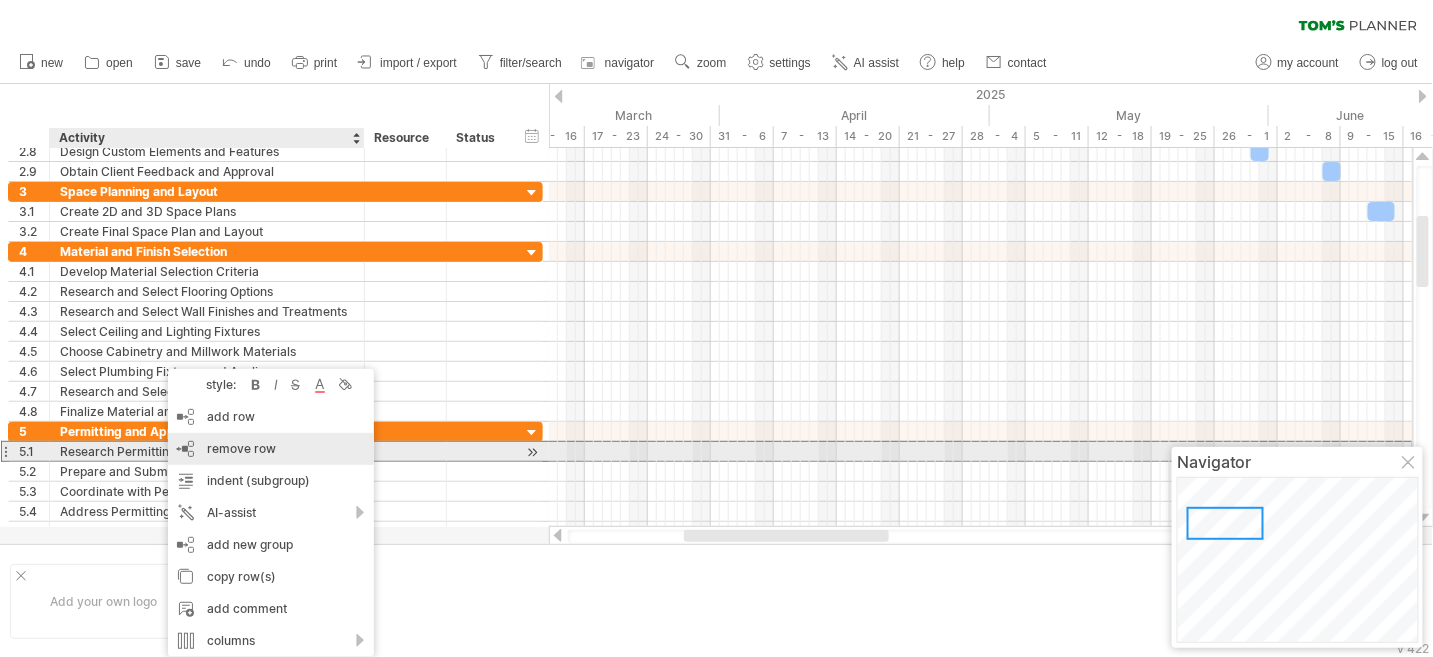 click on "remove row" at bounding box center (241, 448) 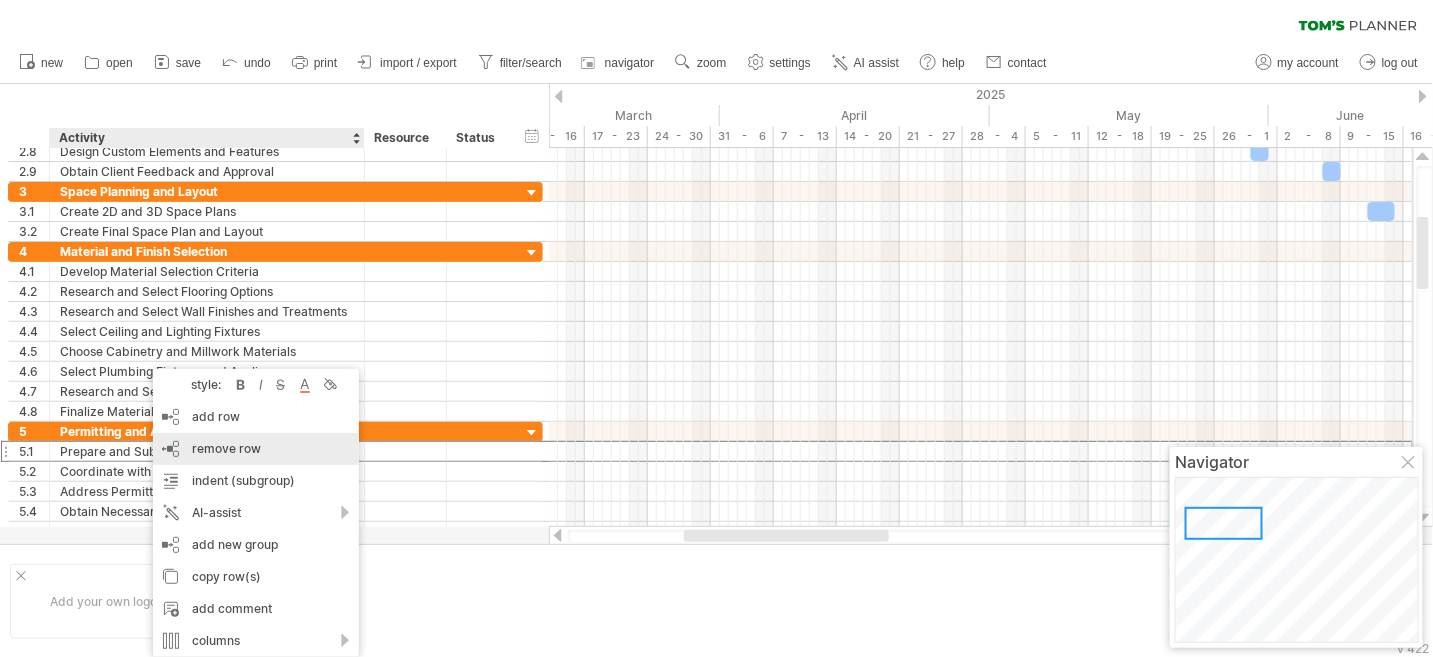 click on "remove row" at bounding box center (226, 448) 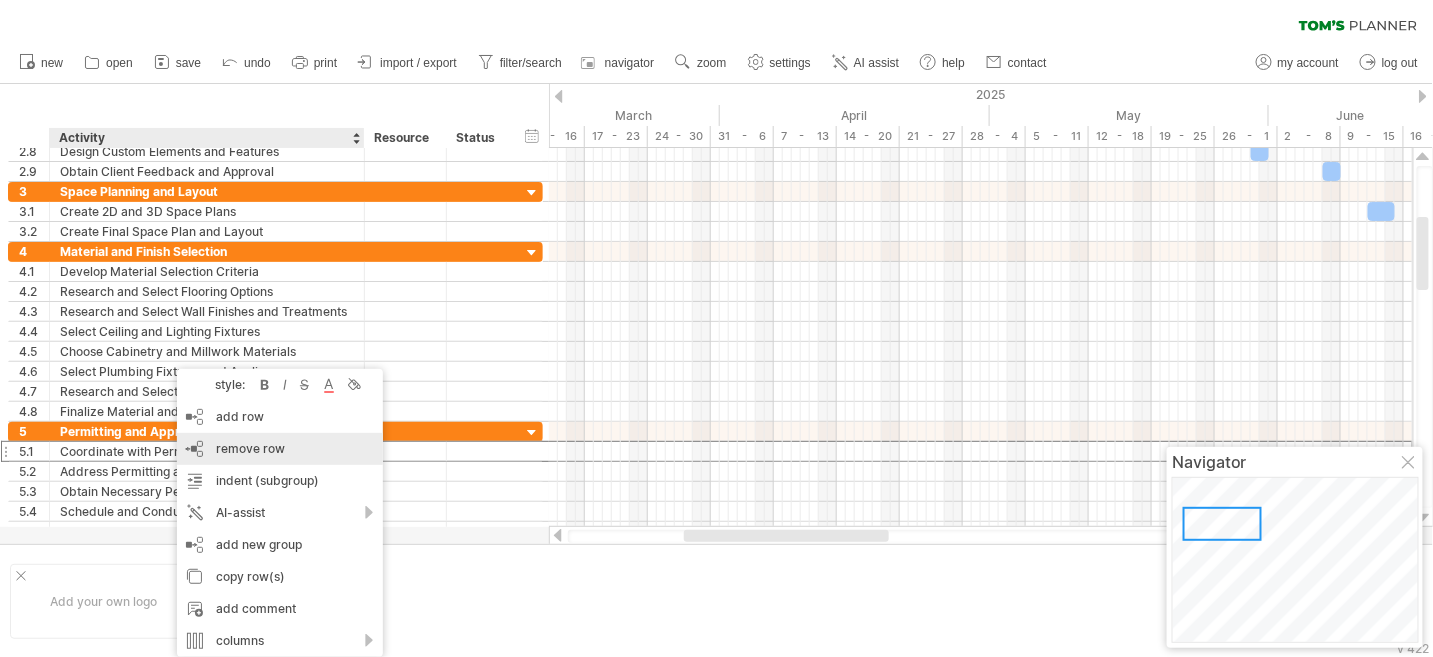 click on "remove row" at bounding box center (250, 448) 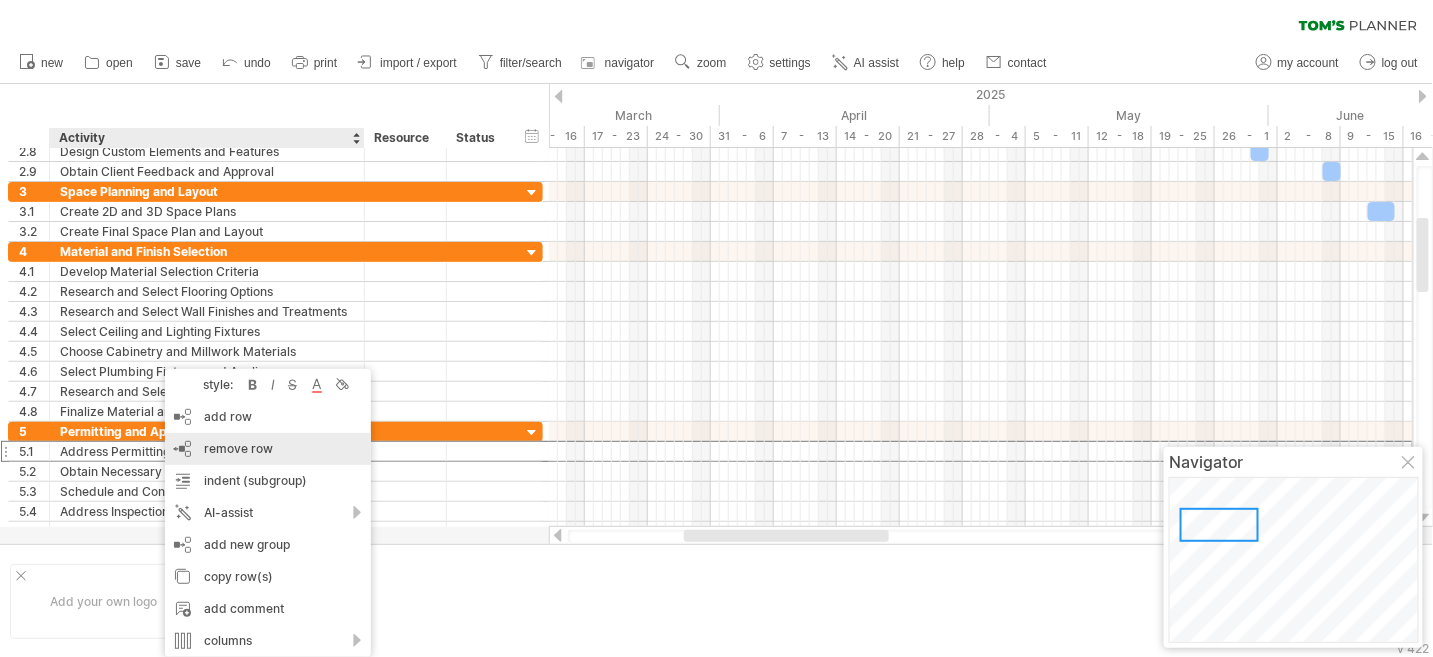 click on "remove row" at bounding box center [238, 448] 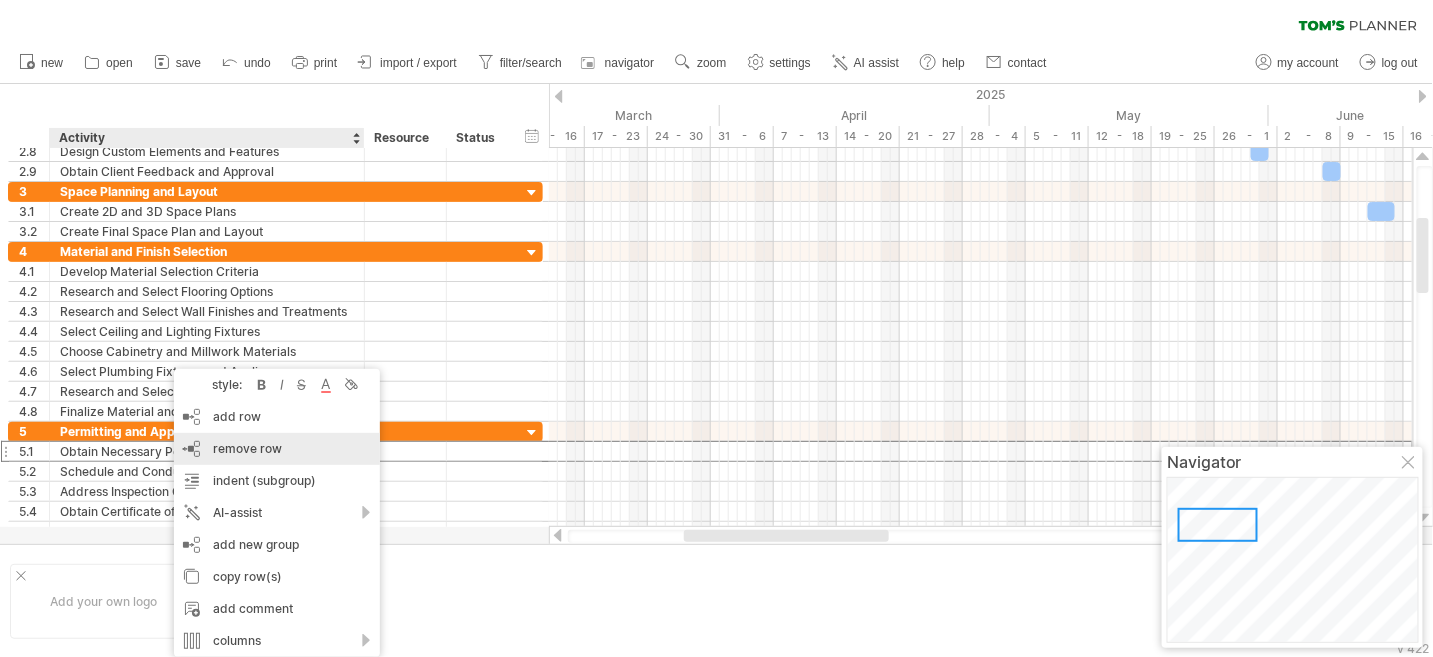click on "remove row" at bounding box center (247, 448) 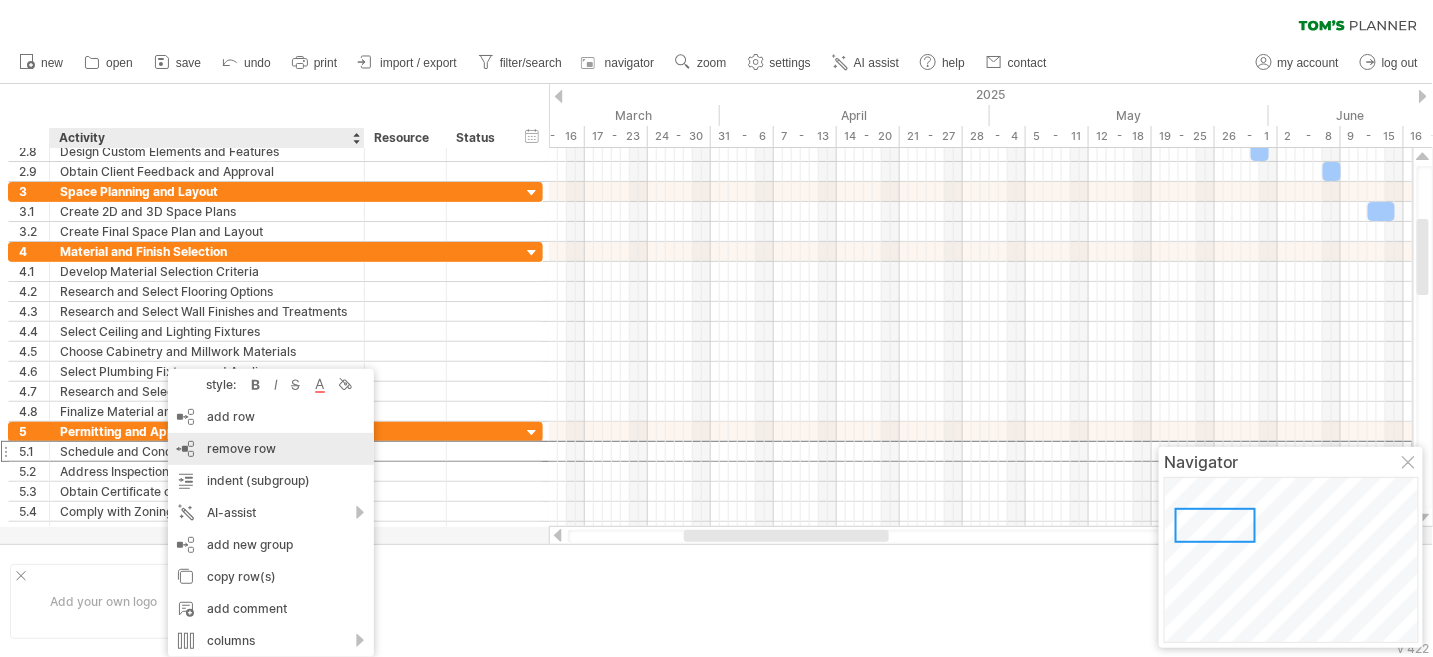 click on "remove row" at bounding box center (241, 448) 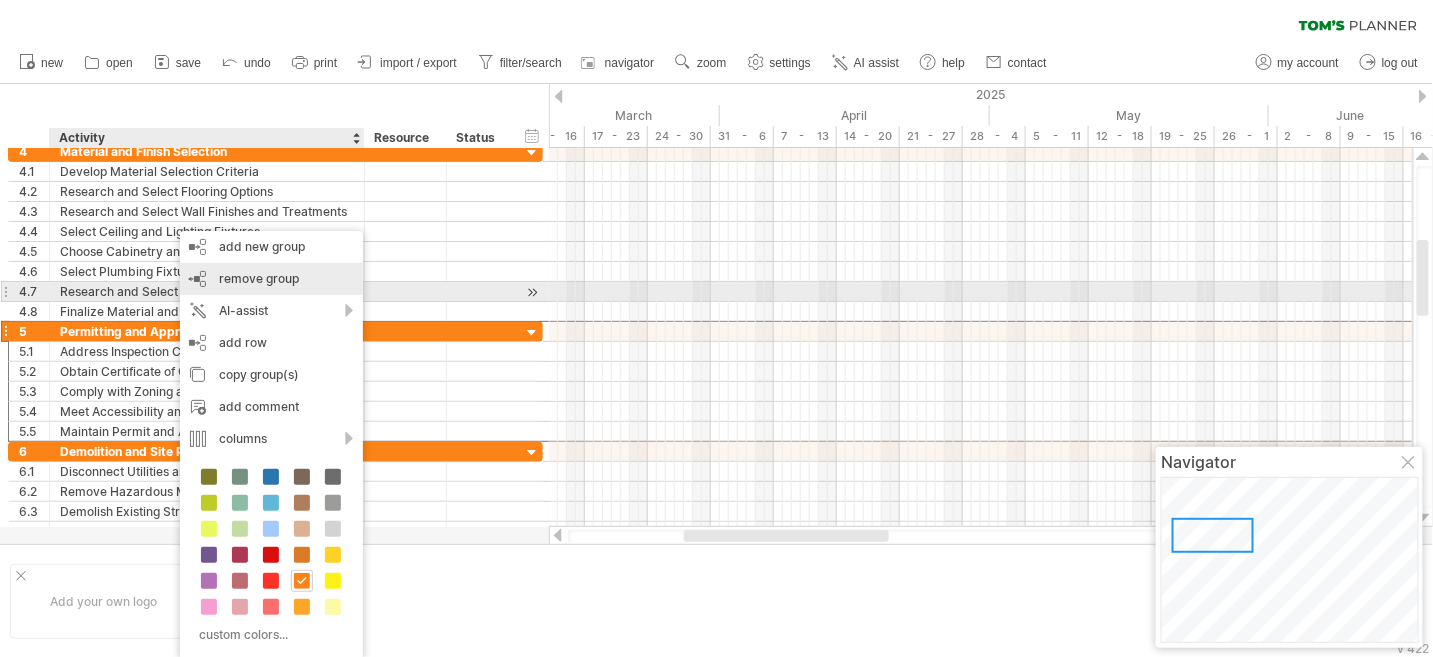 click on "remove group remove selected groups" at bounding box center (271, 279) 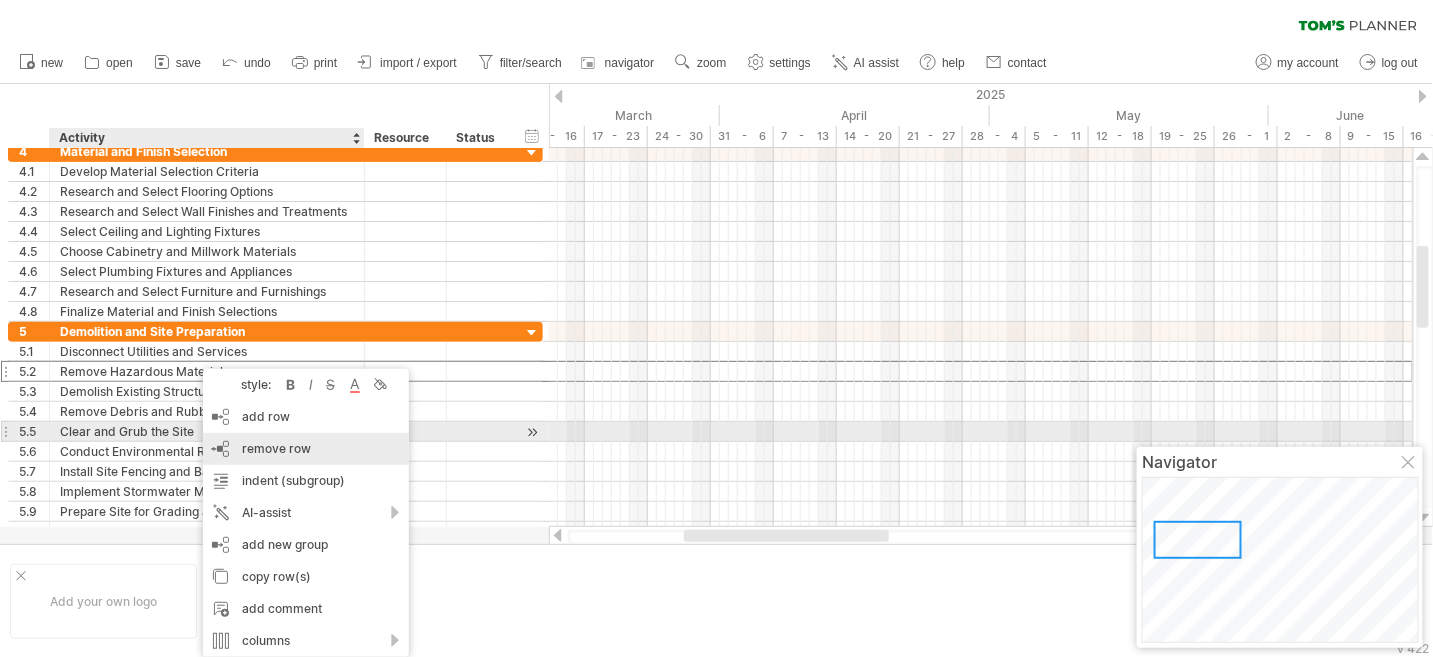 click on "remove row remove selected rows" at bounding box center [306, 449] 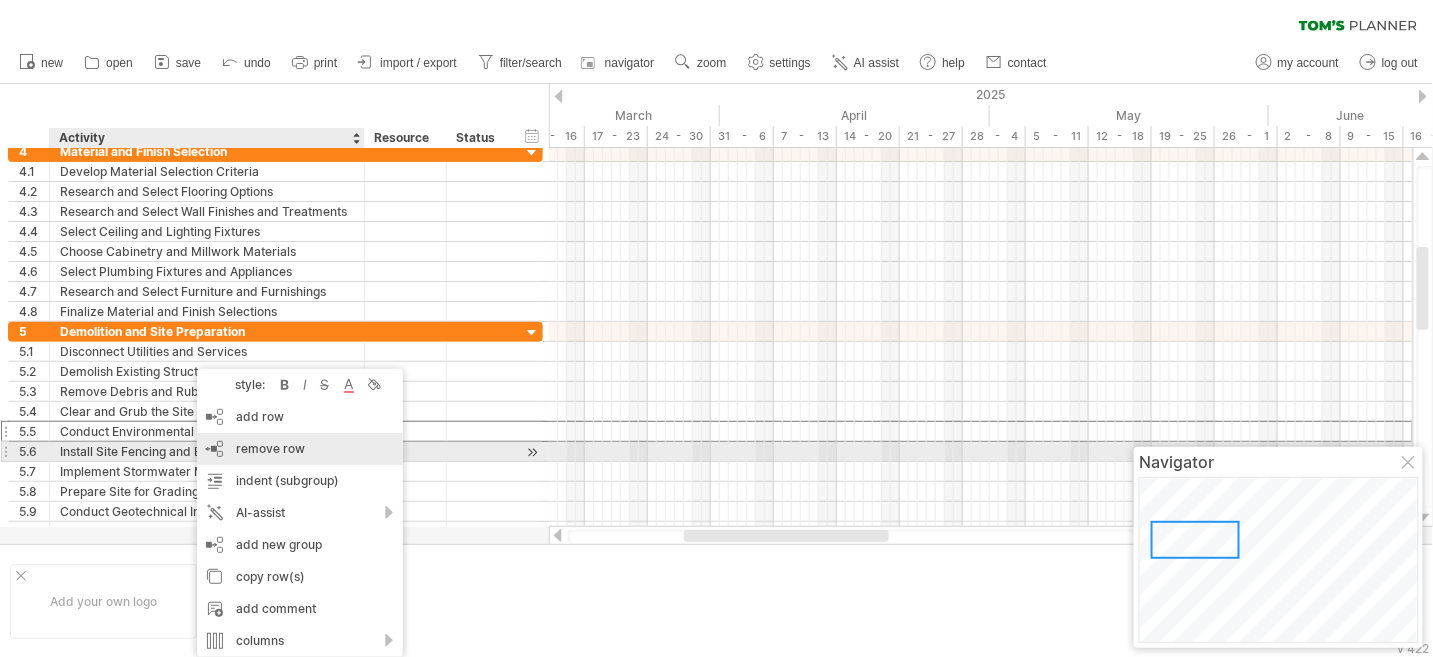 click on "remove row remove selected rows" at bounding box center (300, 449) 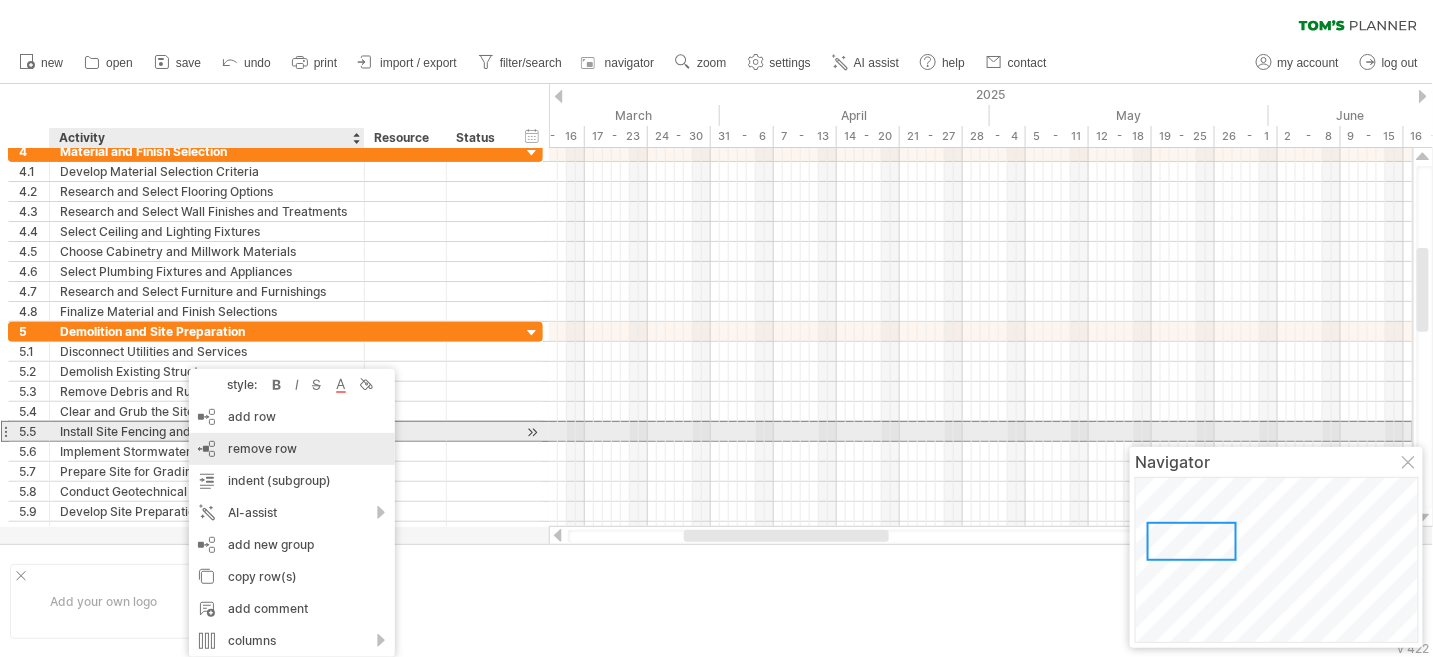 click on "remove row remove selected rows" at bounding box center [292, 449] 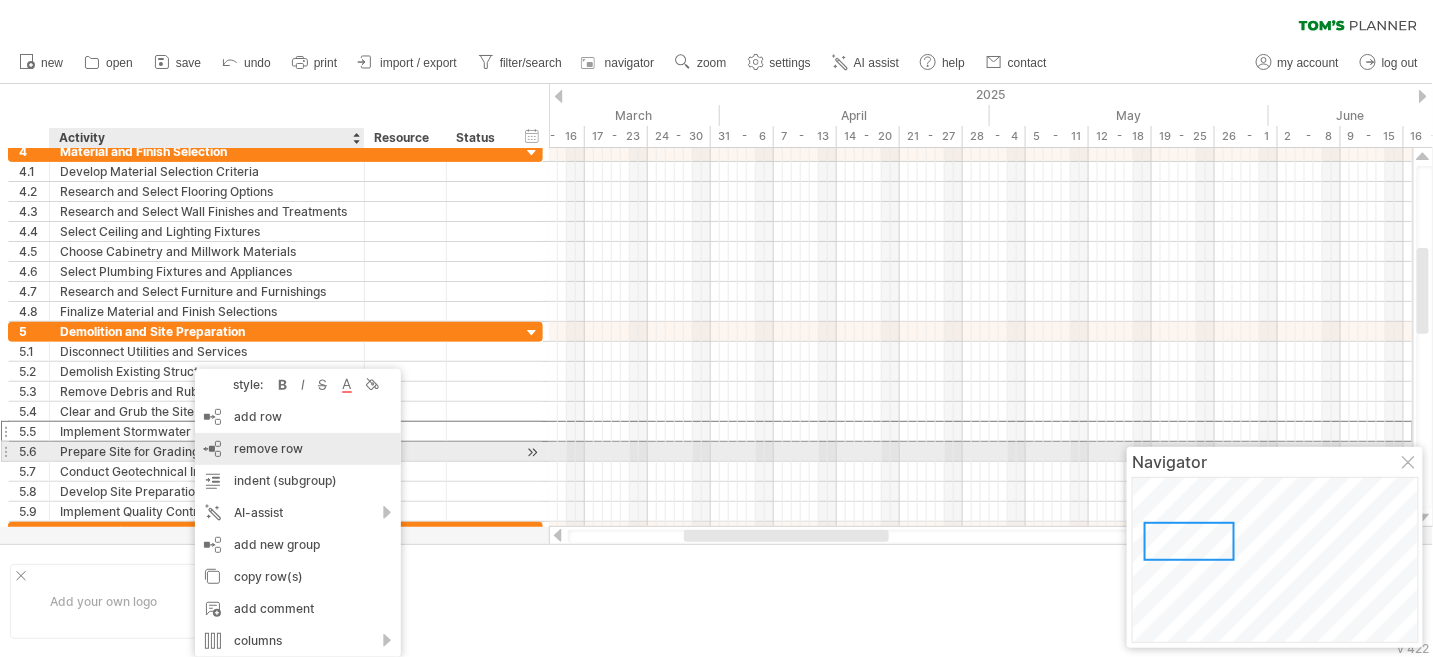 click on "remove row remove selected rows" at bounding box center [298, 449] 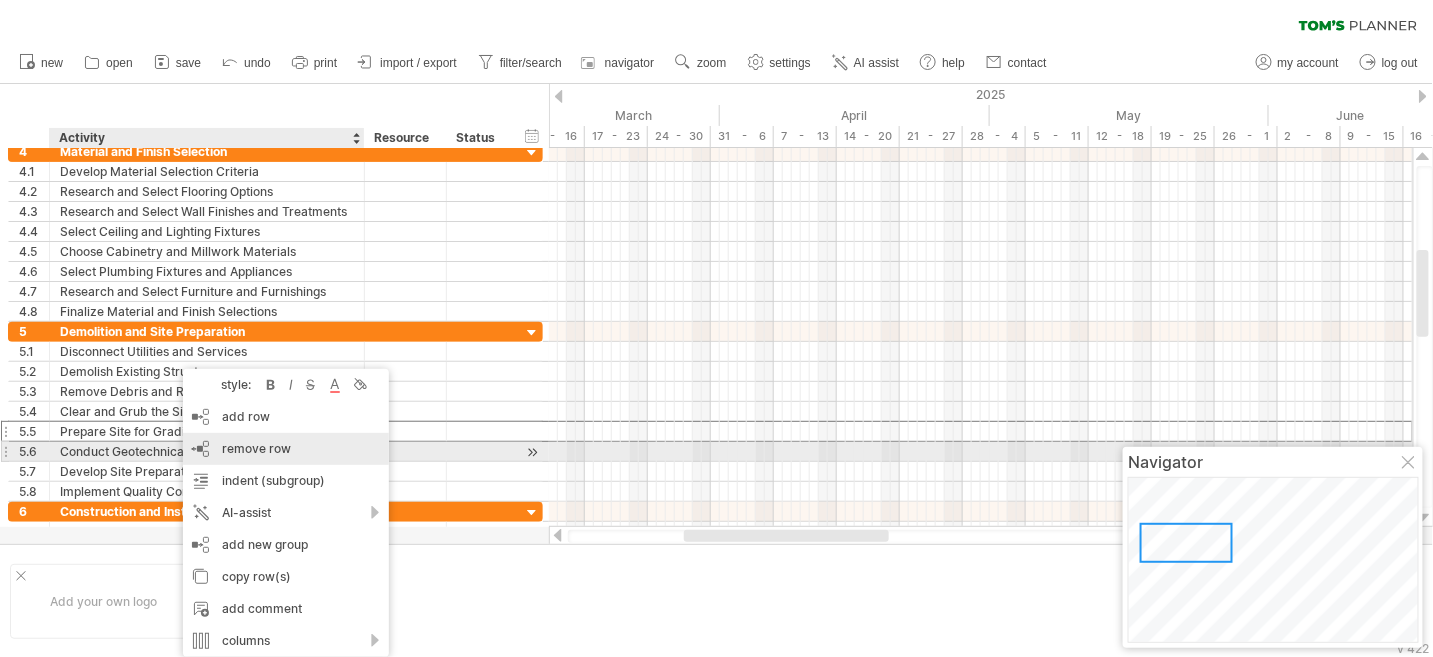 click on "remove row remove selected rows" at bounding box center (286, 449) 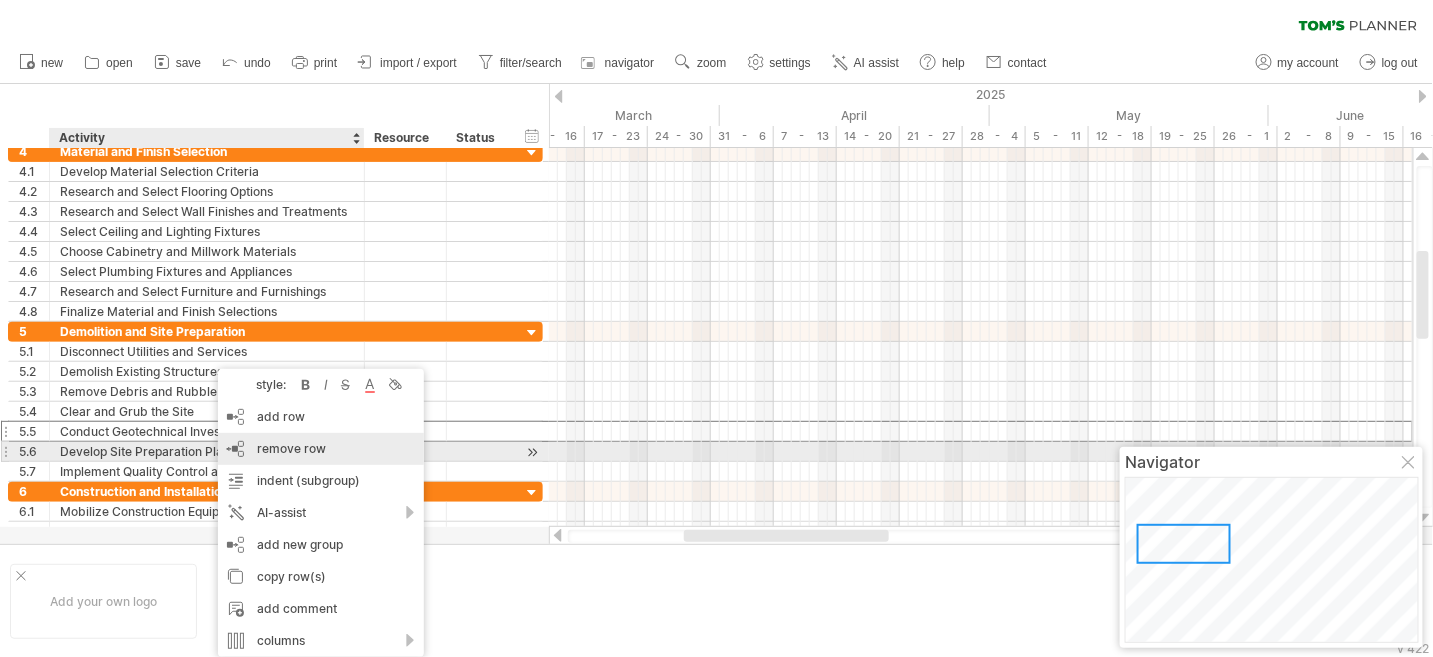 click on "remove row remove selected rows" at bounding box center (321, 449) 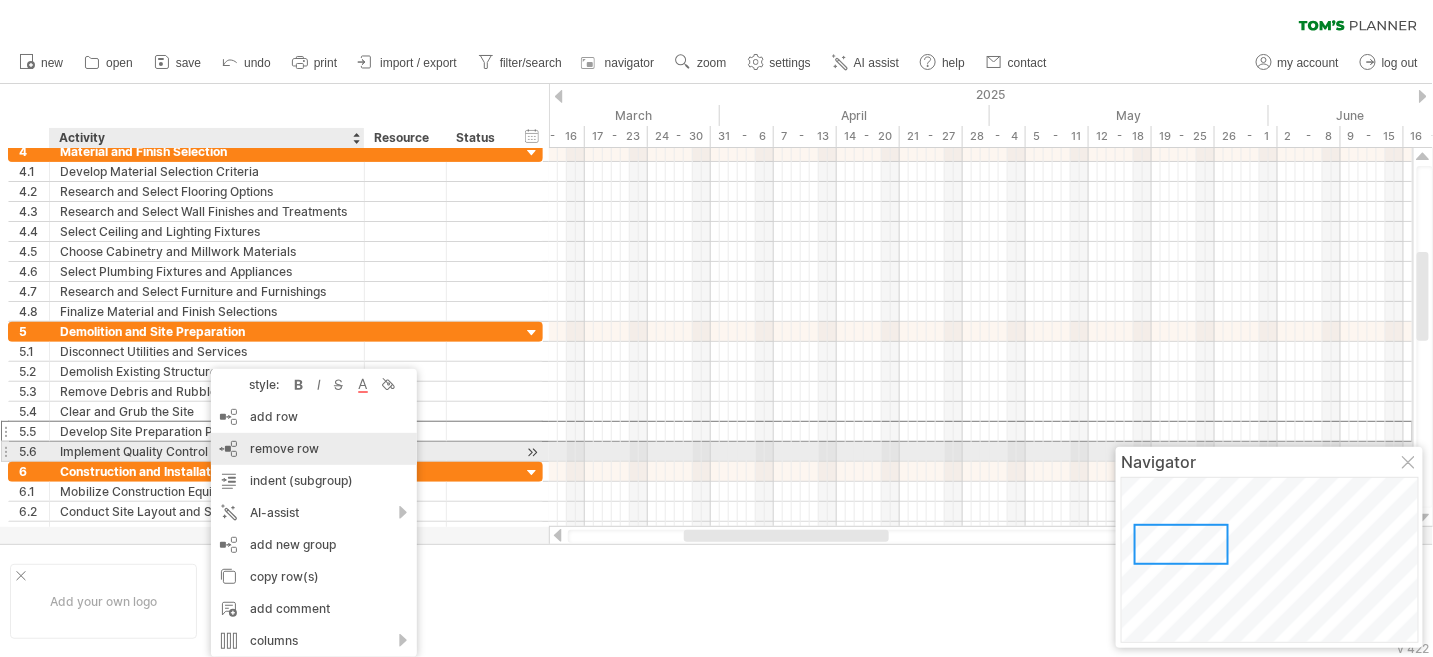 click on "remove row" at bounding box center [284, 448] 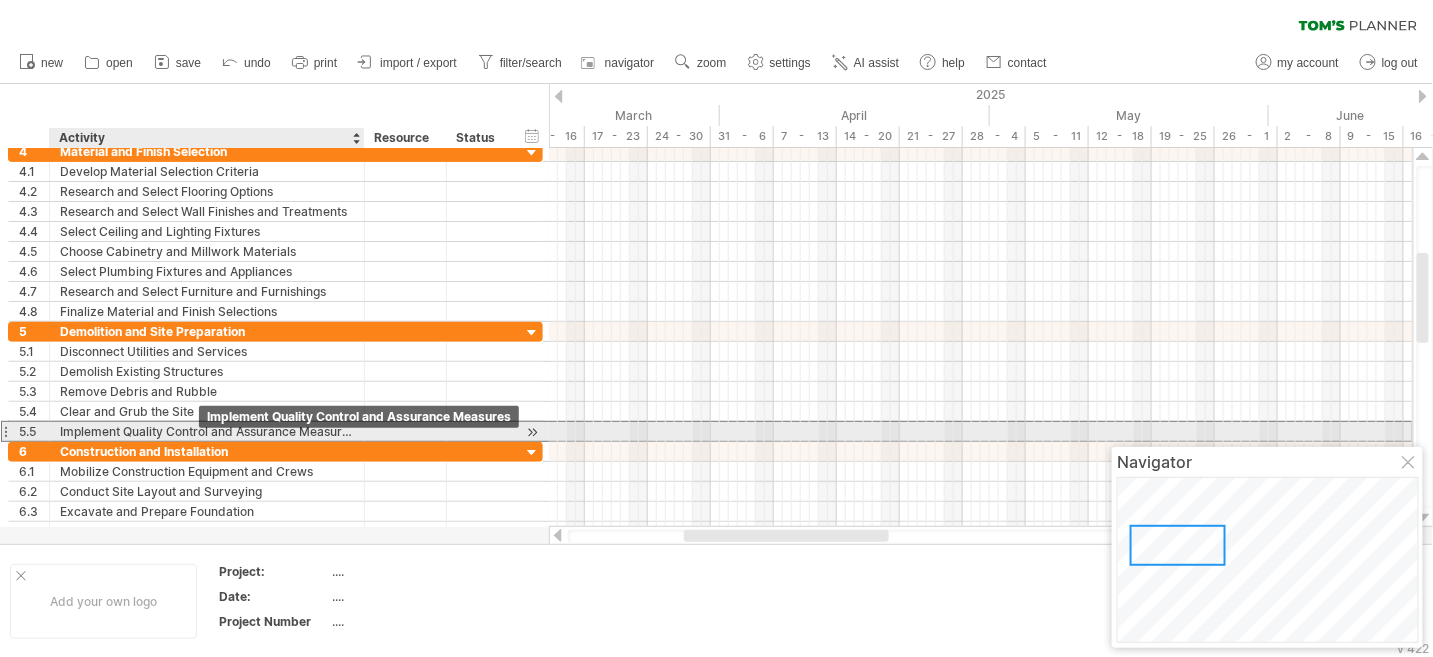 click on "Implement Quality Control and Assurance Measures" at bounding box center [207, 431] 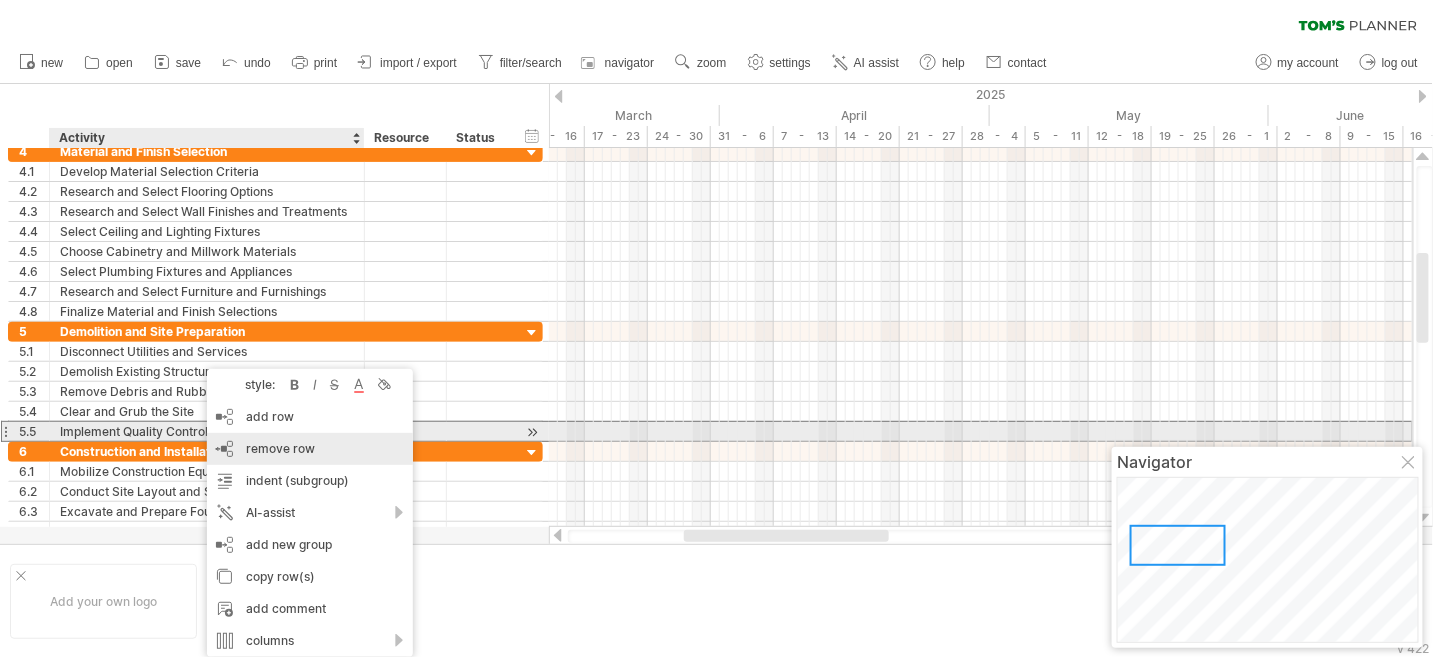 click on "remove row remove selected rows" at bounding box center (310, 449) 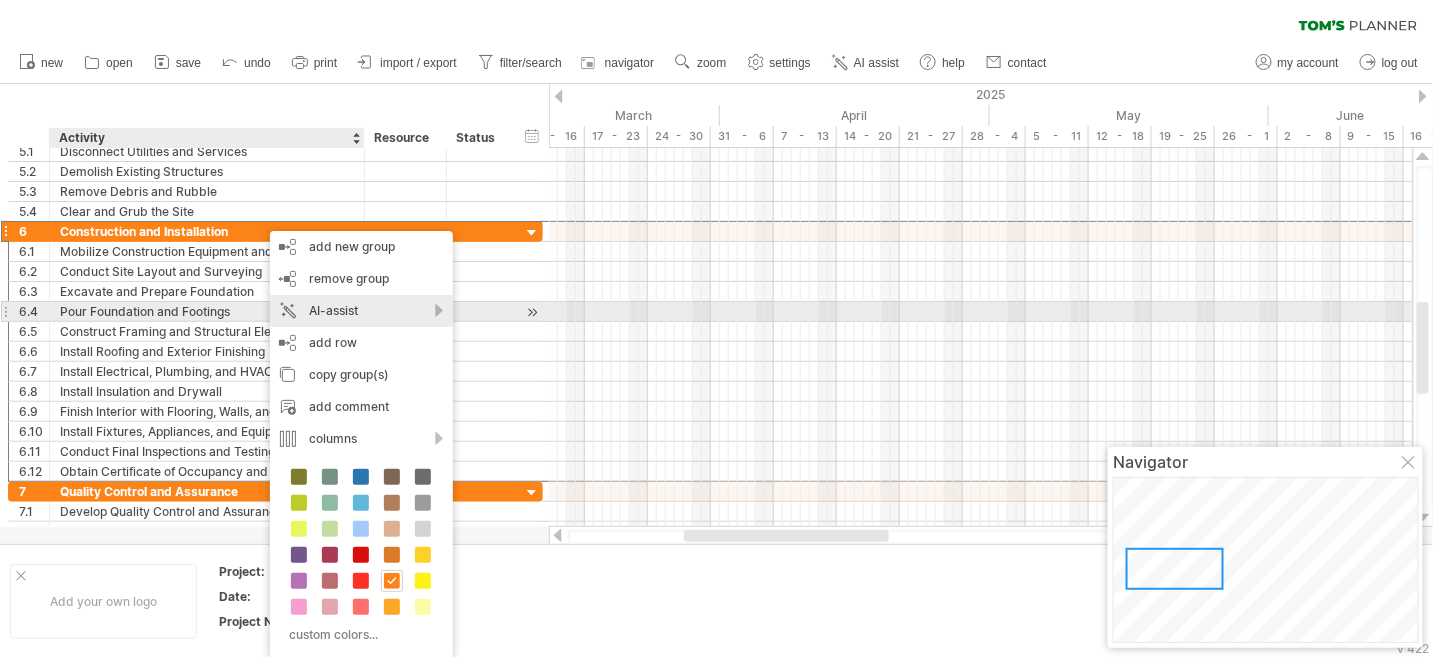 click on "AI-assist" at bounding box center [361, 311] 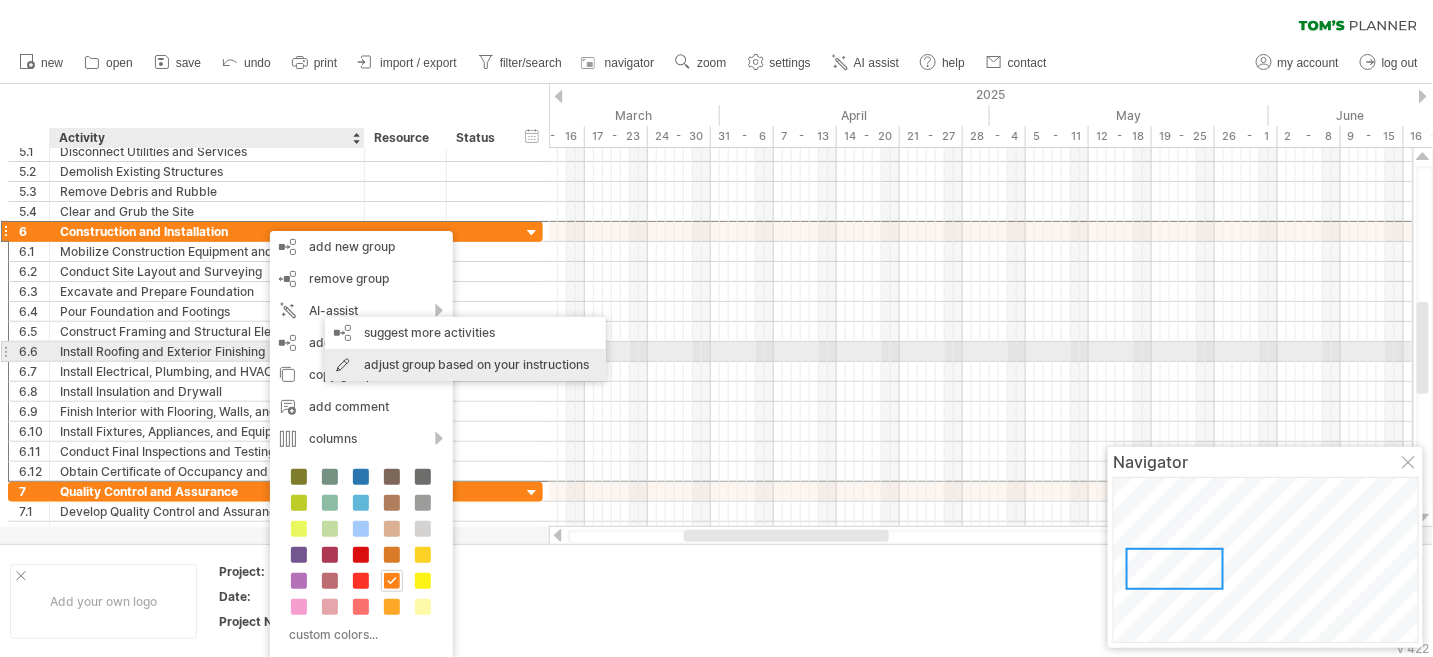click on "adjust group based on your instructions" at bounding box center [465, 365] 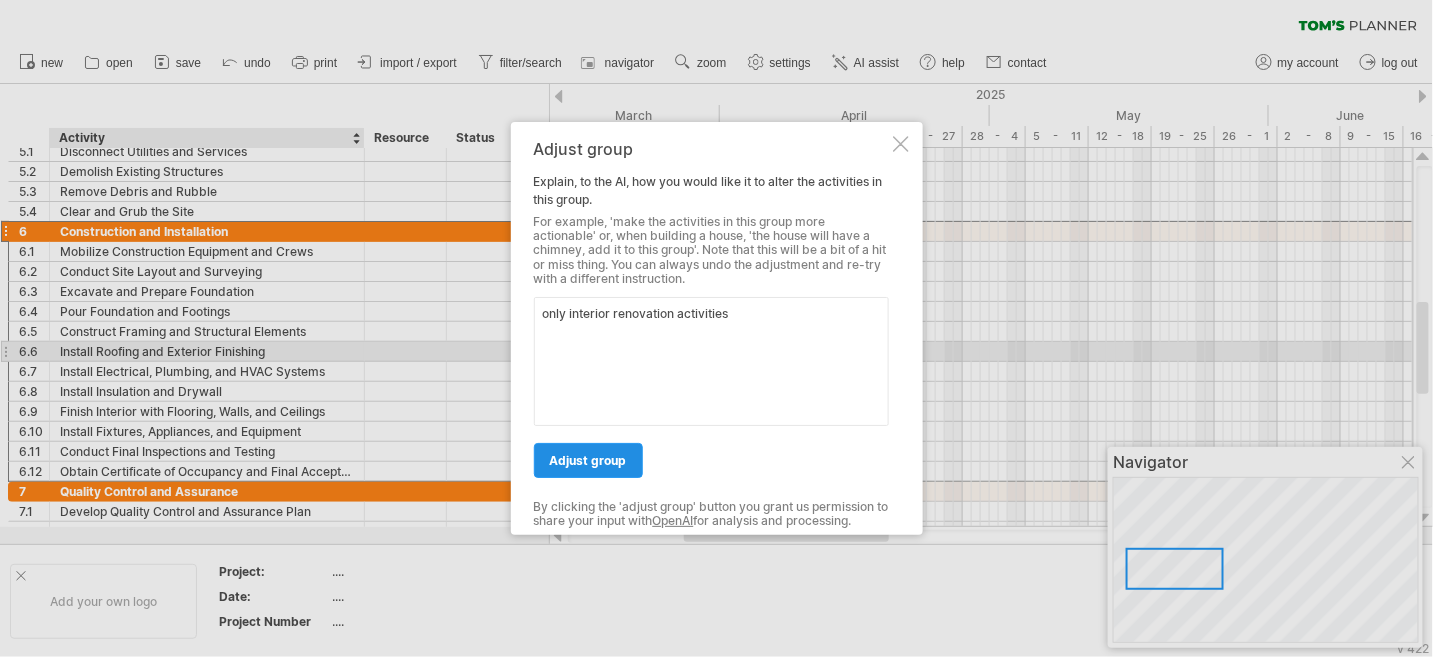 type on "only interior renovation activities" 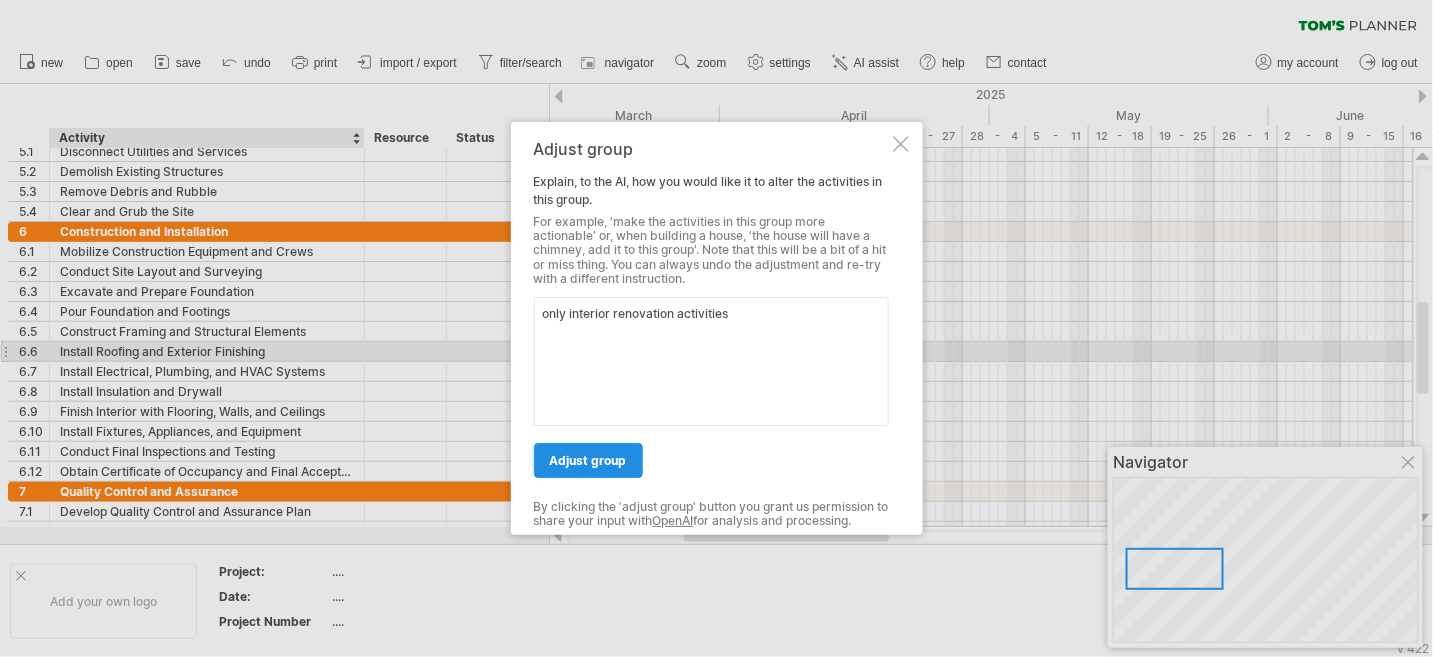 click on "adjust group" at bounding box center (588, 460) 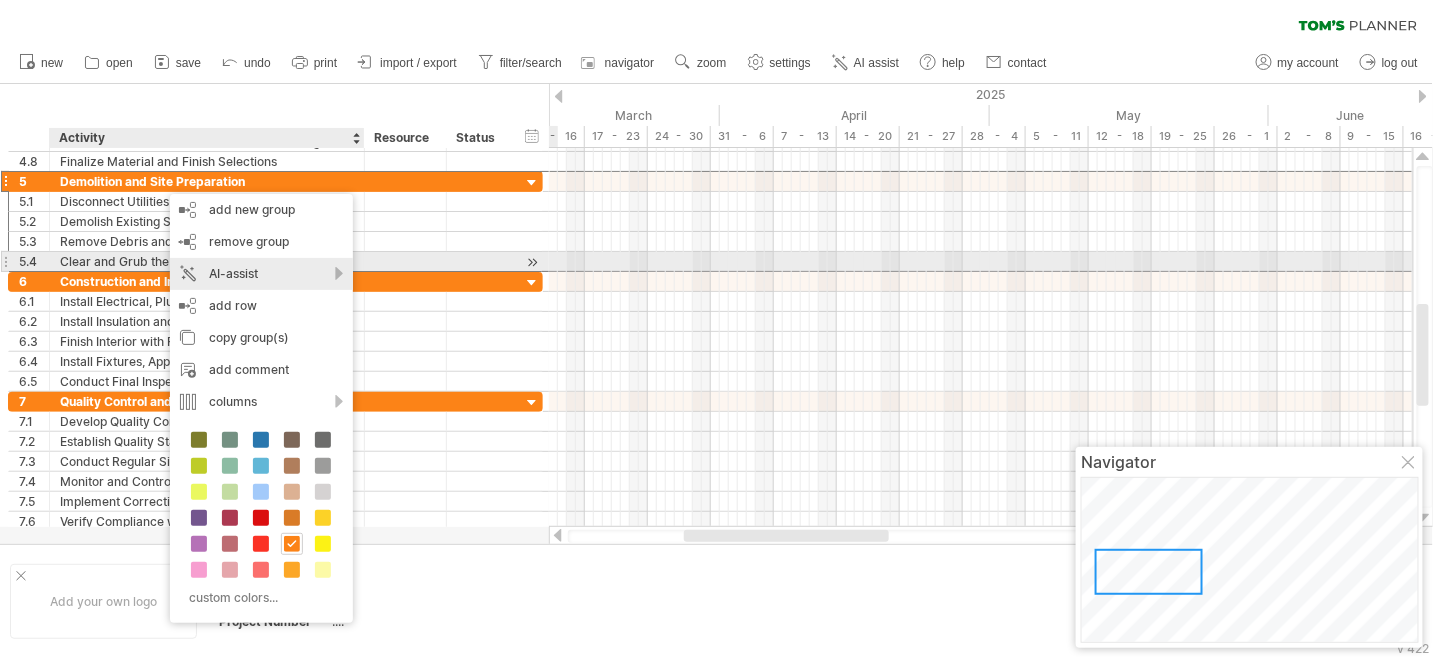 click on "AI-assist" at bounding box center [261, 274] 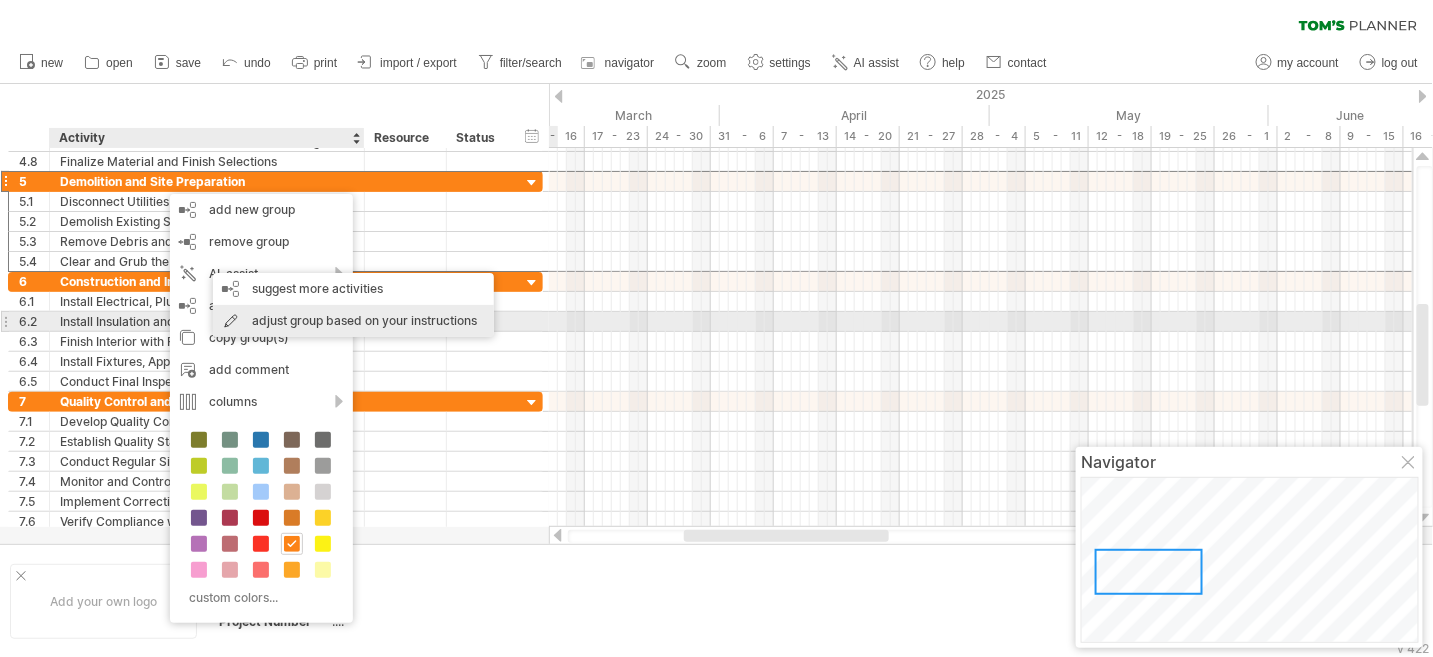 click on "adjust group based on your instructions" at bounding box center [353, 321] 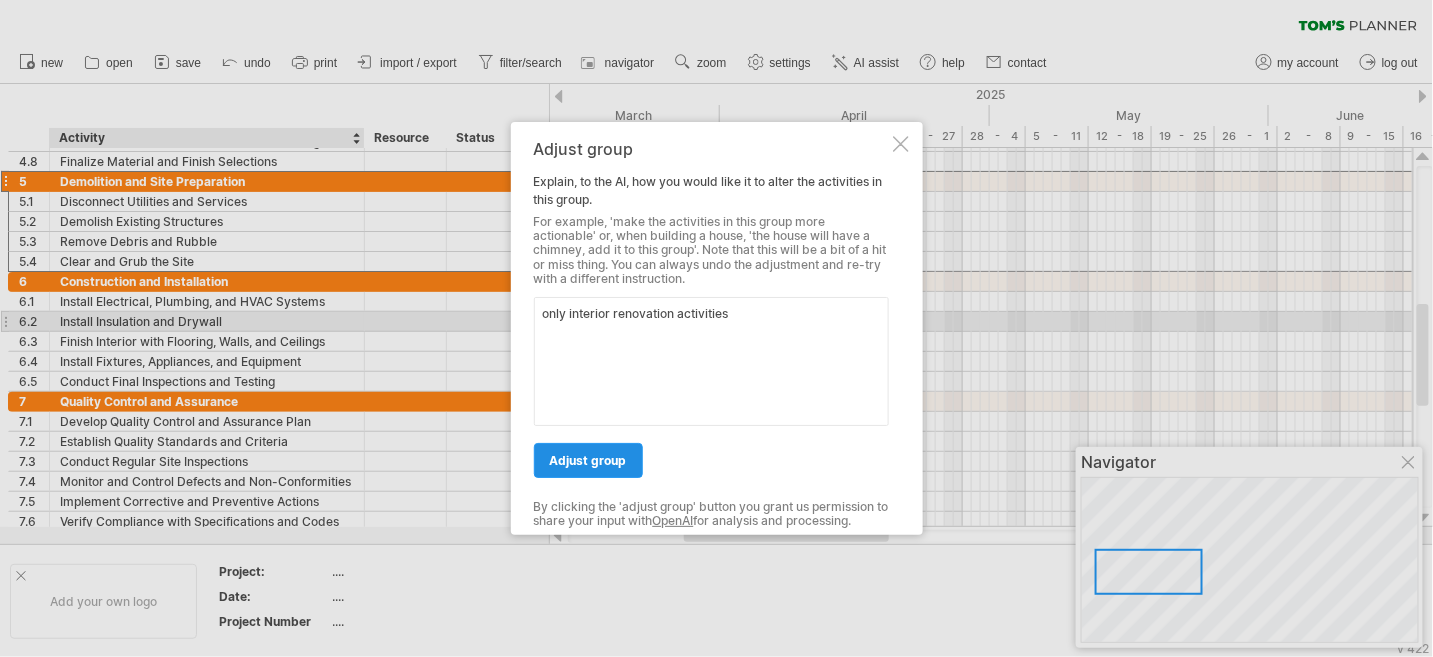type on "only interior renovation activities" 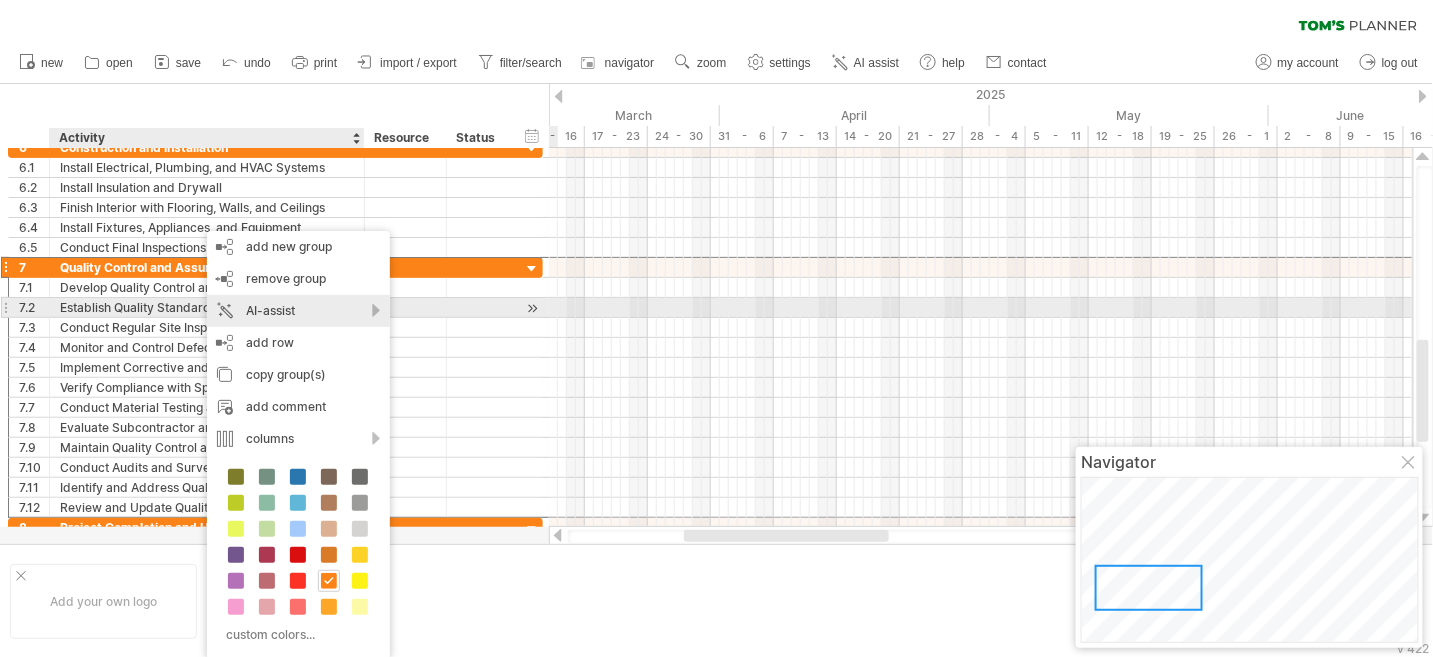 click on "AI-assist" at bounding box center [298, 311] 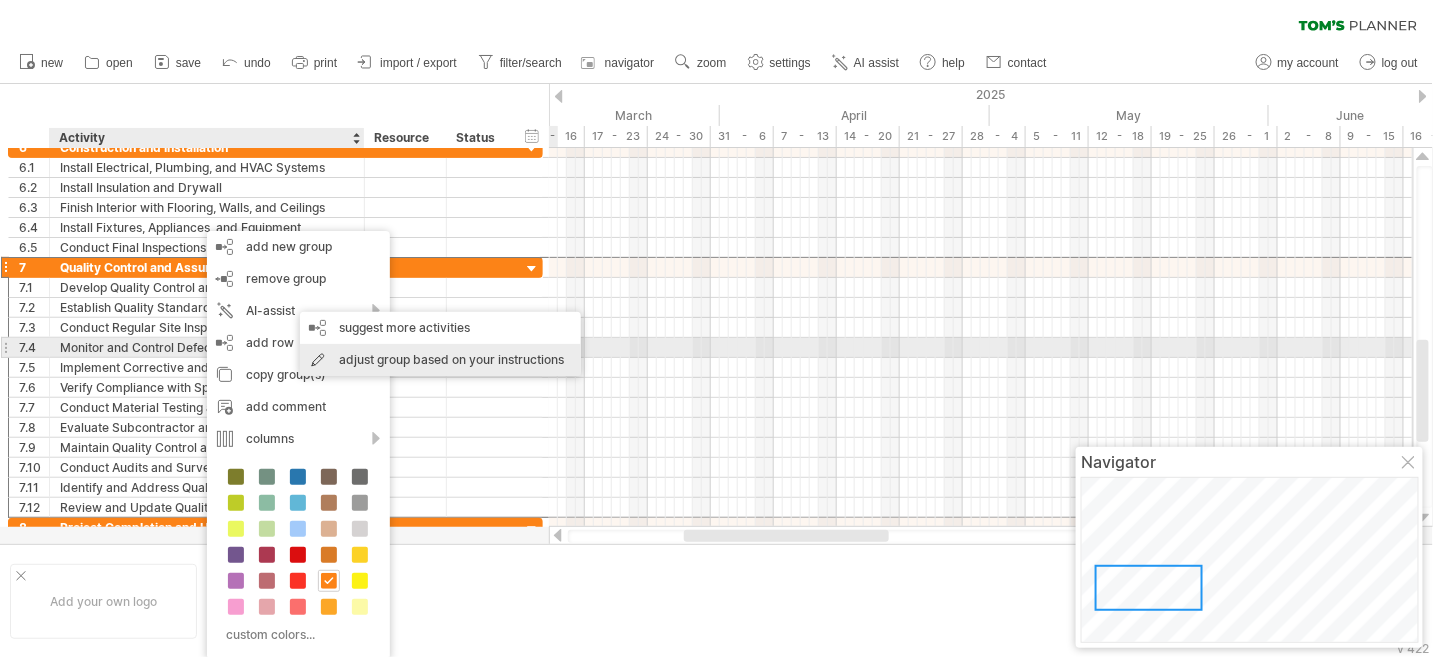 click on "adjust group based on your instructions" at bounding box center (440, 360) 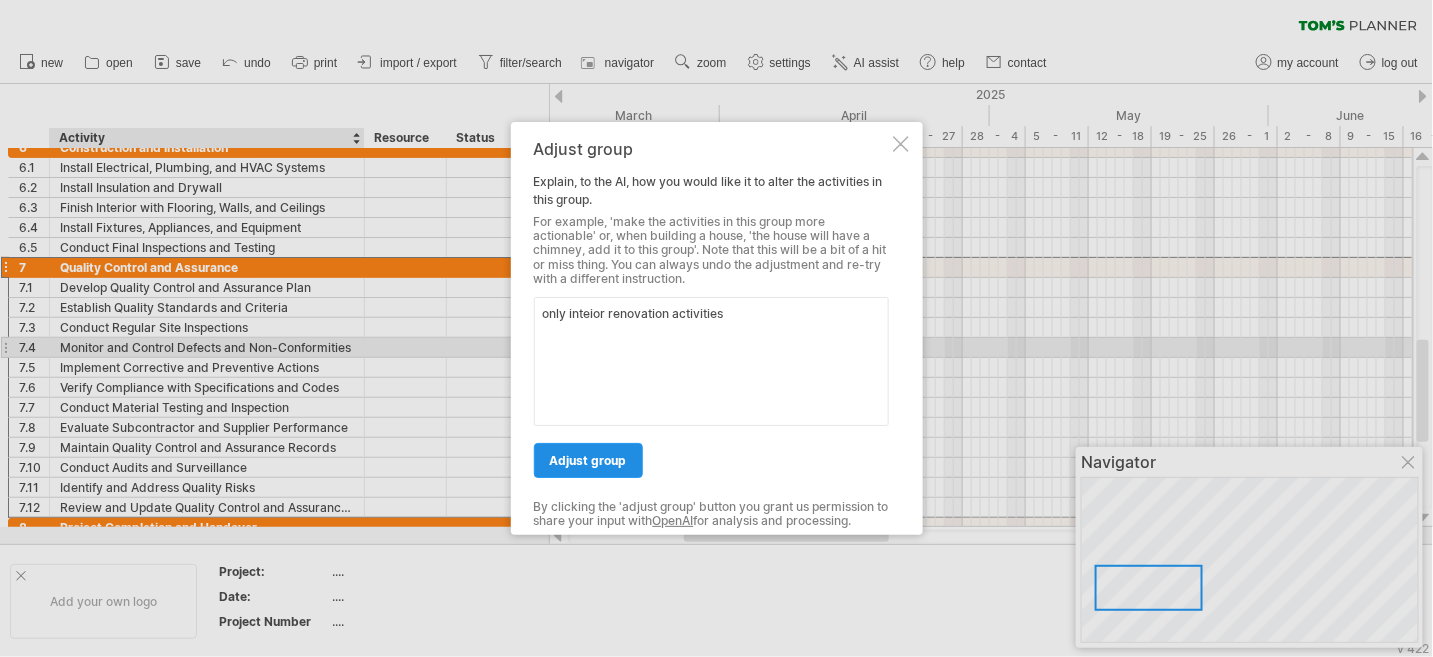 type on "only inteior renovation activities" 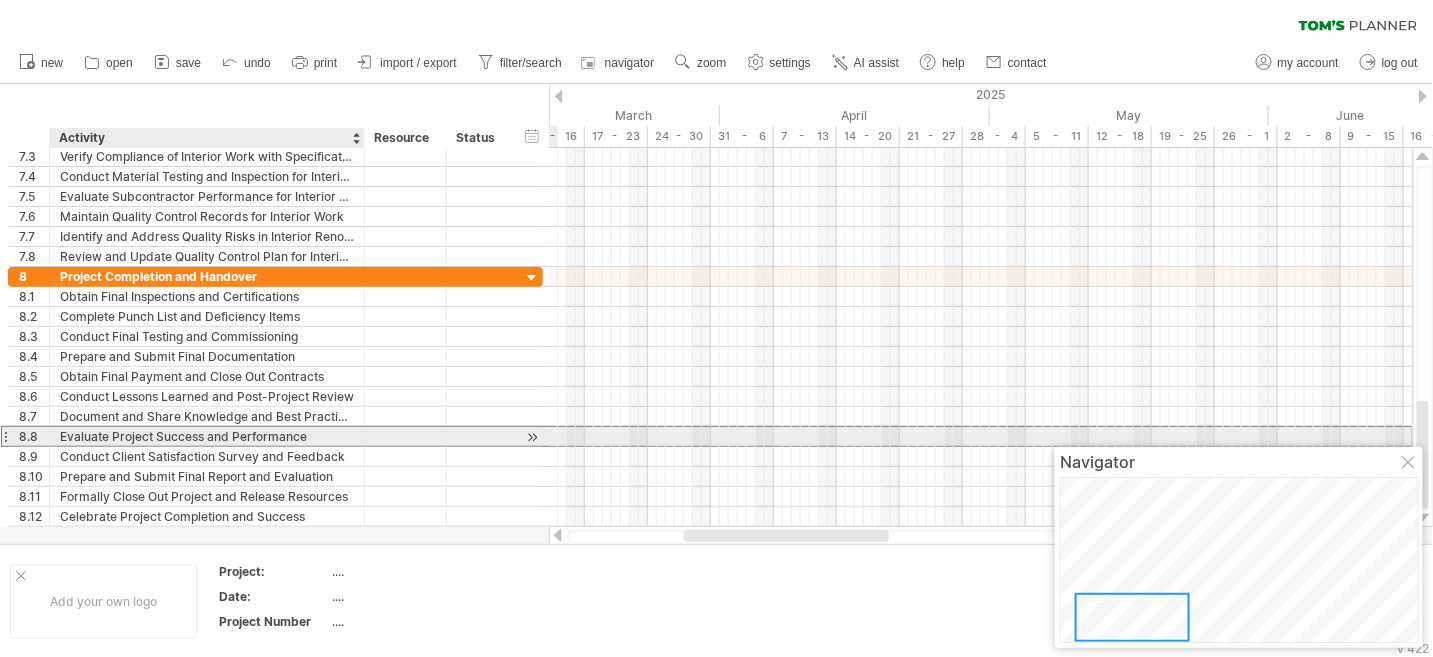 click at bounding box center [479, 436] 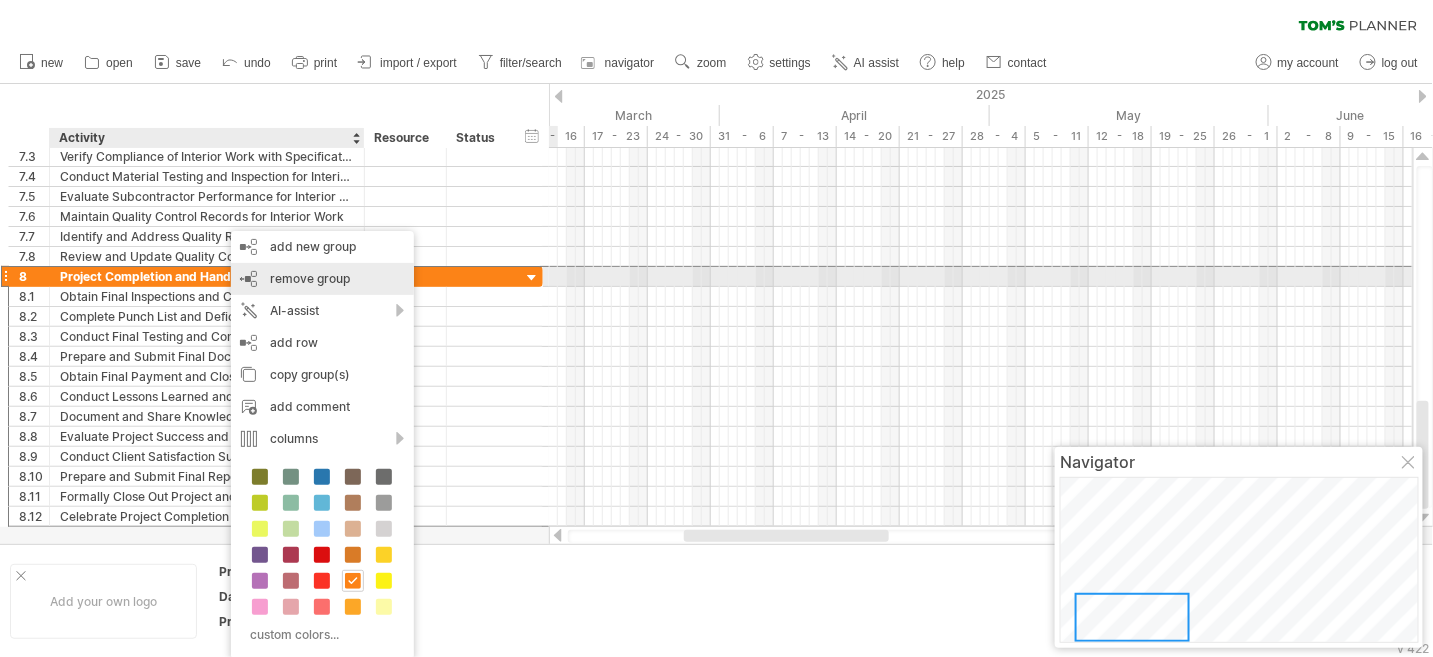 click on "remove group" at bounding box center [310, 278] 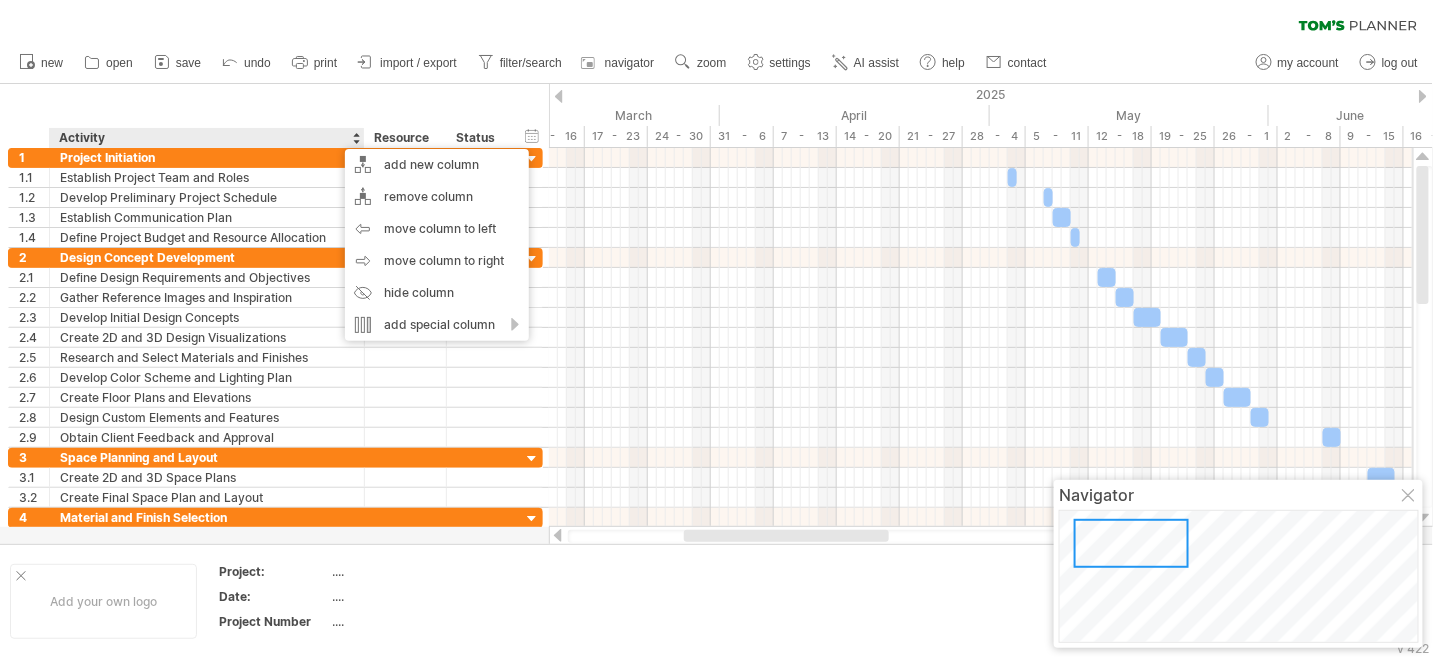 click on "hide start/end/duration show start/end/duration
******** Activity ******** Resource ****** Status" at bounding box center [274, 116] 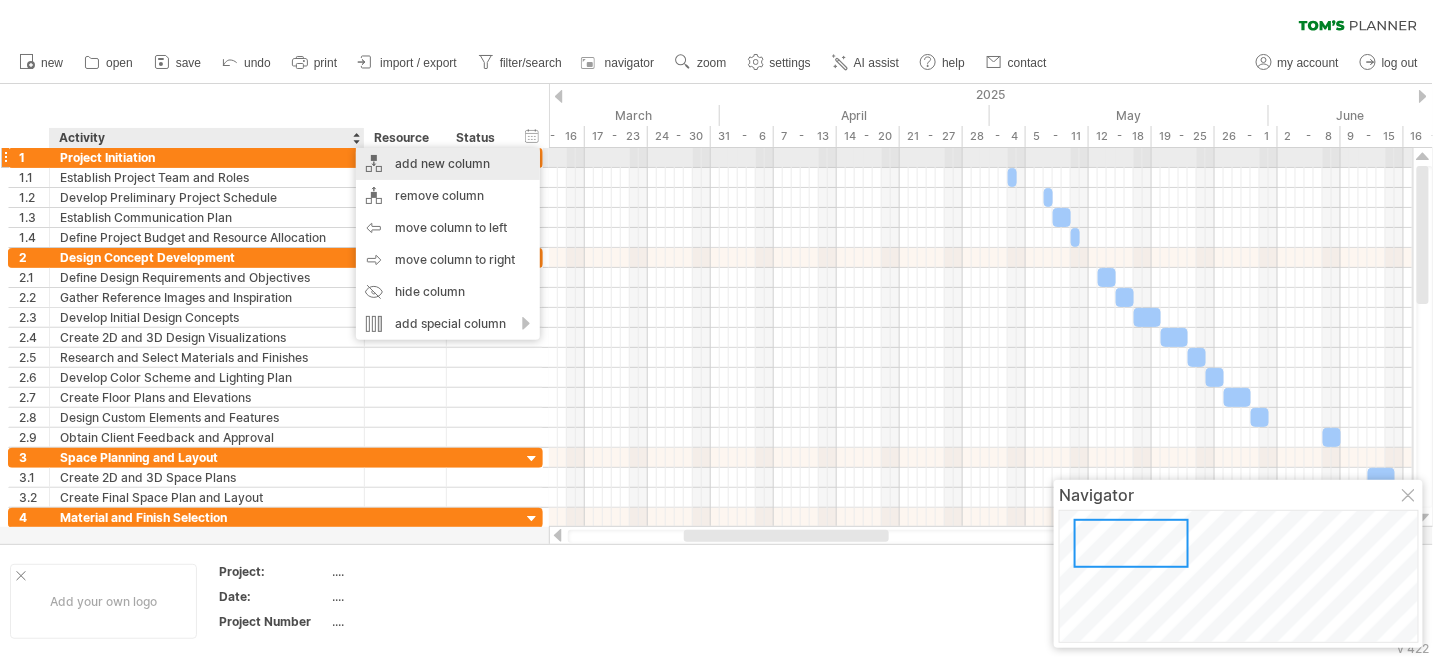 click on "add new column" at bounding box center (448, 164) 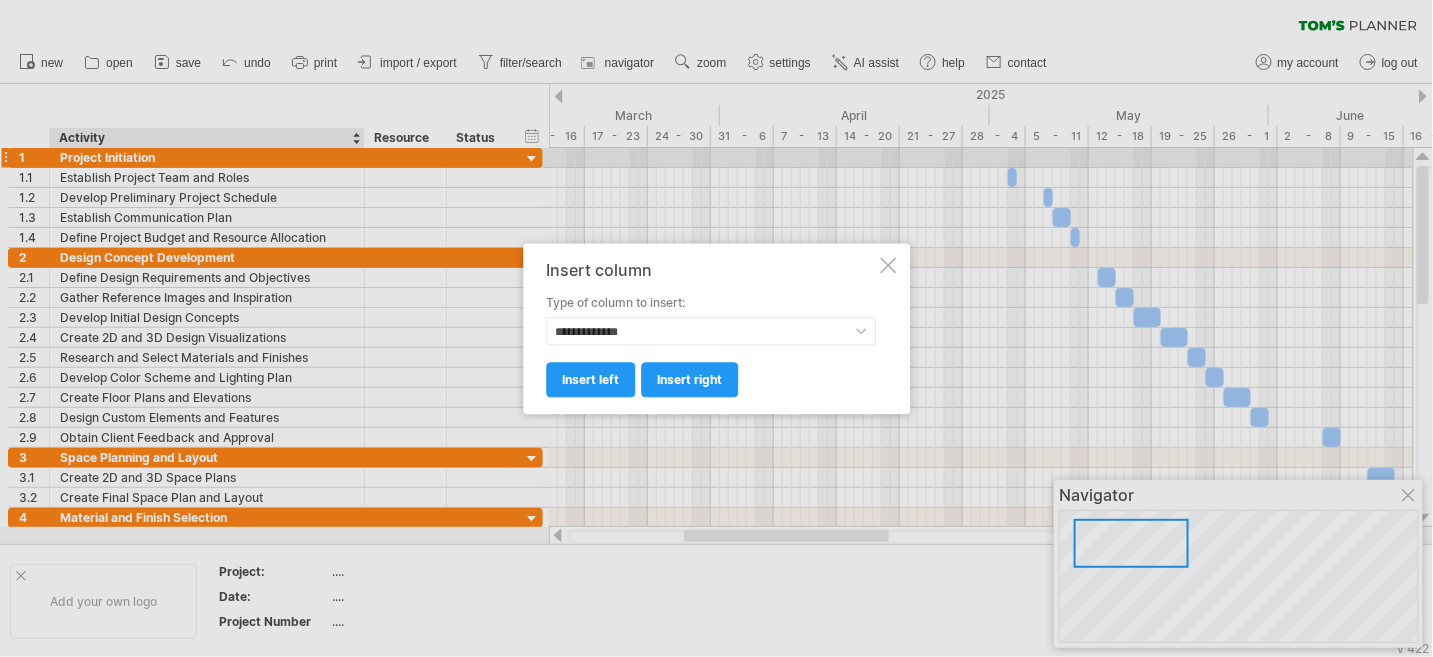 click at bounding box center [888, 265] 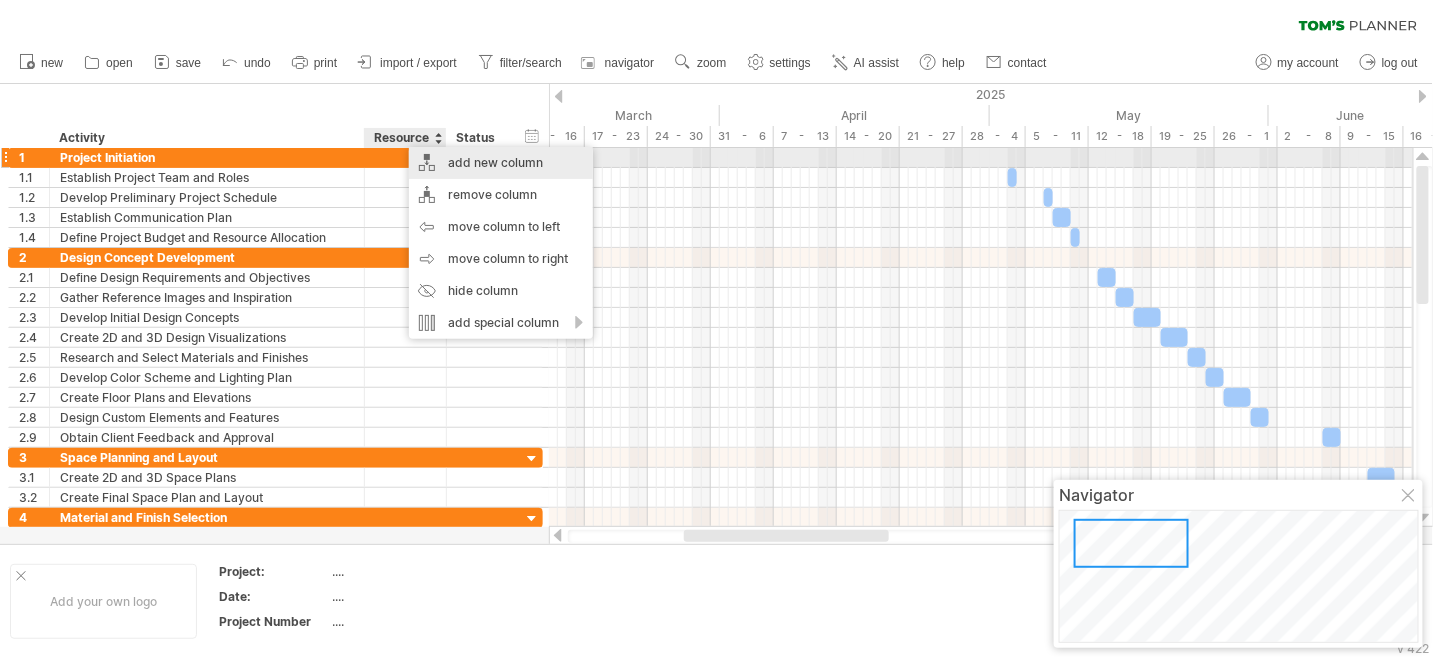 click on "add new column" at bounding box center [501, 163] 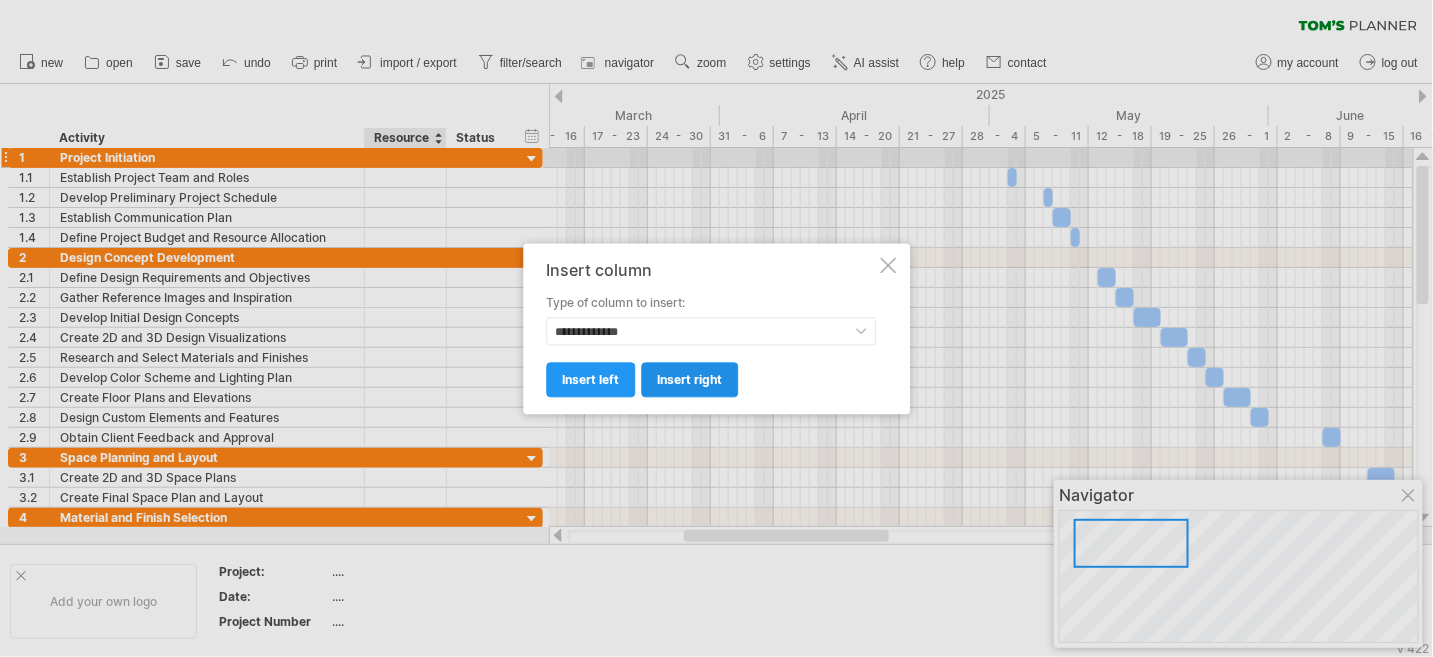 click on "insert right" at bounding box center [689, 379] 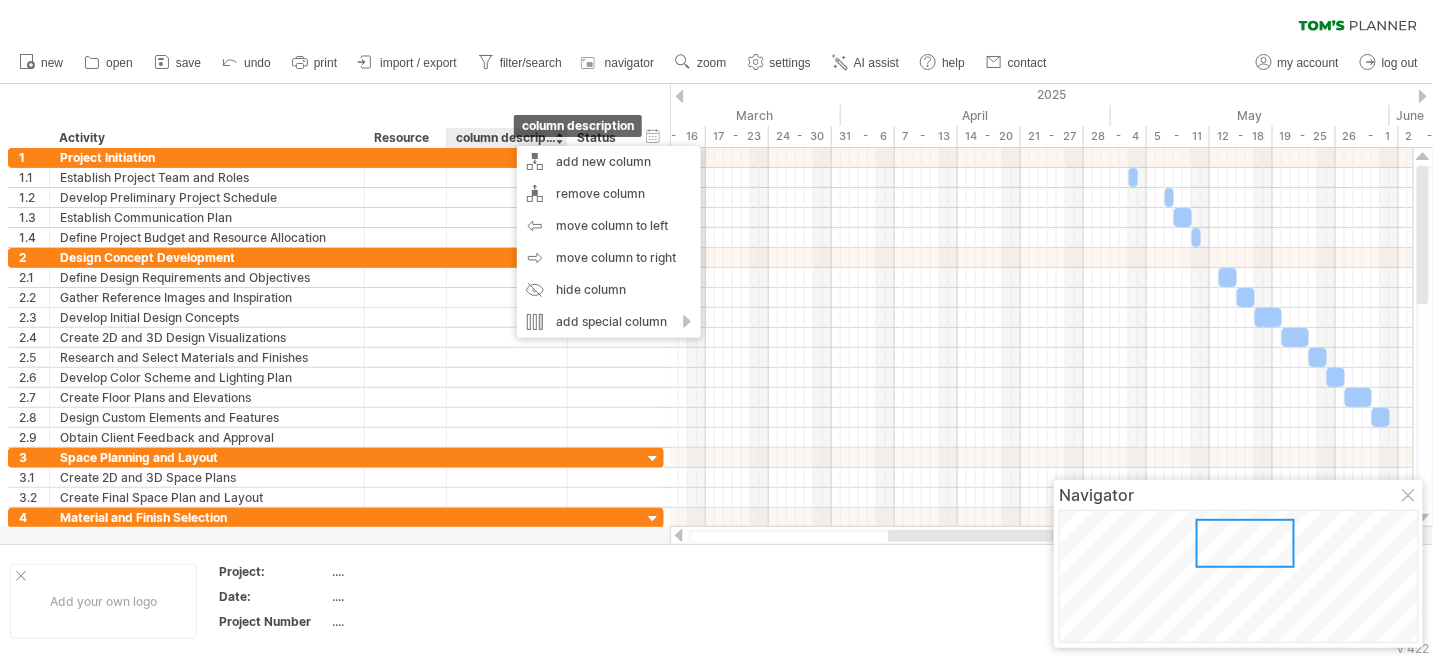 click on "column description" at bounding box center (506, 138) 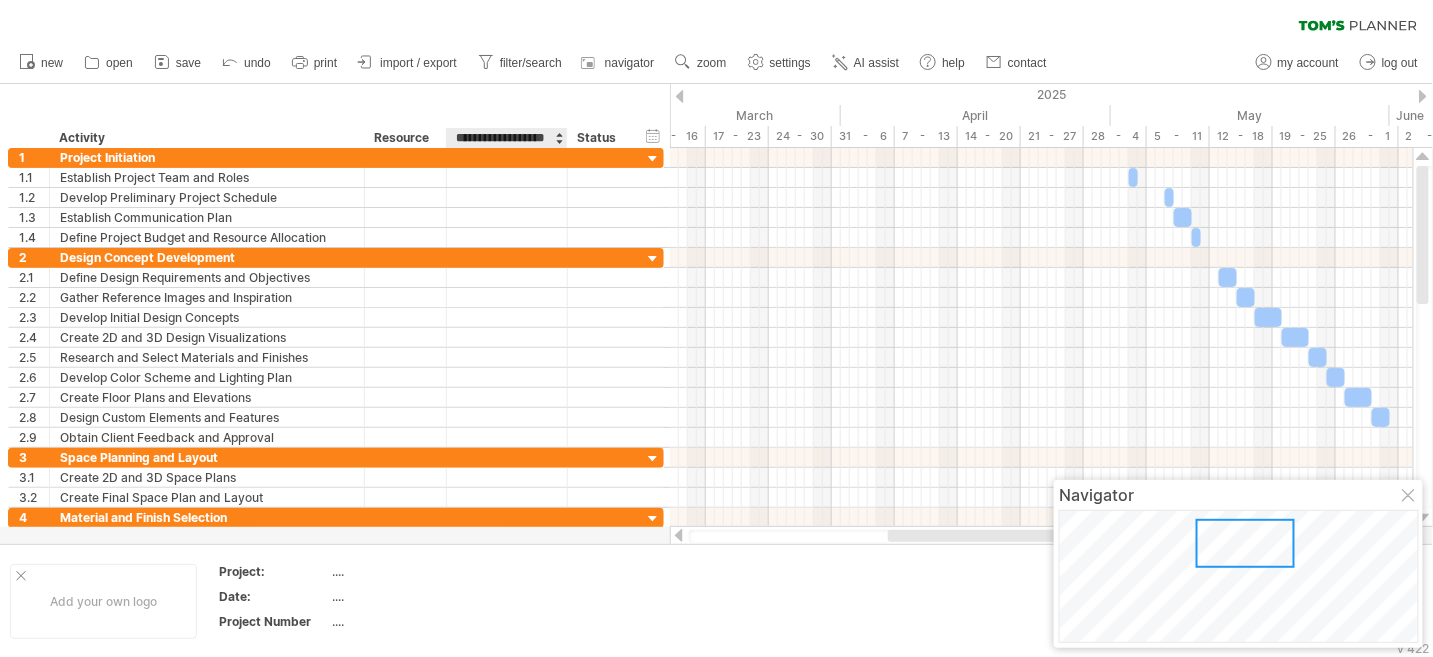 scroll, scrollTop: 0, scrollLeft: 0, axis: both 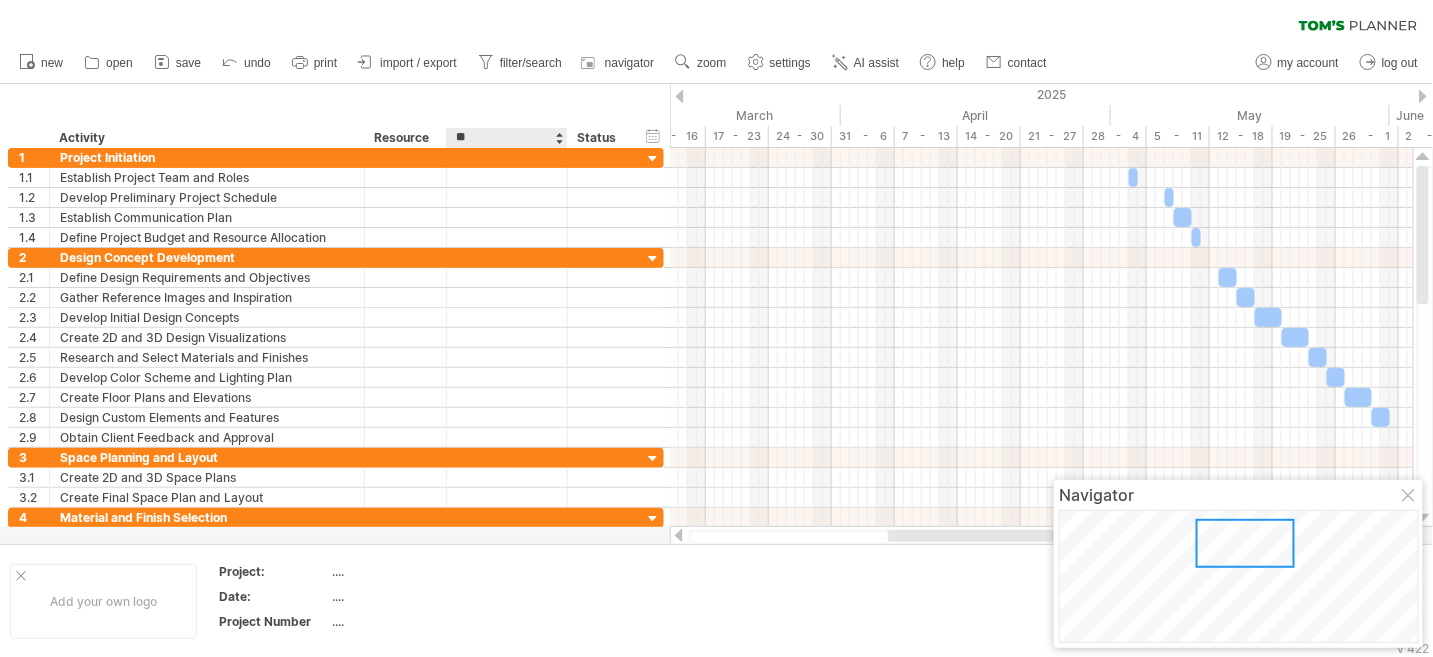 type on "*" 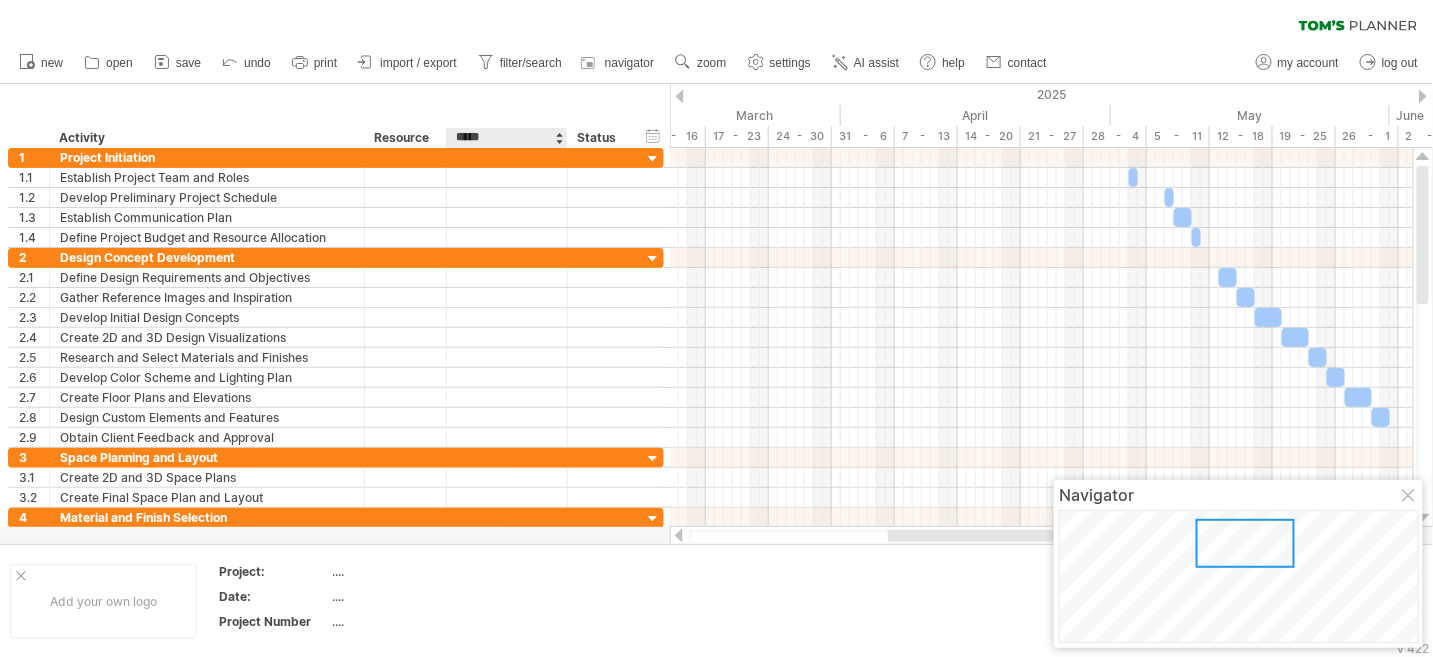 type on "******" 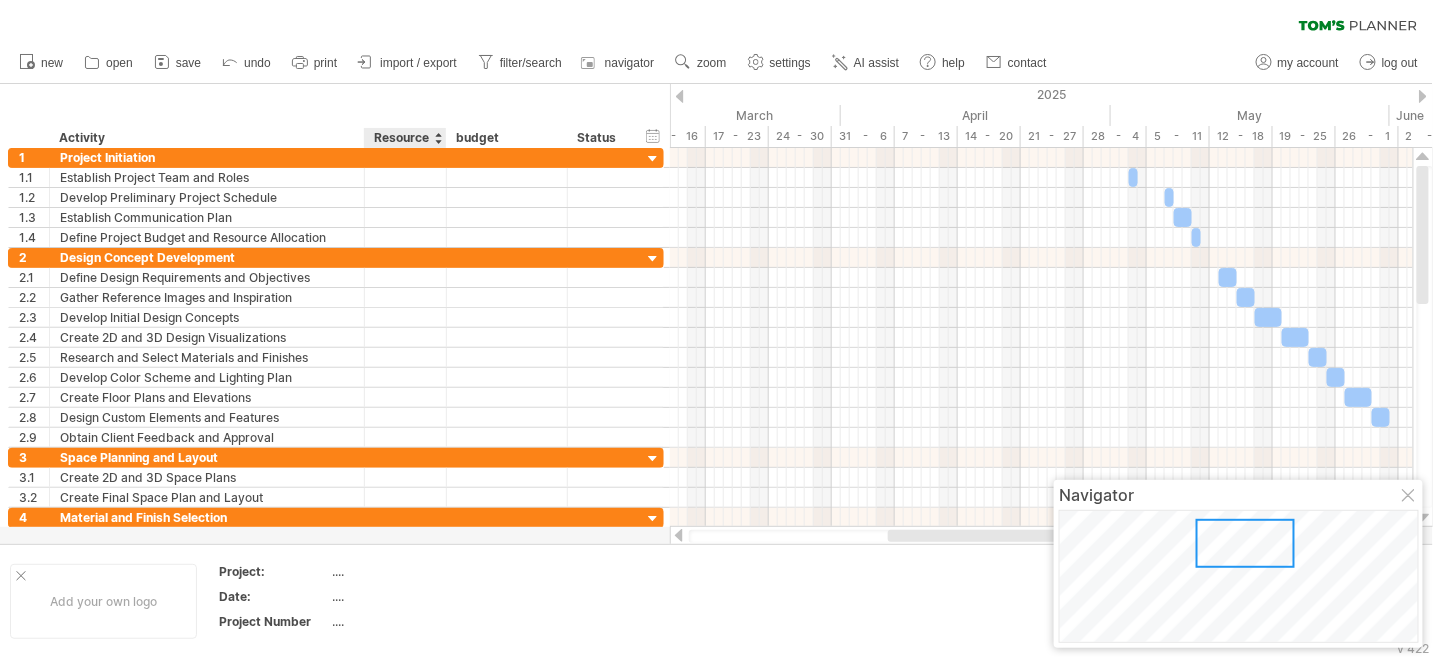 click on "hide start/end/duration show start/end/duration
******** Activity ******** Resource ****** budget ****** Status" at bounding box center [335, 116] 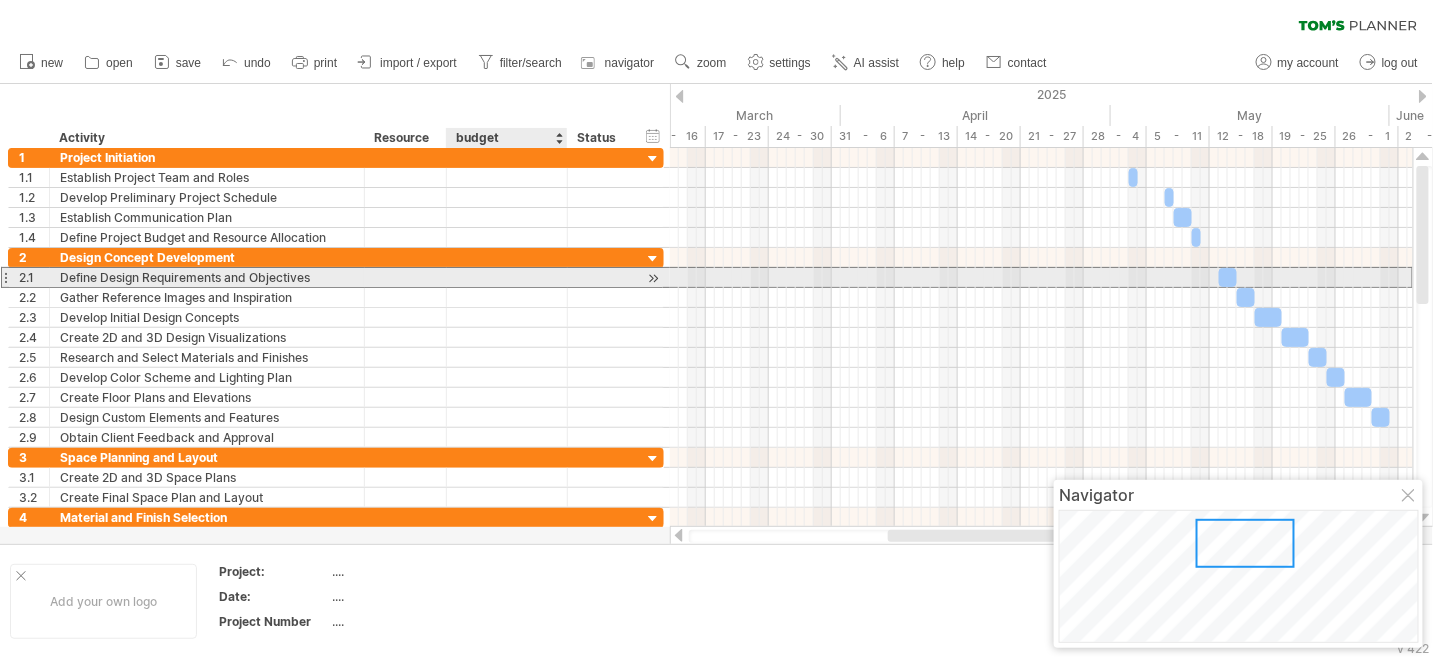 click at bounding box center [507, 277] 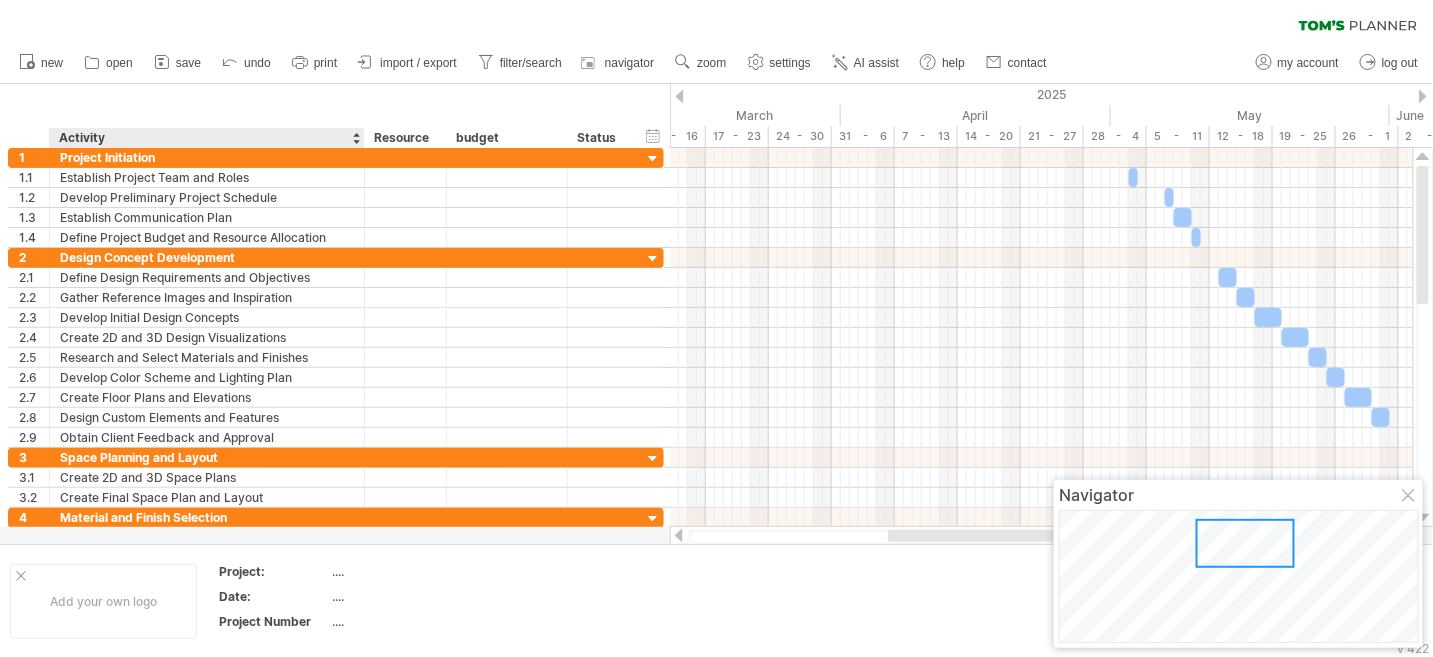 click at bounding box center [716, 314] 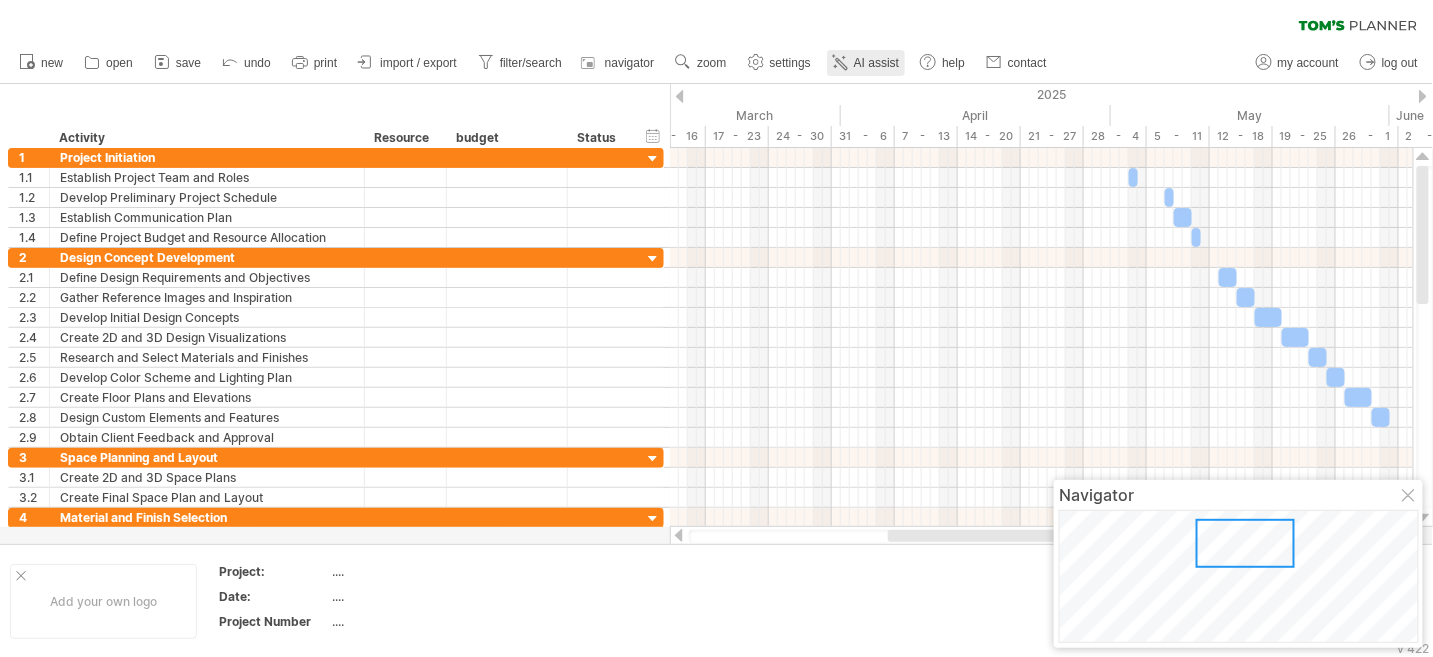 click on "AI assist" at bounding box center (876, 63) 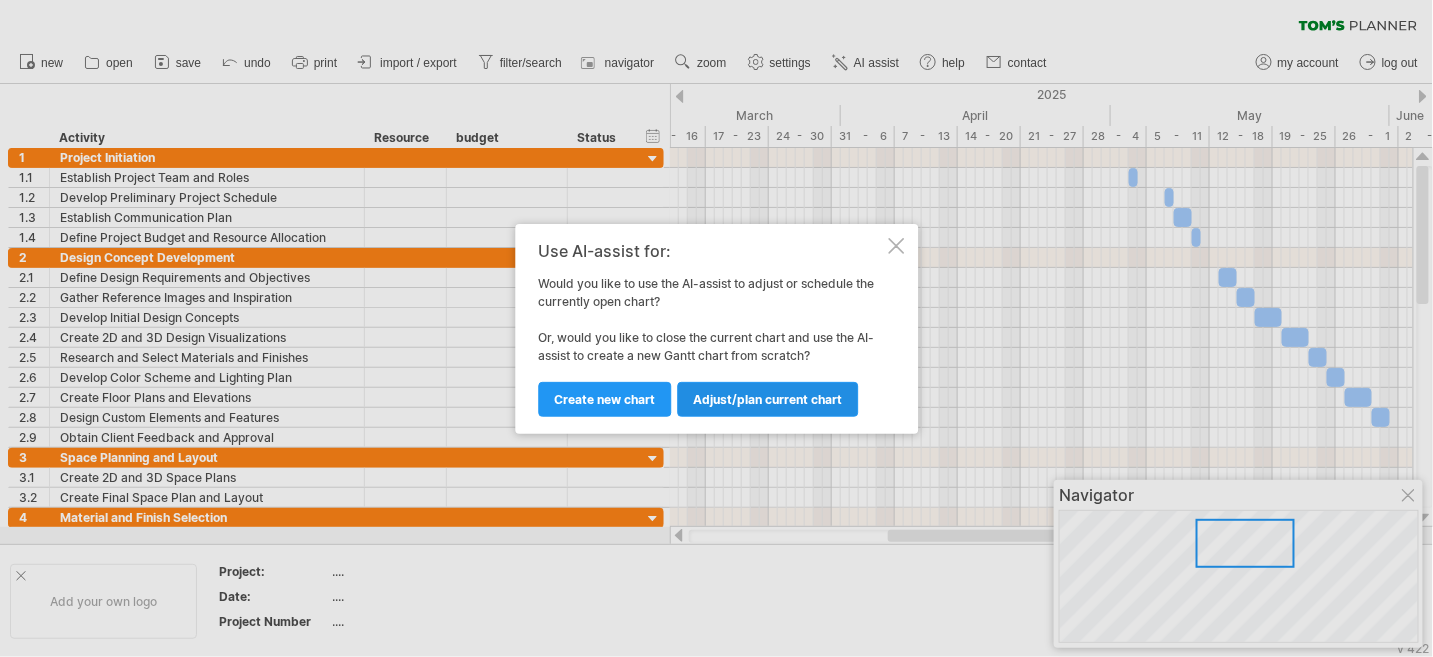 click on "Adjust/plan current chart" at bounding box center (767, 399) 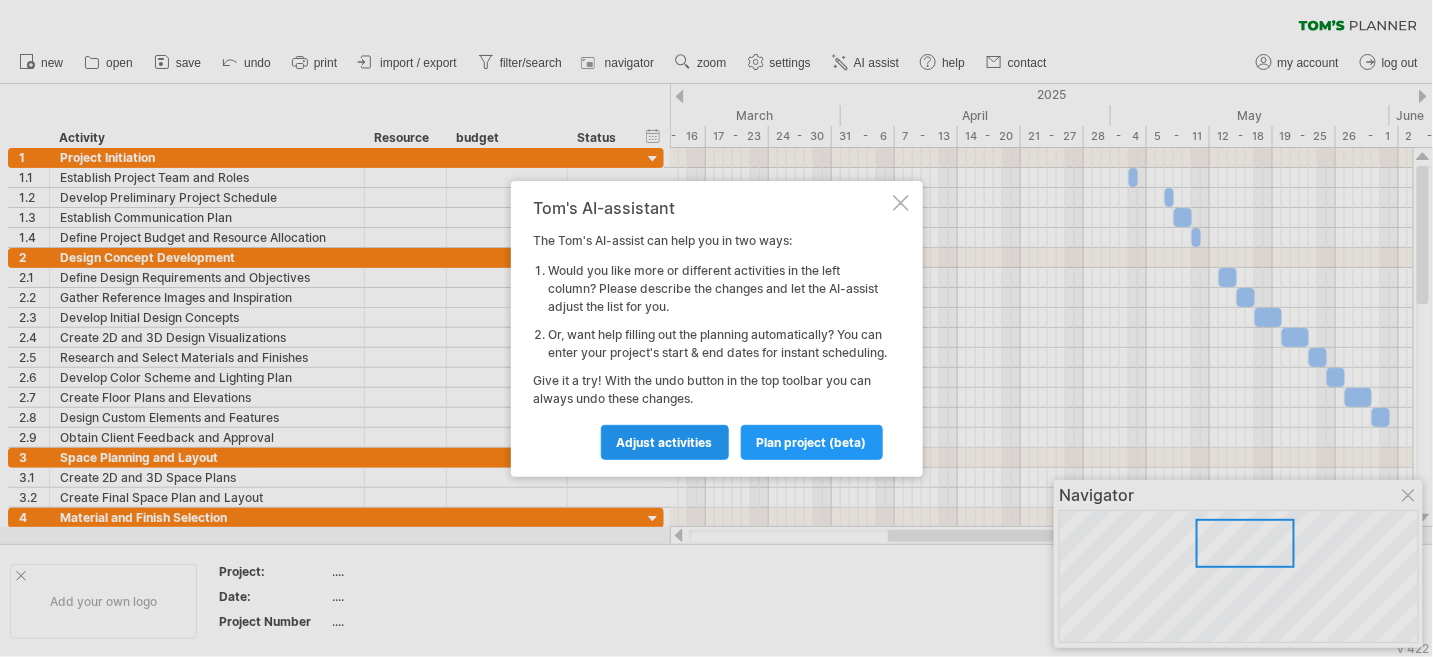 click on "Adjust activities" at bounding box center (665, 442) 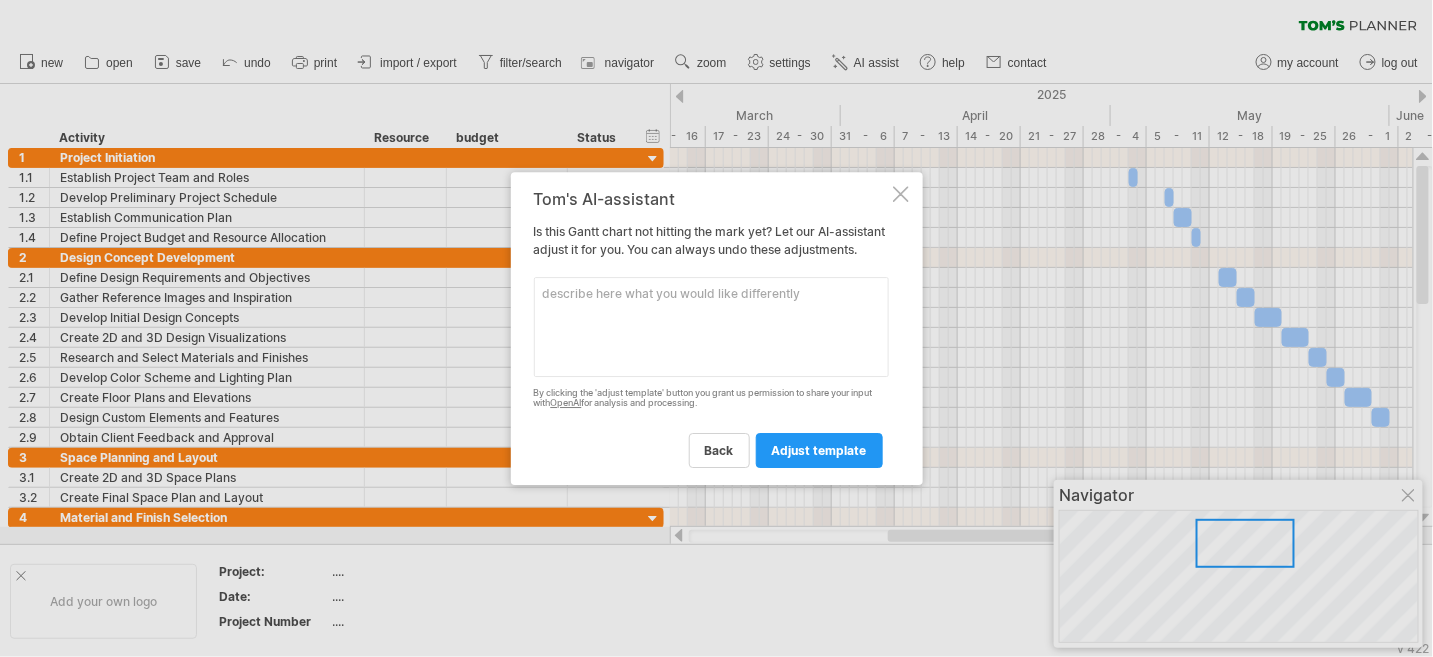 click at bounding box center [711, 327] 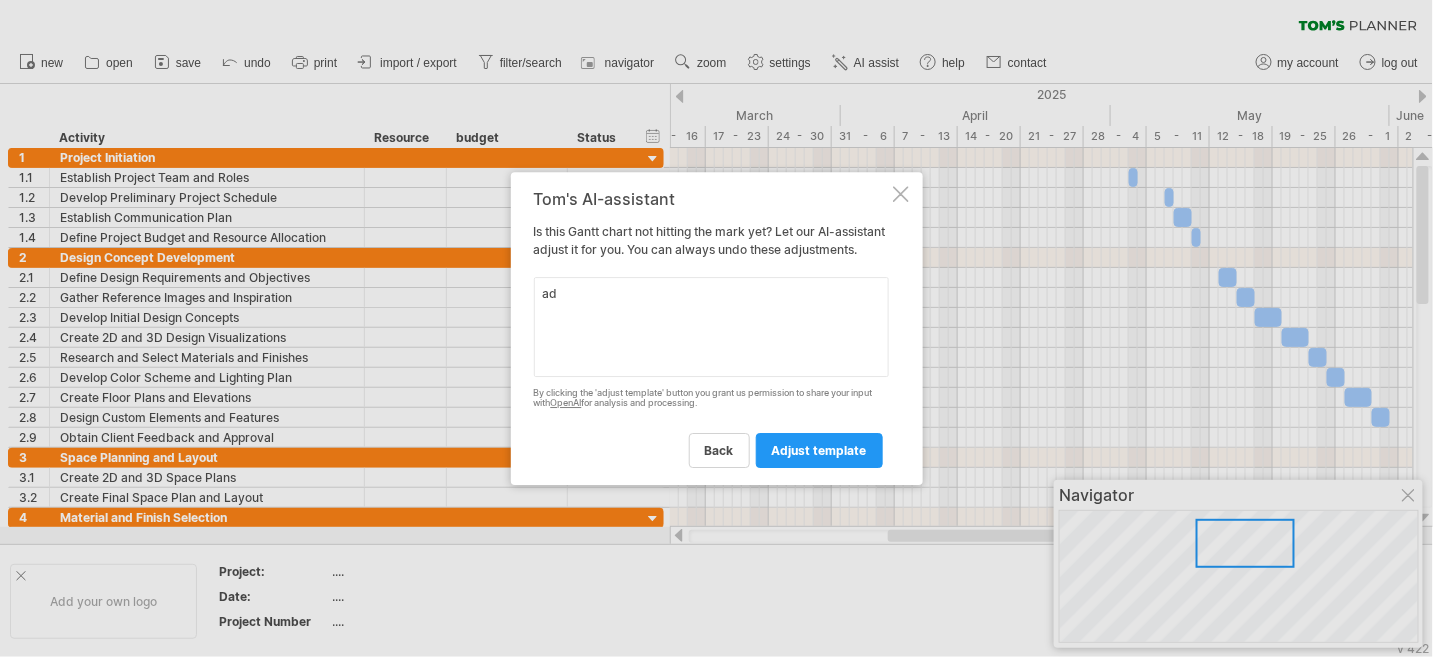 type on "a" 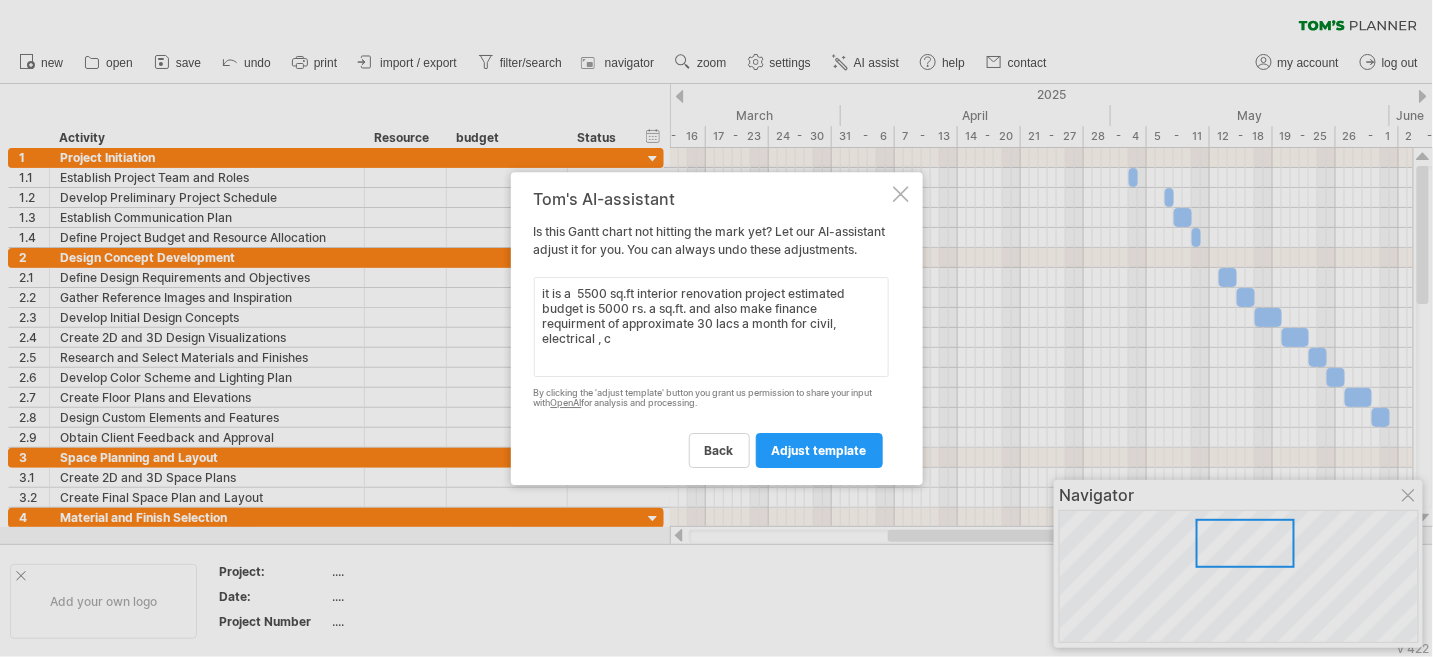 click on "it is a  5500 sq.ft interior renovation project estimated budget is 5000 rs. a sq.ft. and also make finance requirment of approximate 30 lacs a month for civil, electrical , c" at bounding box center (711, 327) 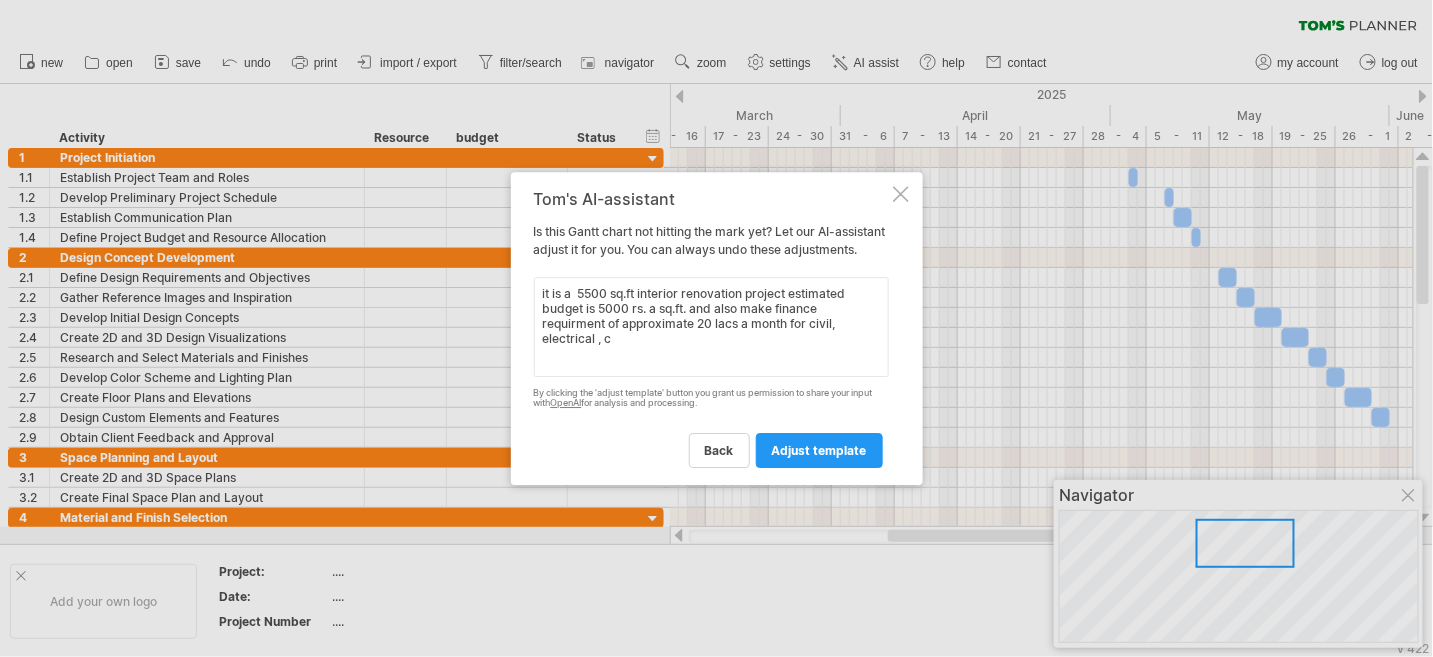click on "it is a  5500 sq.ft interior renovation project estimated budget is 5000 rs. a sq.ft. and also make finance requirment of approximate 20 lacs a month for civil, electrical , c" at bounding box center (711, 327) 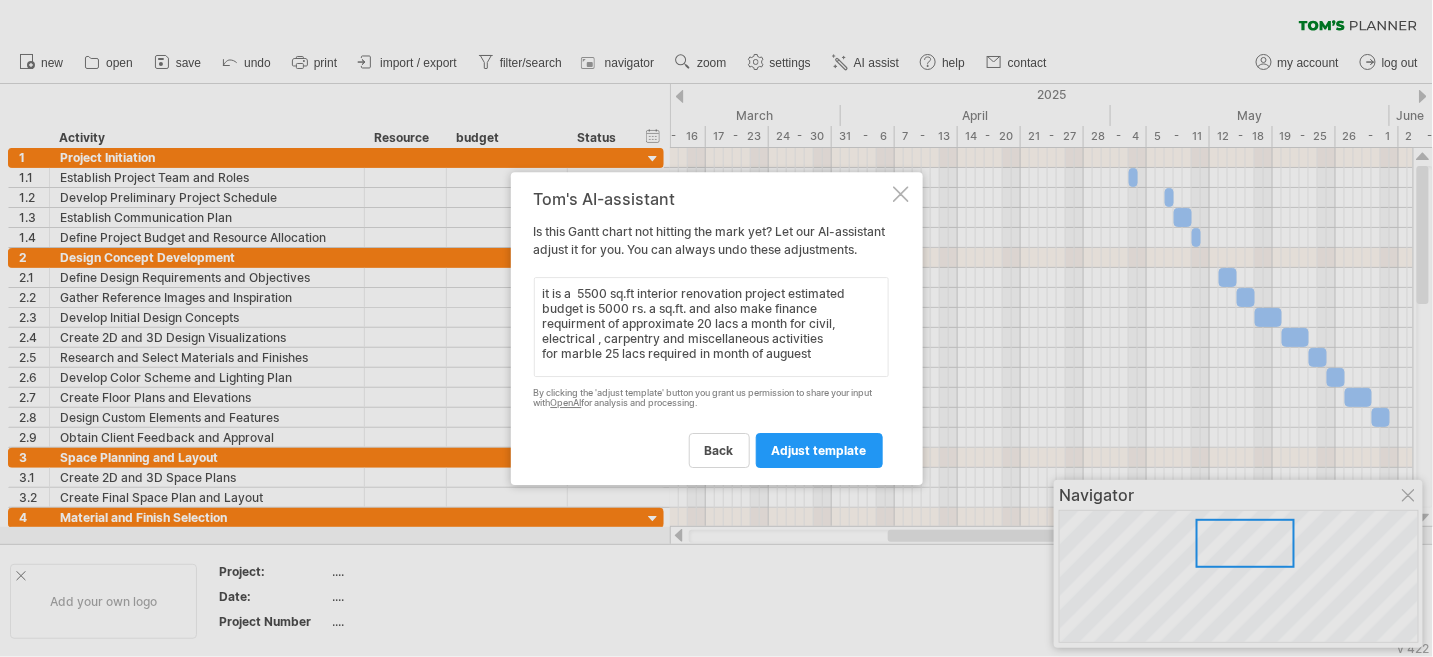 drag, startPoint x: 604, startPoint y: 358, endPoint x: 620, endPoint y: 394, distance: 39.39543 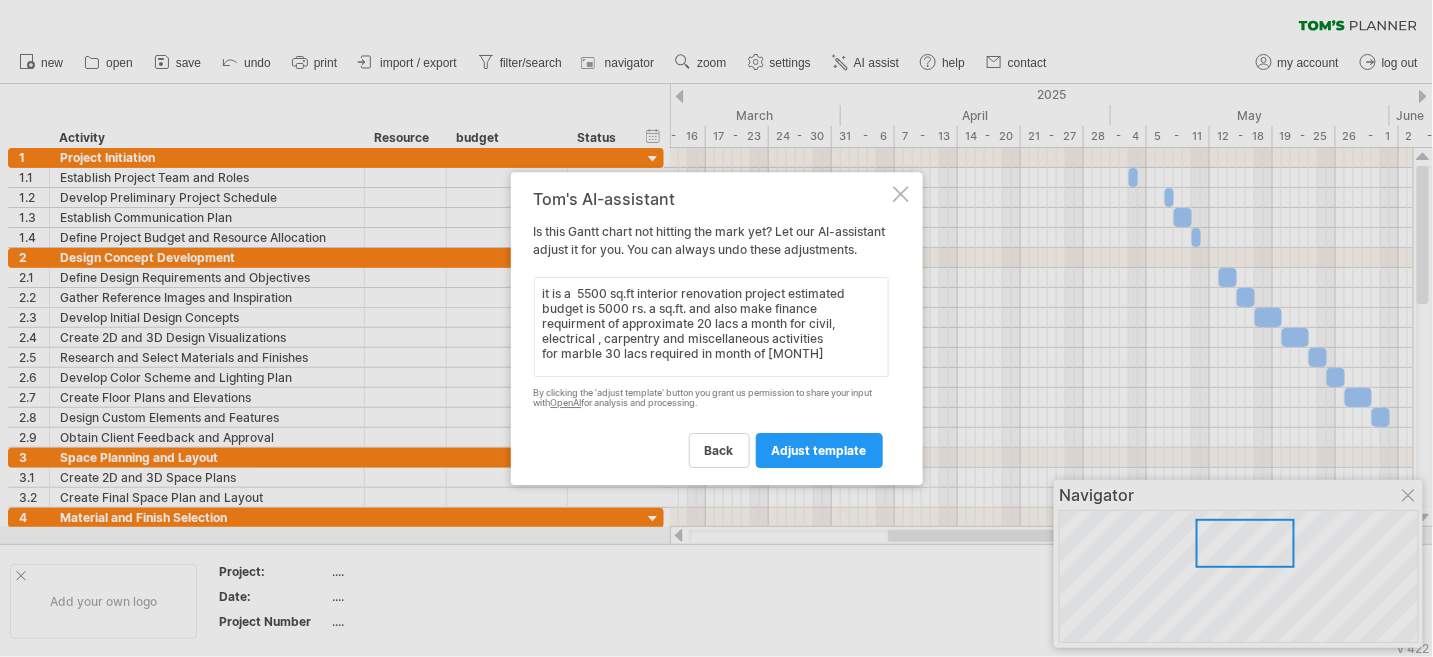 click on "it is a  5500 sq.ft interior renovation project estimated budget is 5000 rs. a sq.ft. and also make finance requirment of approximate 20 lacs a month for civil, electrical , carpentry and miscellaneous activities
for marble 30 lacs required in month of [MONTH]" at bounding box center (711, 327) 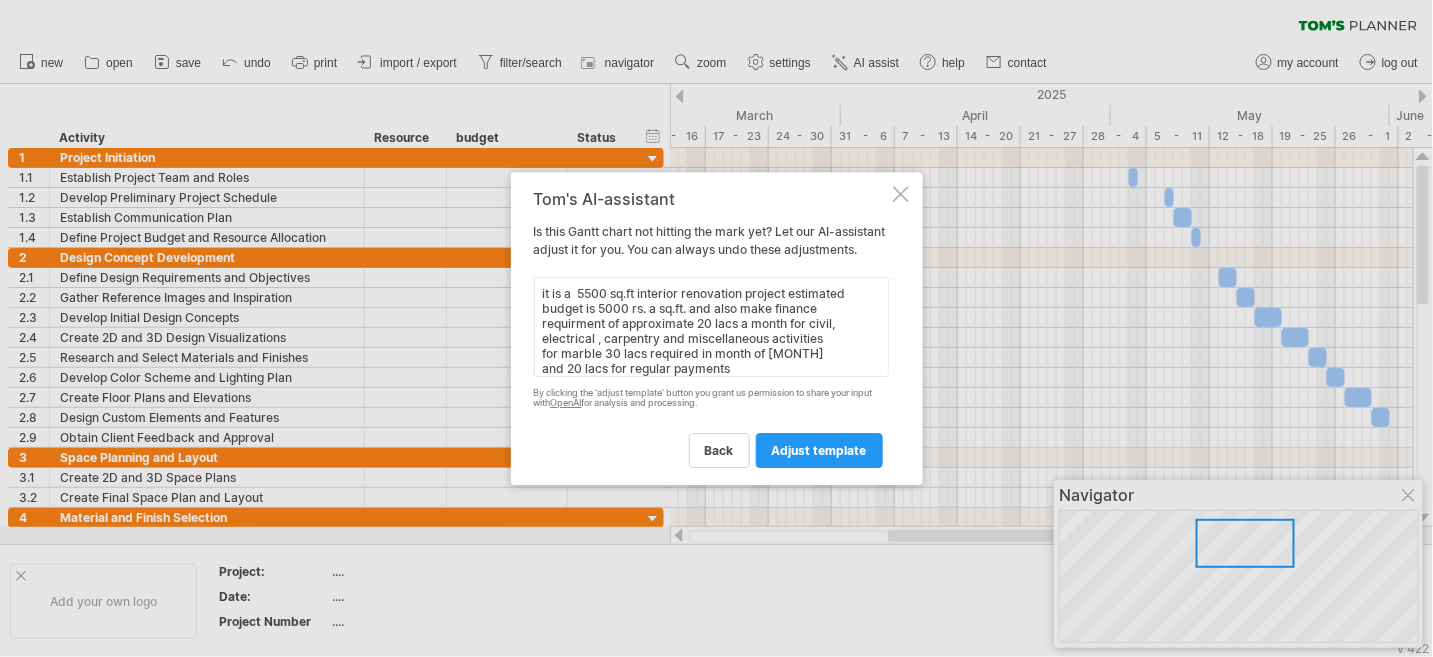 scroll, scrollTop: 14, scrollLeft: 0, axis: vertical 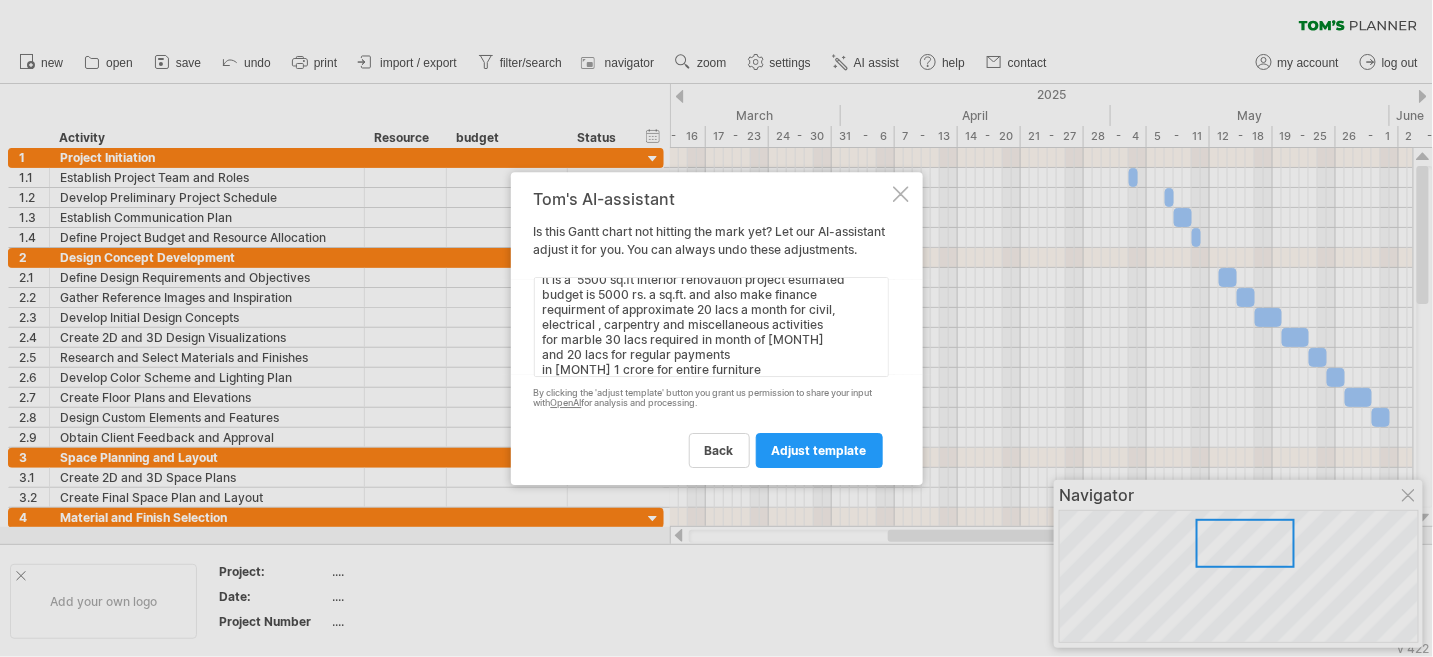 click on "it is a  5500 sq.ft interior renovation project estimated budget is 5000 rs. a sq.ft. and also make finance requirment of approximate 20 lacs a month for civil, electrical , carpentry and miscellaneous activities
for marble 30 lacs required in month of [MONTH]
and 20 lacs for regular payments
in [MONTH] 1 crore for entire furniture" at bounding box center [711, 327] 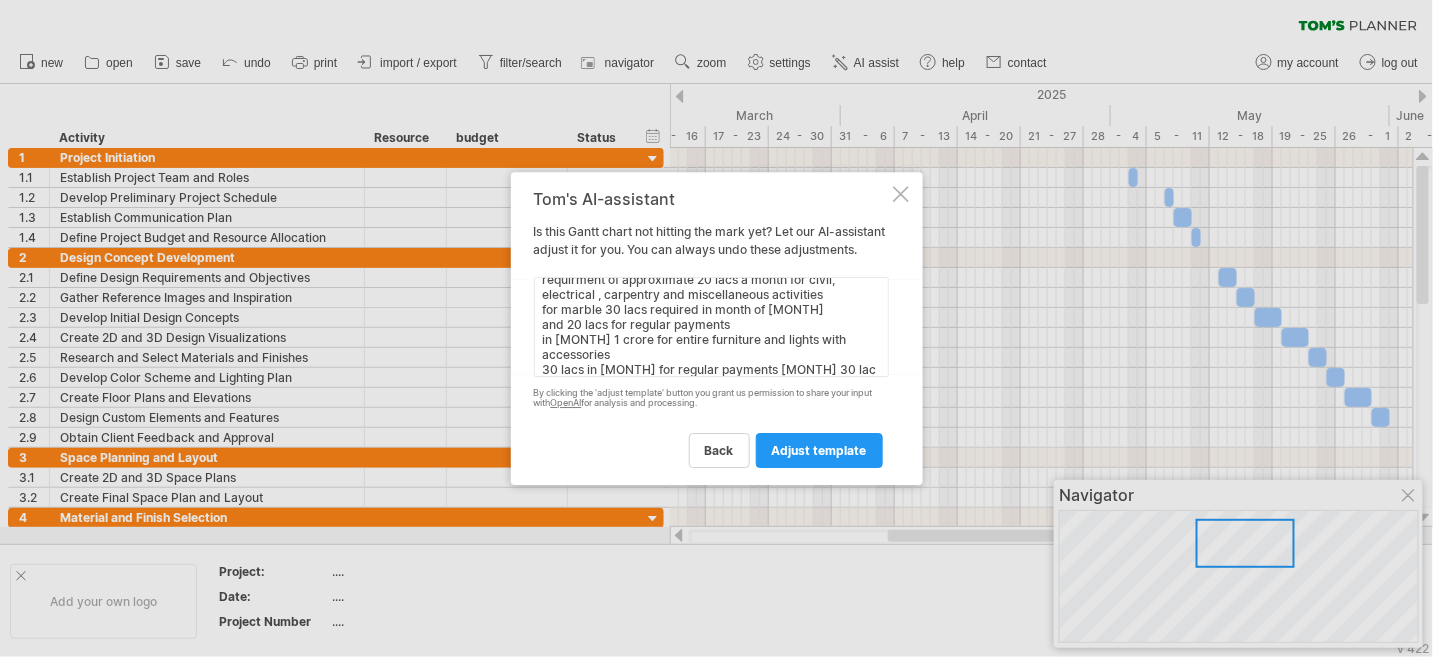 scroll, scrollTop: 58, scrollLeft: 0, axis: vertical 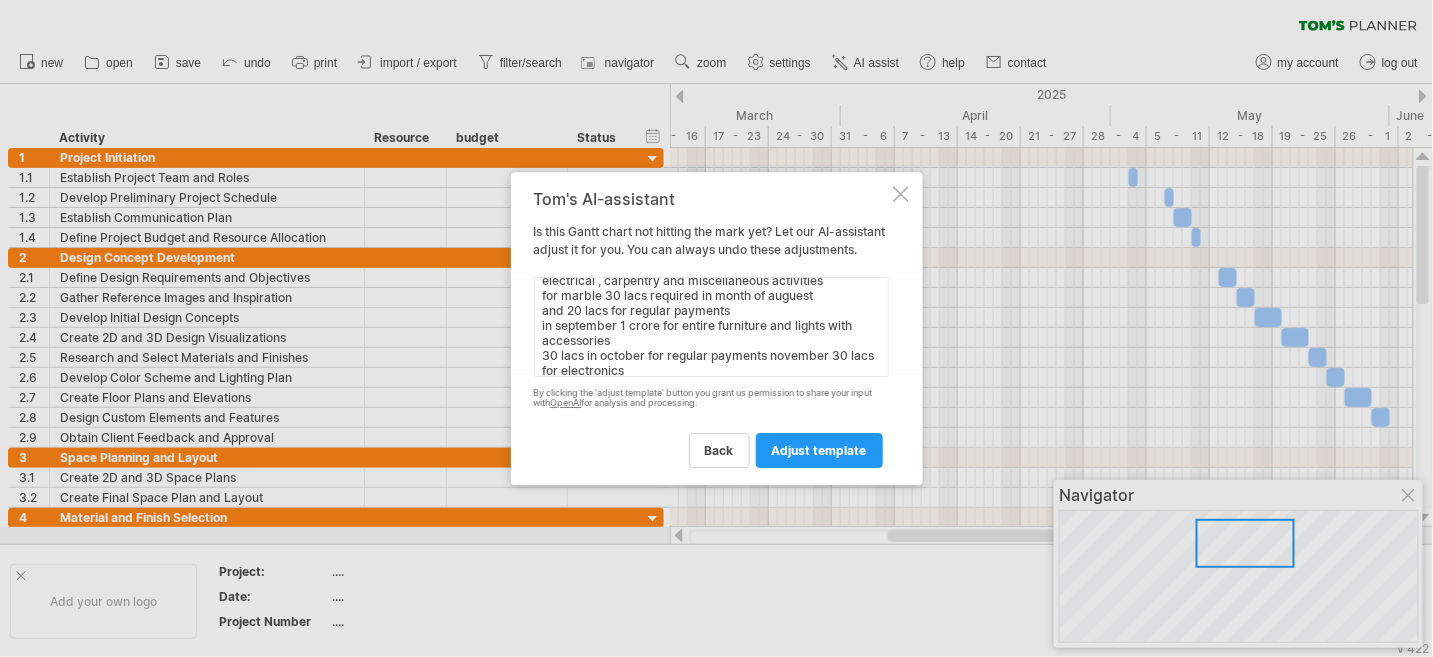 click on "it is a  5500 sq.ft interior renovation project estimated budget is 5000 rs. a sq.ft. and also make finance requirment of approximate 20 lacs a month for civil, electrical , carpentry and miscellaneous activities
for marble 30 lacs required in month of auguest
and 20 lacs for regular payments
in september 1 crore for entire furniture and lights with accessories
30 lacs in october for regular payments november 30 lacs for electronics" at bounding box center [711, 327] 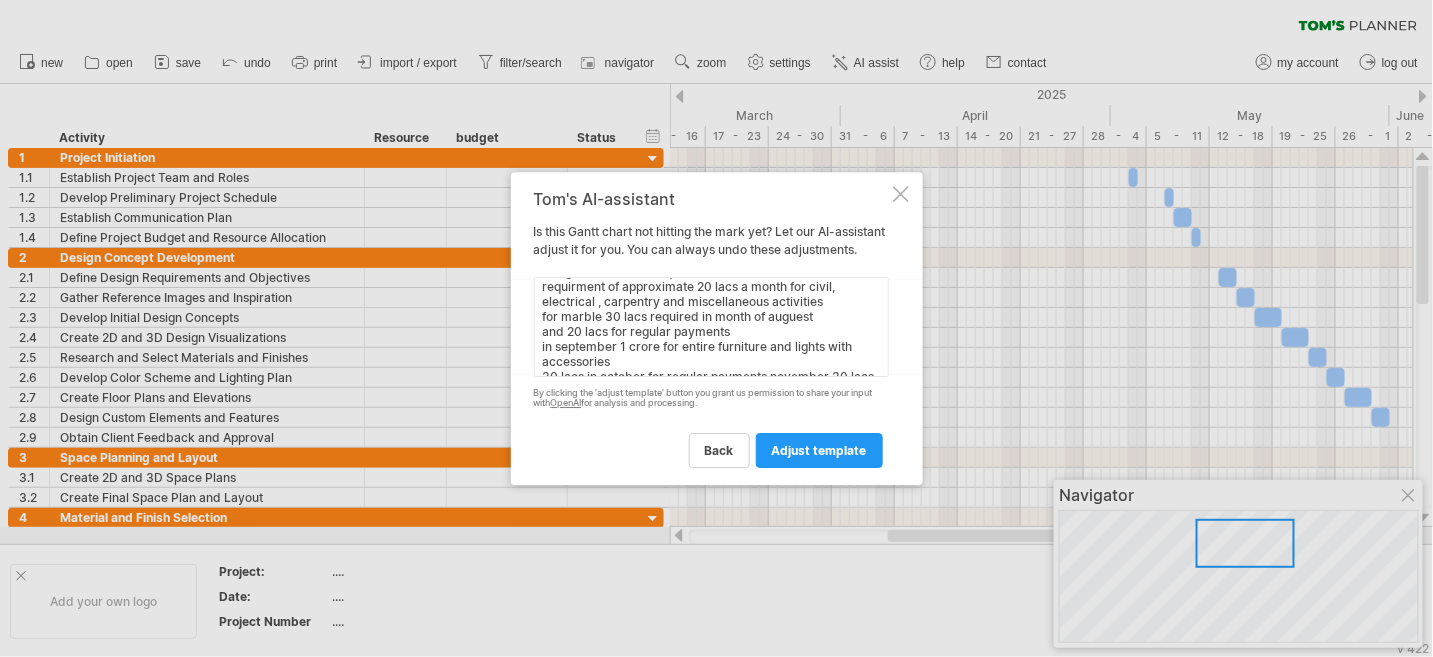 scroll, scrollTop: 66, scrollLeft: 0, axis: vertical 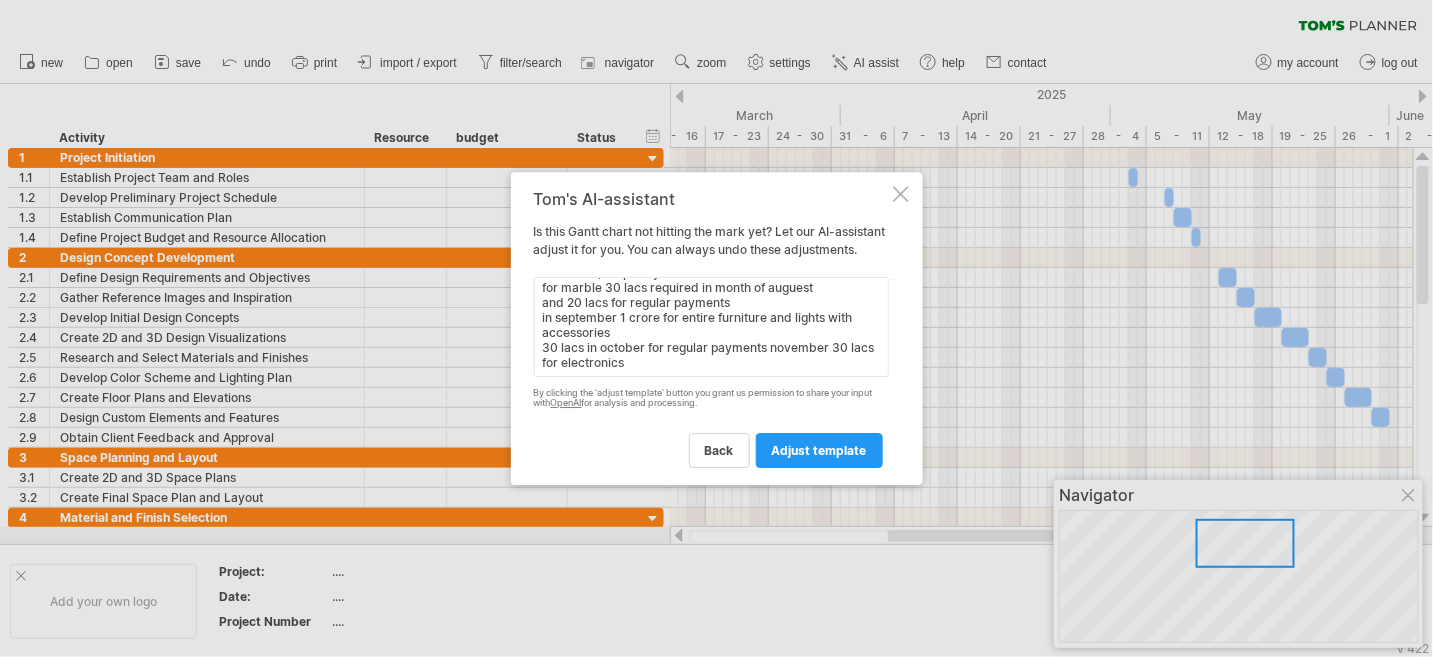 click on "it is a  5500 sq.ft interior renovation project estimated budget is 5000 rs. a sq.ft. and also make finance requirment of approximate 20 lacs a month for civil, electrical , carpentry and miscellaneous activities
for marble 30 lacs required in month of auguest
and 20 lacs for regular payments
in september 1 crore for entire furniture and lights with accessories
30 lacs in october for regular payments november 30 lacs for electronics" at bounding box center (711, 327) 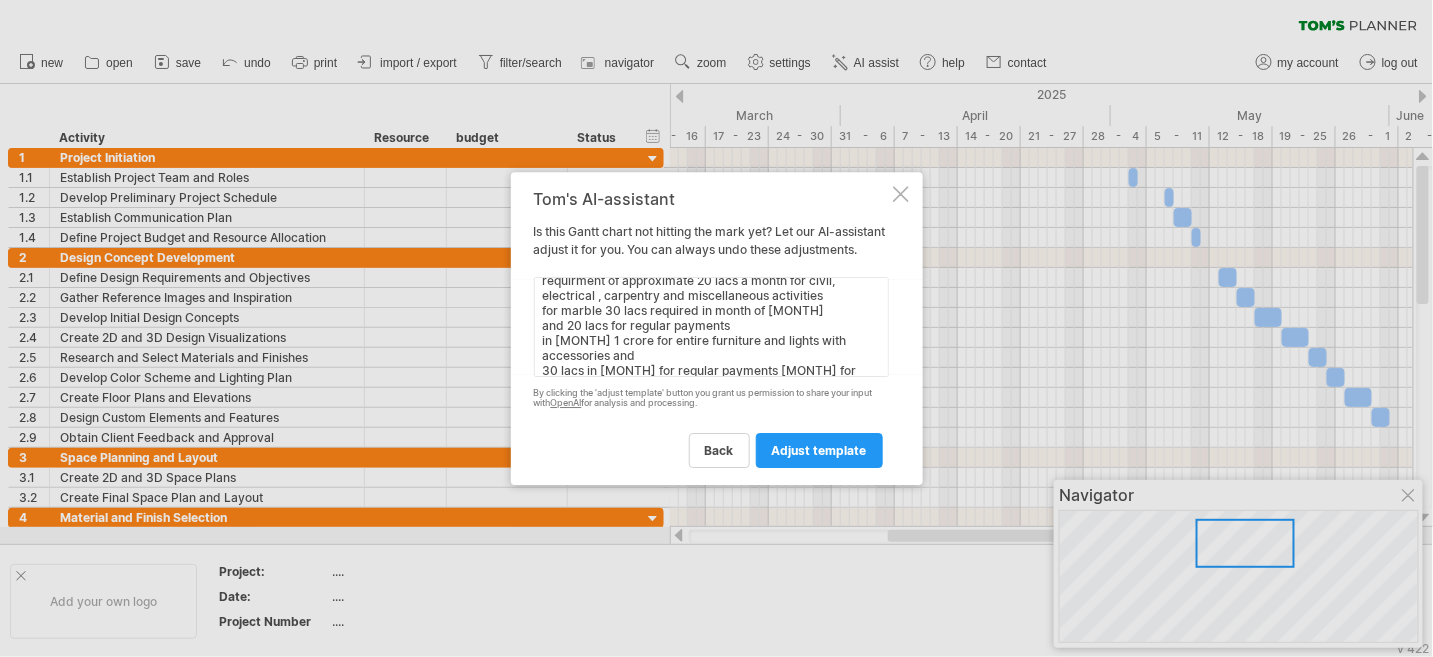 scroll, scrollTop: 66, scrollLeft: 0, axis: vertical 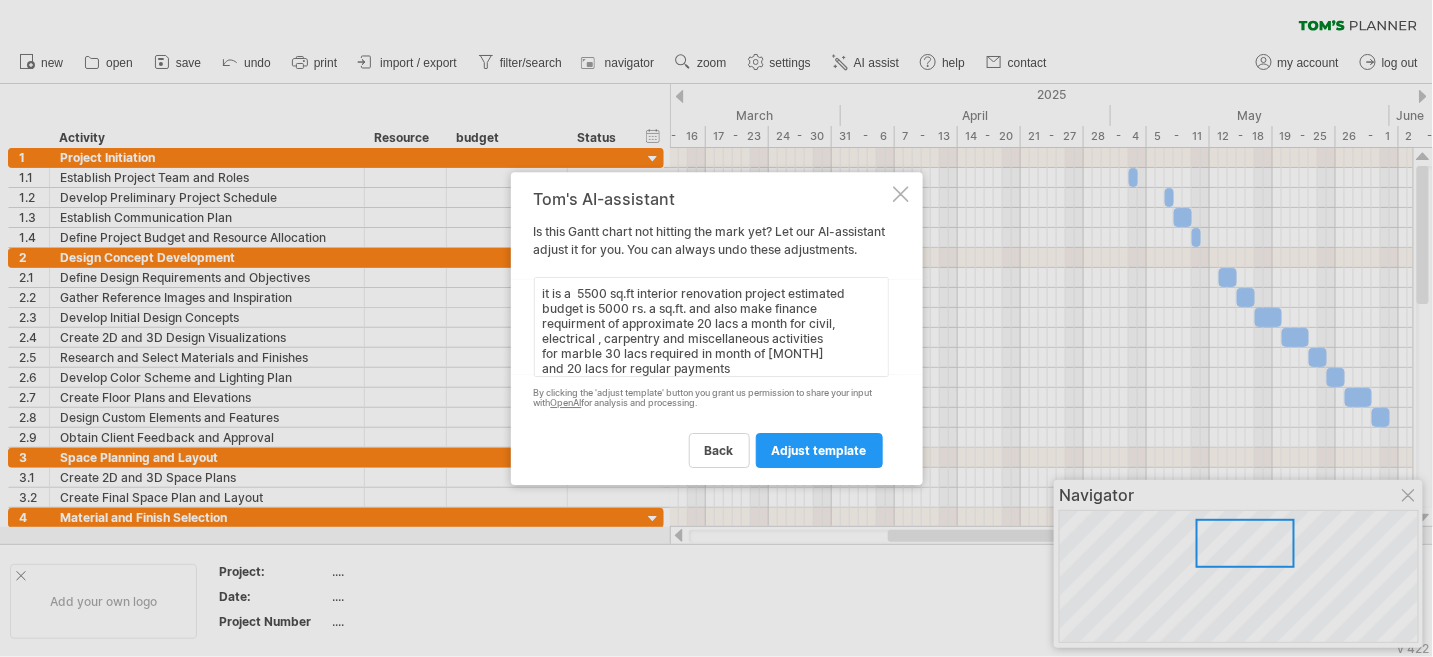 click on "it is a  5500 sq.ft interior renovation project estimated budget is 5000 rs. a sq.ft. and also make finance requirment of approximate 20 lacs a month for civil, electrical , carpentry and miscellaneous activities
for marble 30 lacs required in month of [MONTH]
and 20 lacs for regular payments
in [MONTH] 1 crore for entire furniture and lights with accessories and
30 lacs in [MONTH] for regular payments [MONTH] for electronics" at bounding box center [711, 327] 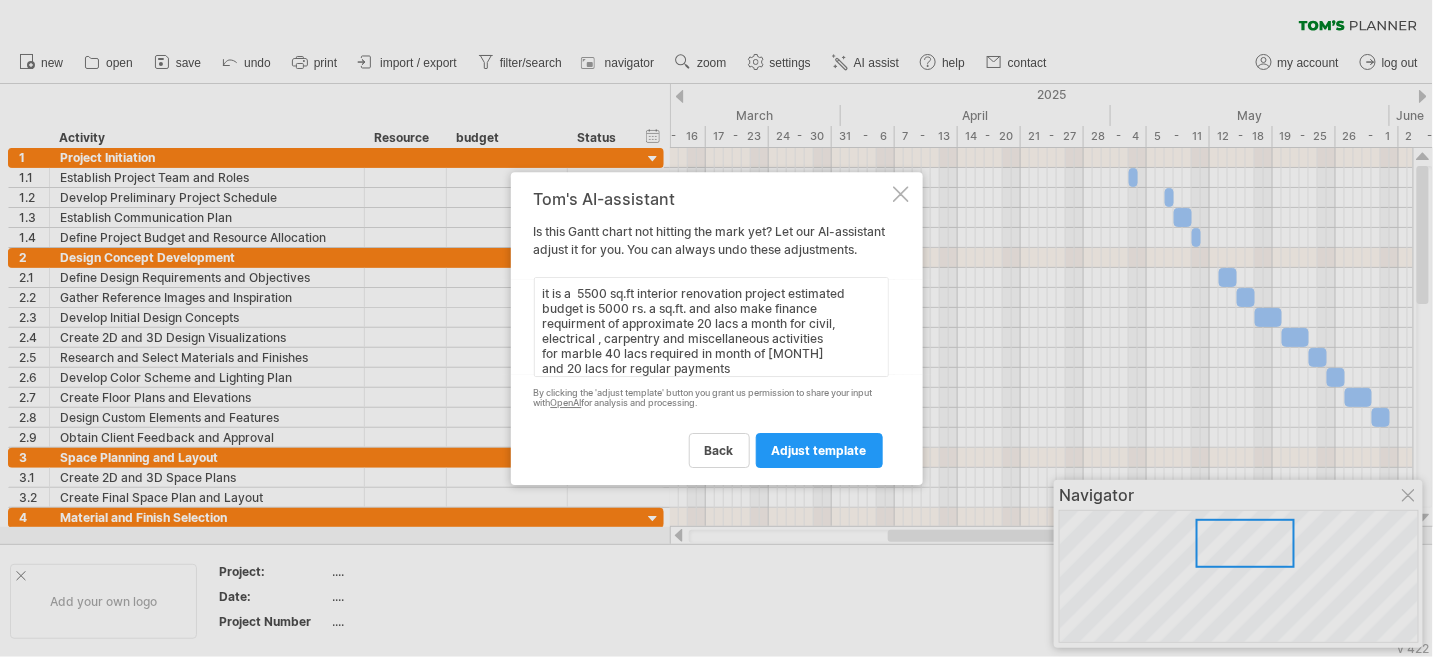 click on "it is a  5500 sq.ft interior renovation project estimated budget is 5000 rs. a sq.ft. and also make finance requirment of approximate 20 lacs a month for civil, electrical , carpentry and miscellaneous activities
for marble 40 lacs required in month of [MONTH]
and 20 lacs for regular payments
in [MONTH] 1 crore for entire furniture and lights with accessories and
30 lacs in [MONTH] for regular payments november 30 lacs for electronics" at bounding box center (711, 327) 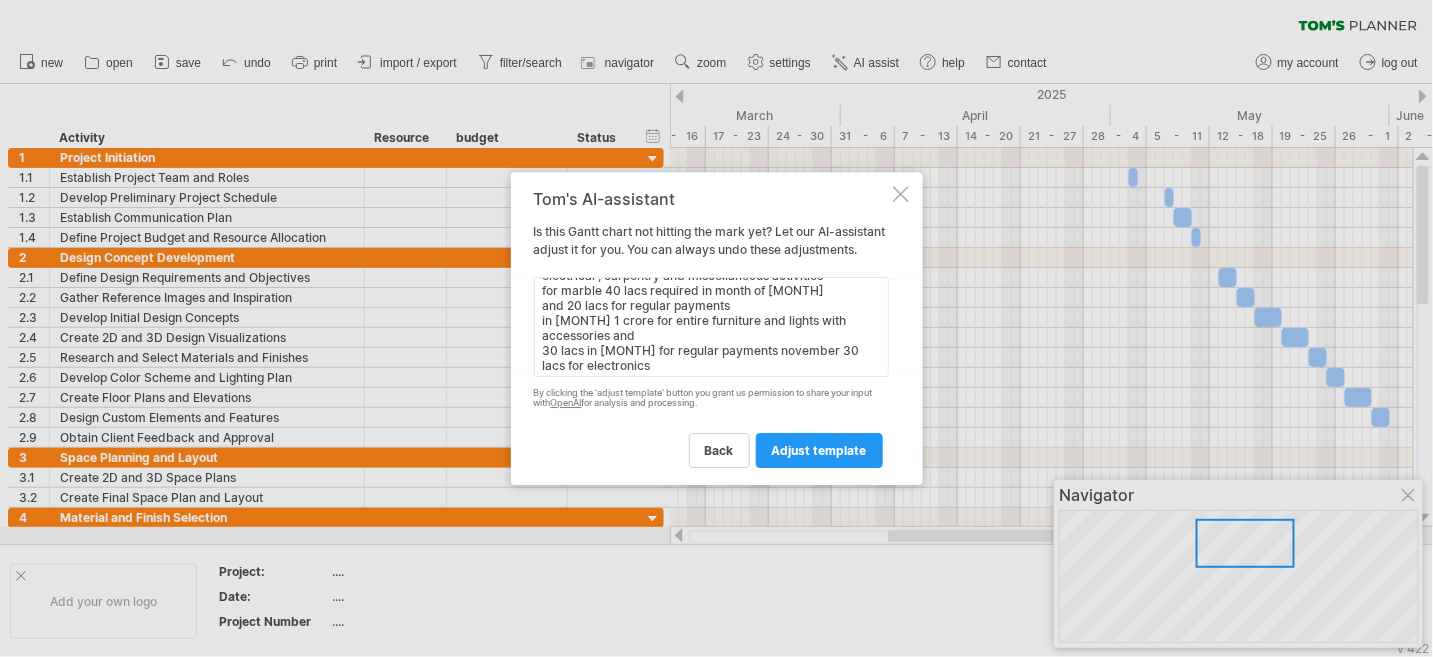 scroll, scrollTop: 66, scrollLeft: 0, axis: vertical 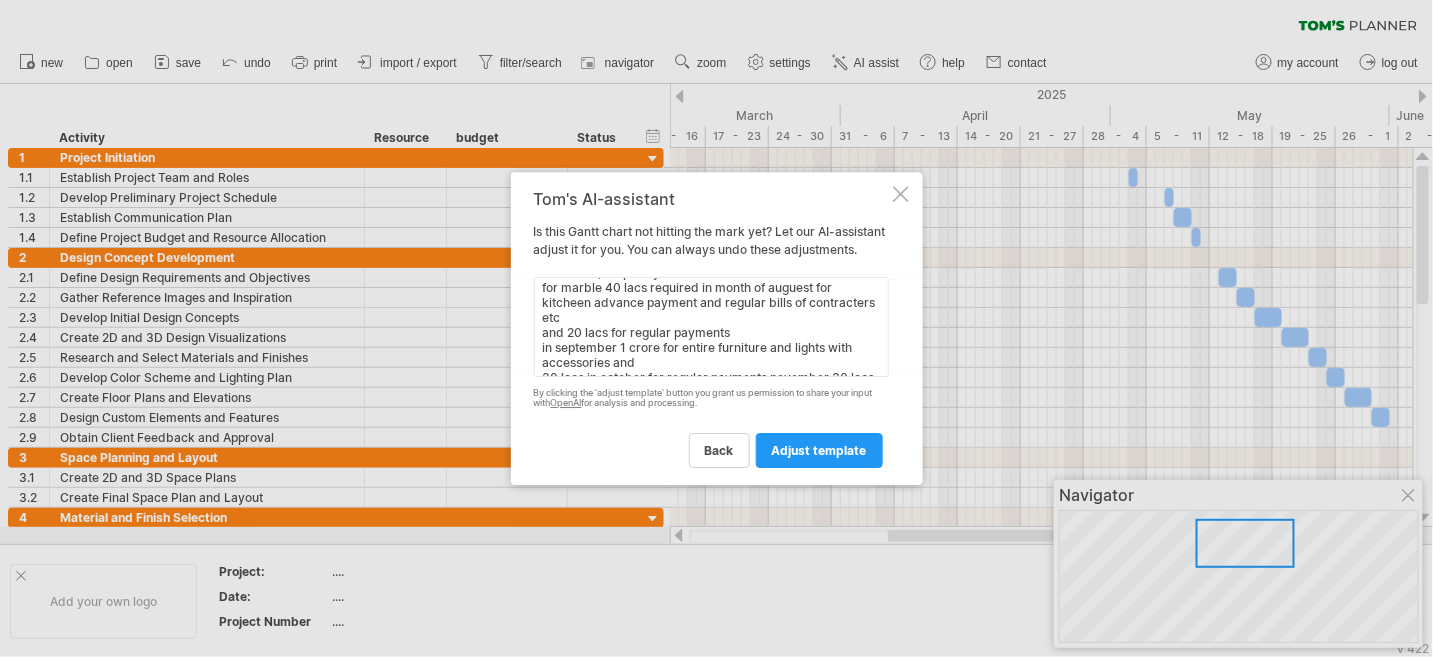 click on "it is a  5500 sq.ft interior renovation project estimated budget is 5000 rs. a sq.ft. and also make finance requirment of approximate 20 lacs a month for civil, electrical , carpentry and miscellaneous activities
for marble 40 lacs required in month of auguest for kitcheen advance payment and regular bills of contracters etc
and 20 lacs for regular payments
in september 1 crore for entire furniture and lights with accessories and
30 lacs in october for regular payments november 30 lacs for electronics" at bounding box center [711, 327] 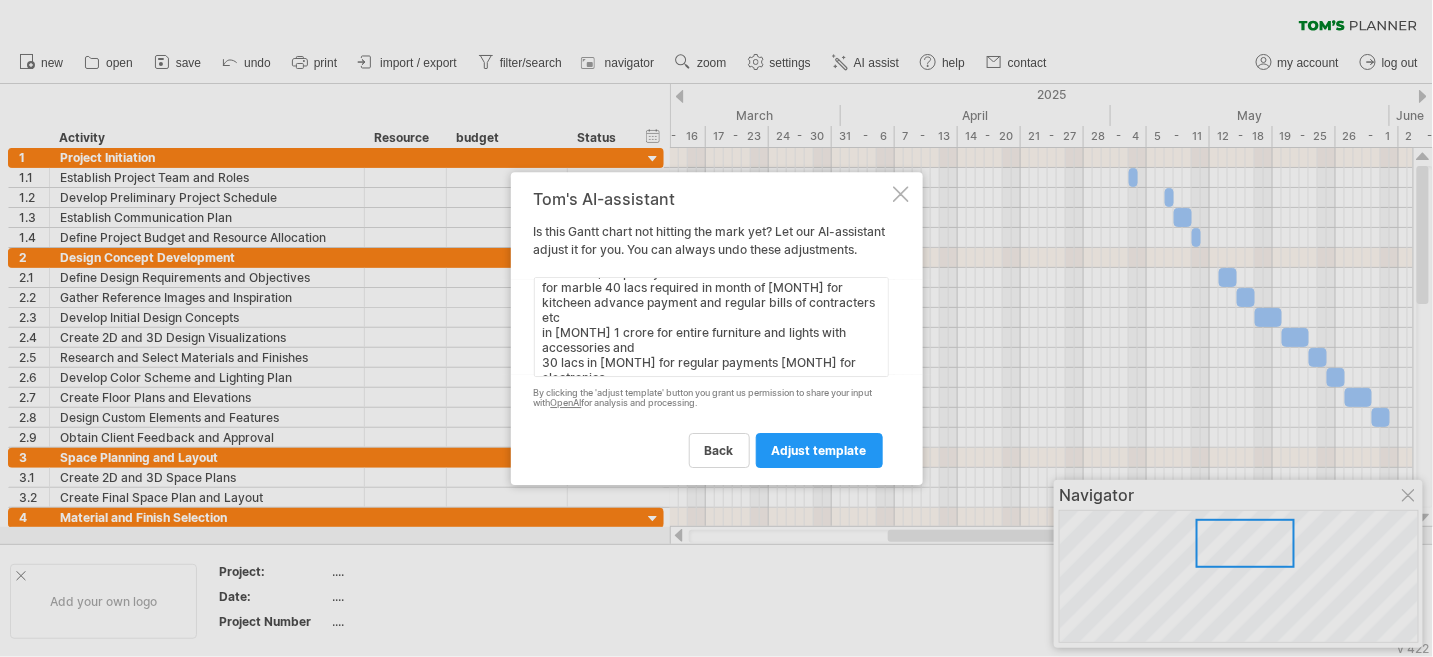 click on "it is a  5500 sq.ft interior renovation project estimated budget is 5000 rs. a sq.ft. and also make finance requirment of approximate 20 lacs a month for civil, electrical , carpentry and miscellaneous activities
for marble 40 lacs required in month of [MONTH] for kitcheen advance payment and regular bills of contracters etc
in [MONTH] 1 crore for entire furniture and lights with accessories and
30 lacs in [MONTH] for regular payments [MONTH] for electronics" at bounding box center [711, 327] 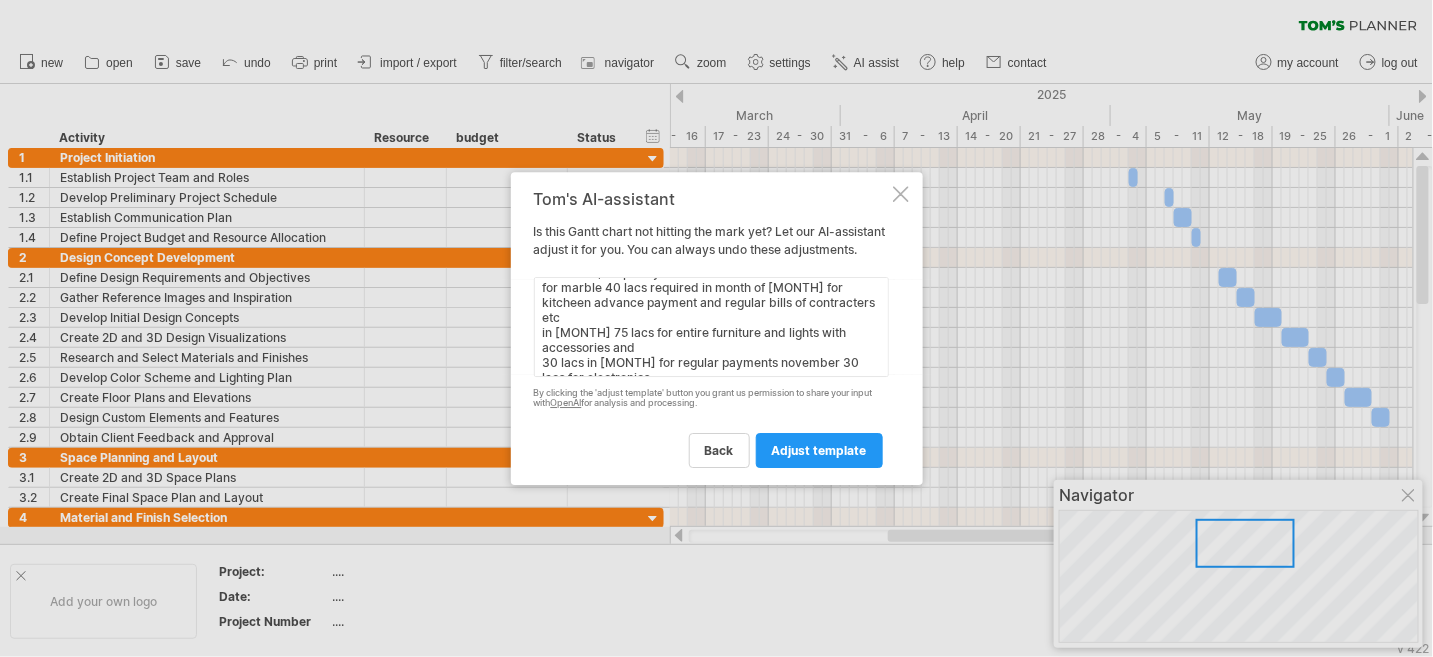 click on "it is a  5500 sq.ft interior renovation project estimated budget is 5000 rs. a sq.ft. and also make finance requirment of approximate 20 lacs a month for civil, electrical , carpentry and miscellaneous activities
for marble 40 lacs required in month of [MONTH] for kitcheen advance payment and regular bills of contracters etc
in [MONTH] 75 lacs for entire furniture and lights with accessories and
30 lacs in [MONTH] for regular payments november 30 lacs for electronics" at bounding box center [711, 327] 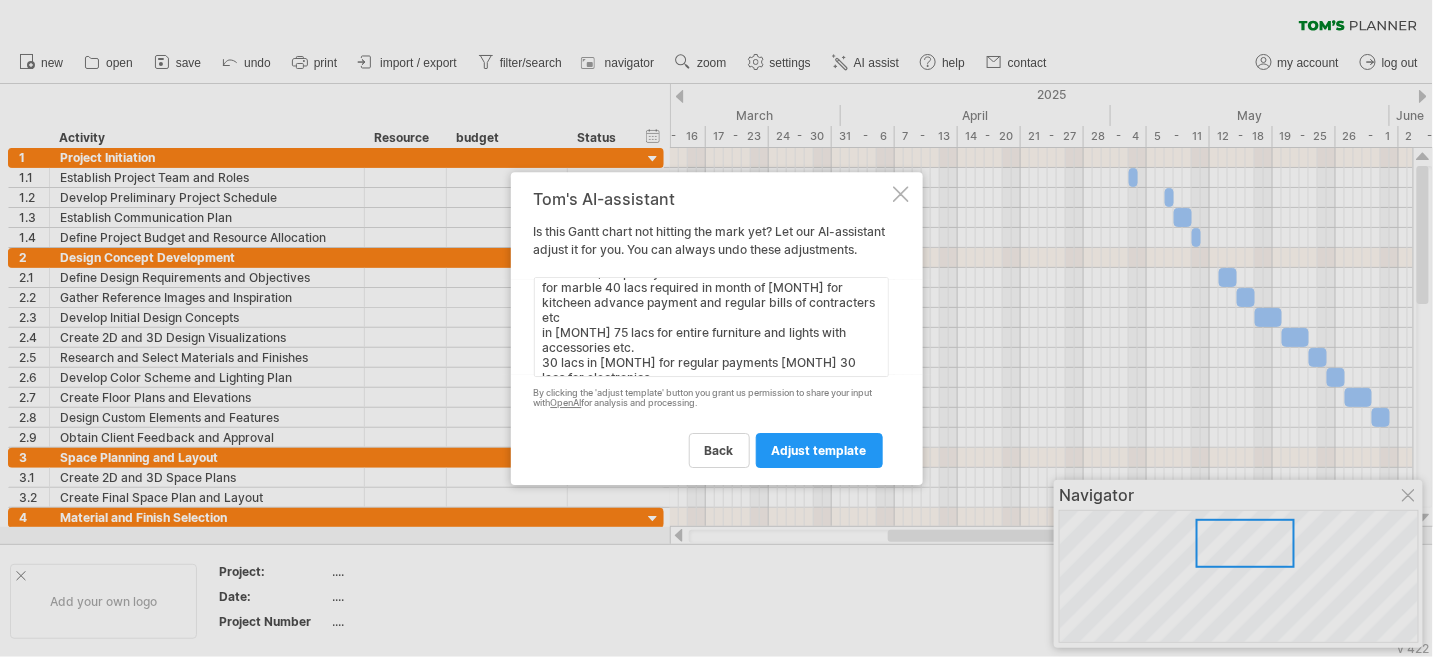 scroll, scrollTop: 81, scrollLeft: 0, axis: vertical 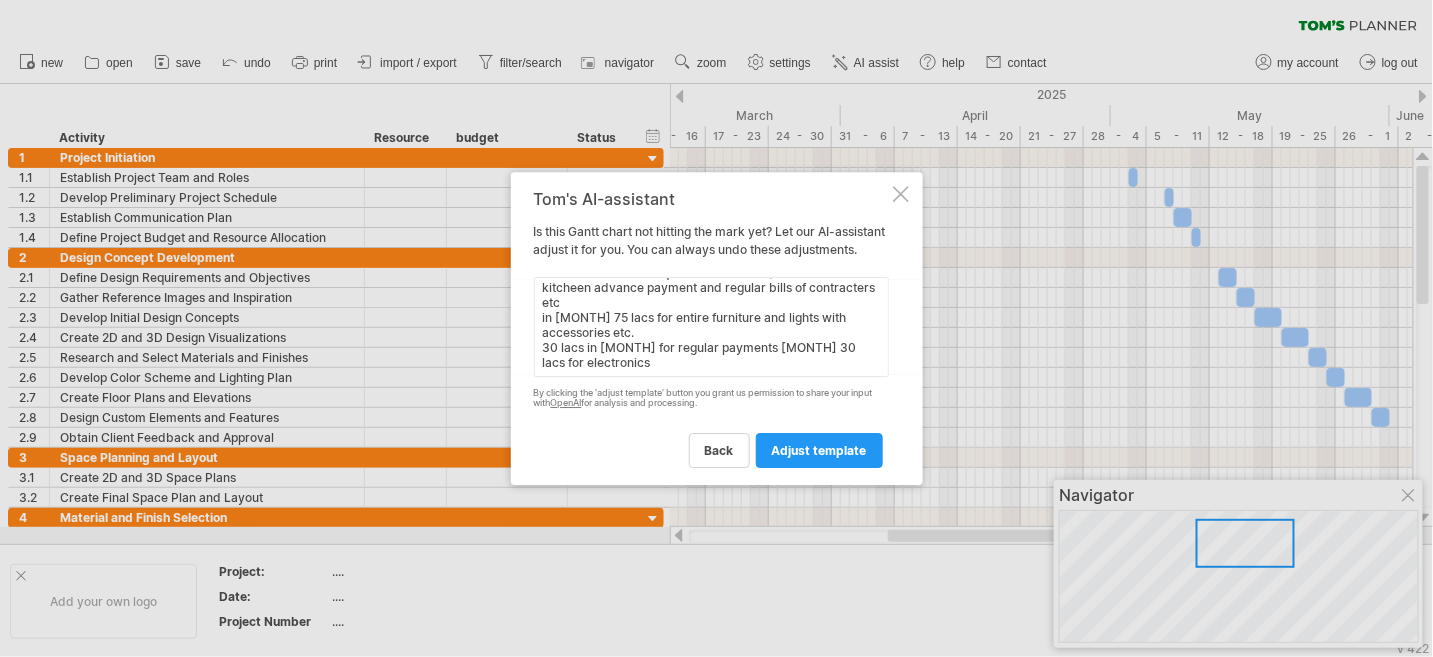 click on "it is a  5500 sq.ft interior renovation project estimated budget is 5000 rs. a sq.ft. and also make finance requirment of approximate 20 lacs a month for civil, electrical , carpentry and miscellaneous activities
for marble 40 lacs required in month of [MONTH] for kitcheen advance payment and regular bills of contracters etc
in [MONTH] 75 lacs for entire furniture and lights with accessories etc.
30 lacs in [MONTH] for regular payments [MONTH] 30 lacs for electronics" at bounding box center (711, 327) 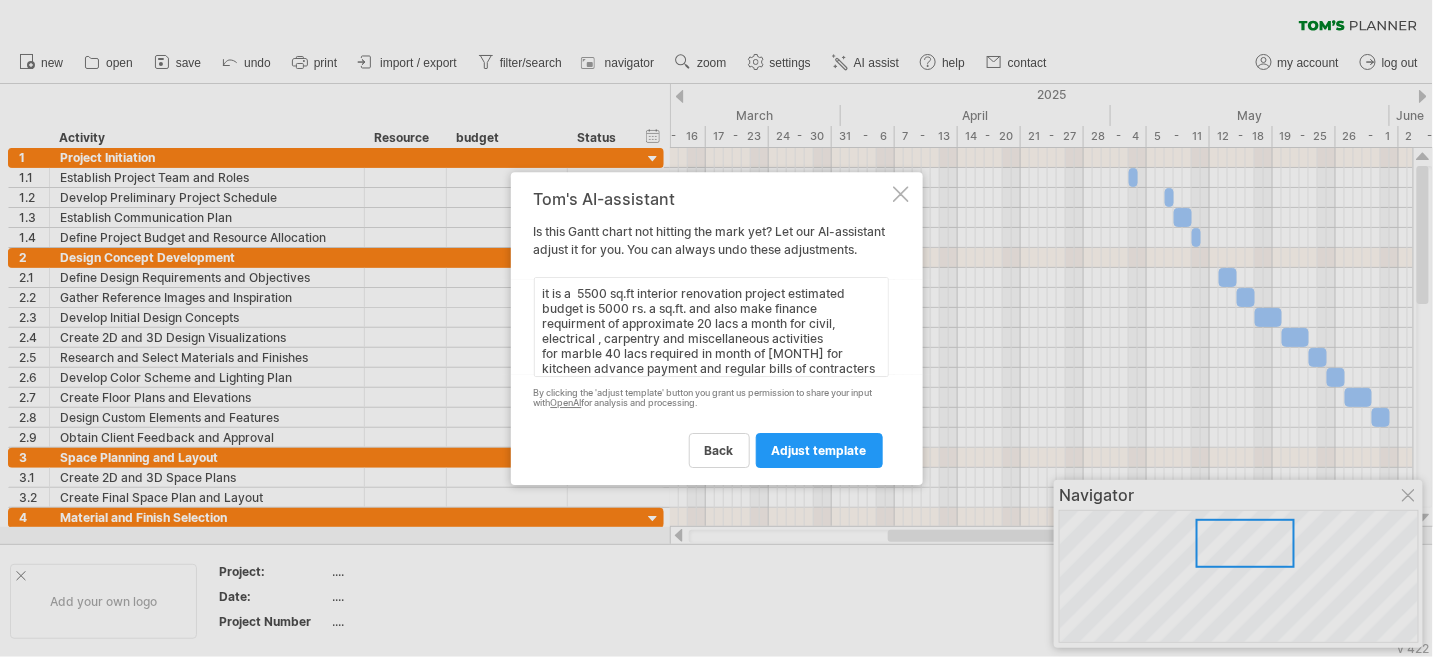 click on "it is a  5500 sq.ft interior renovation project estimated budget is 5000 rs. a sq.ft. and also make finance requirment of approximate 20 lacs a month for civil, electrical , carpentry and miscellaneous activities
for marble 40 lacs required in month of [MONTH] for kitcheen advance payment and regular bills of contracters etc
in [MONTH] 75 lacs for entire furniture and lights with accessories etc.
30 lacs in [MONTH] for regular payments [MONTH] 30 lacs for electronics" at bounding box center (711, 327) 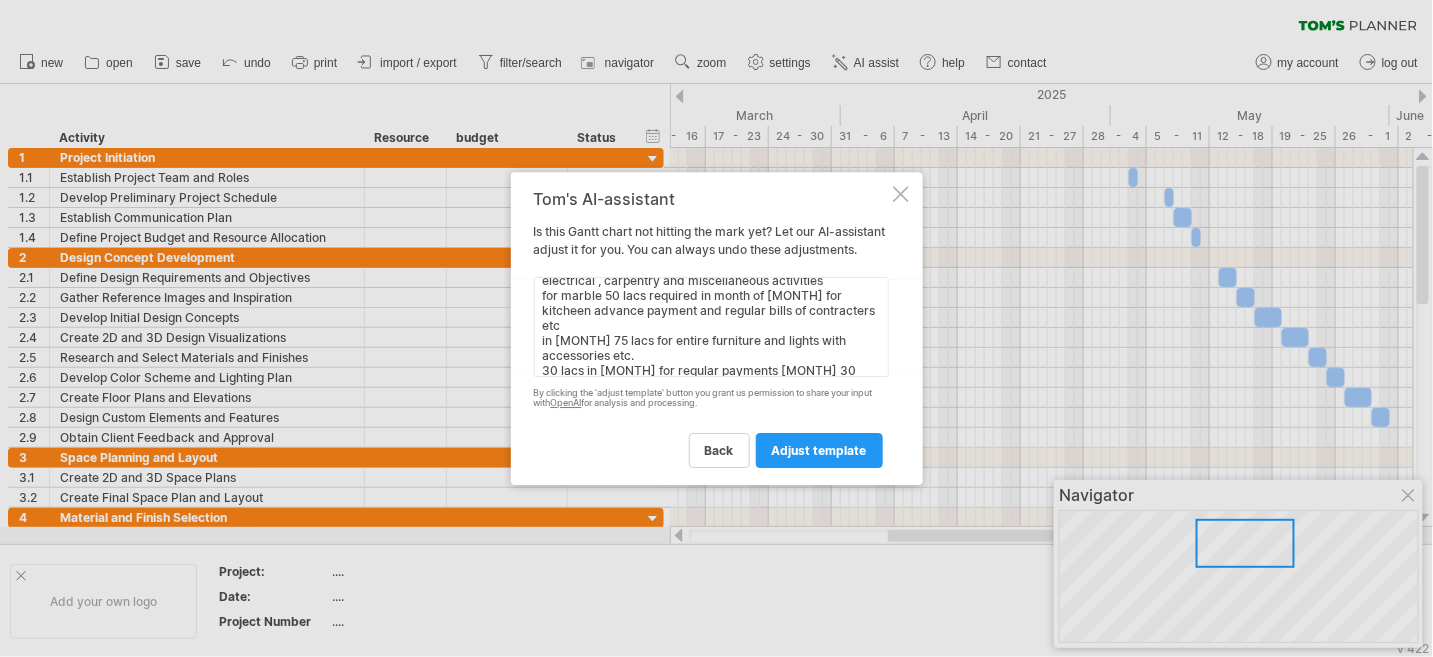 scroll, scrollTop: 81, scrollLeft: 0, axis: vertical 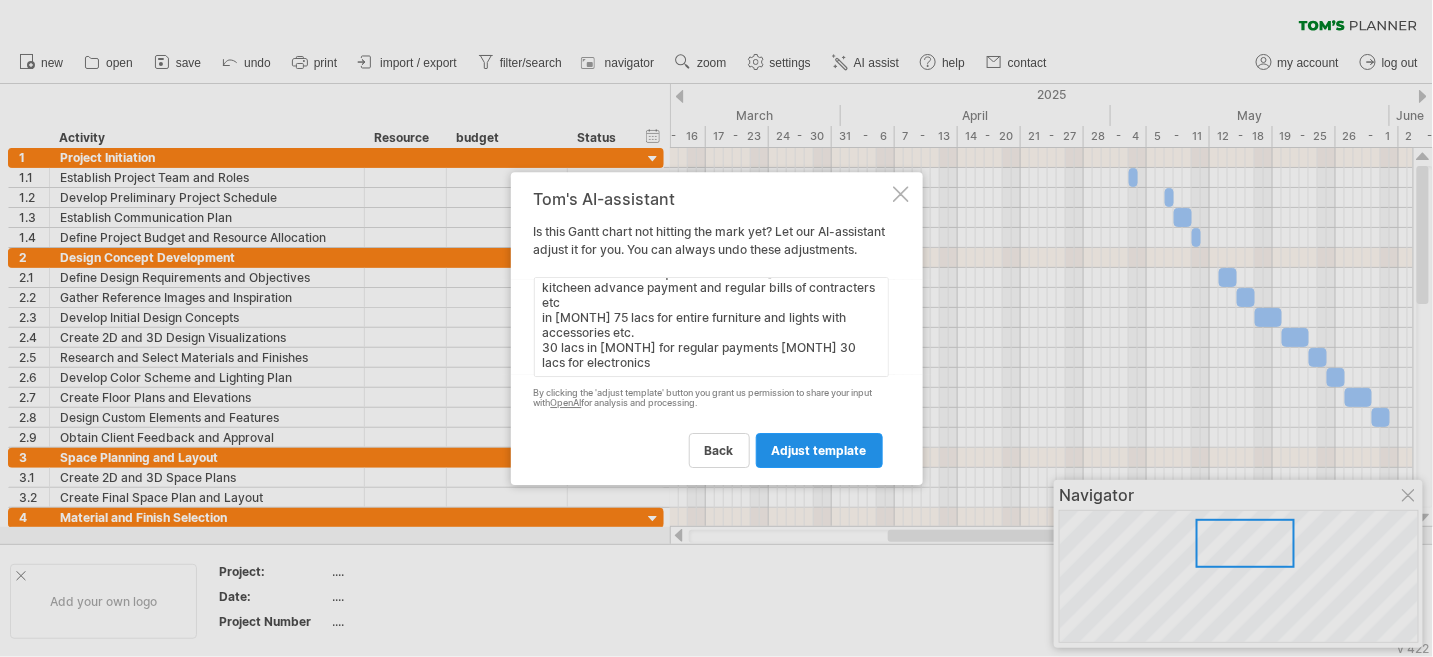 type on "it is a  5500 sq.ft interior renovation project estimated budget is 5000 rs. a sq.ft. and also make finance requirment of approximate 20 lacs a month for civil, electrical , carpentry and miscellaneous activities
for marble 50 lacs required in month of [MONTH] for kitcheen advance payment and regular bills of contracters etc
in [MONTH] 75 lacs for entire furniture and lights with accessories etc.
30 lacs in [MONTH] for regular payments [MONTH] 30 lacs for electronics" 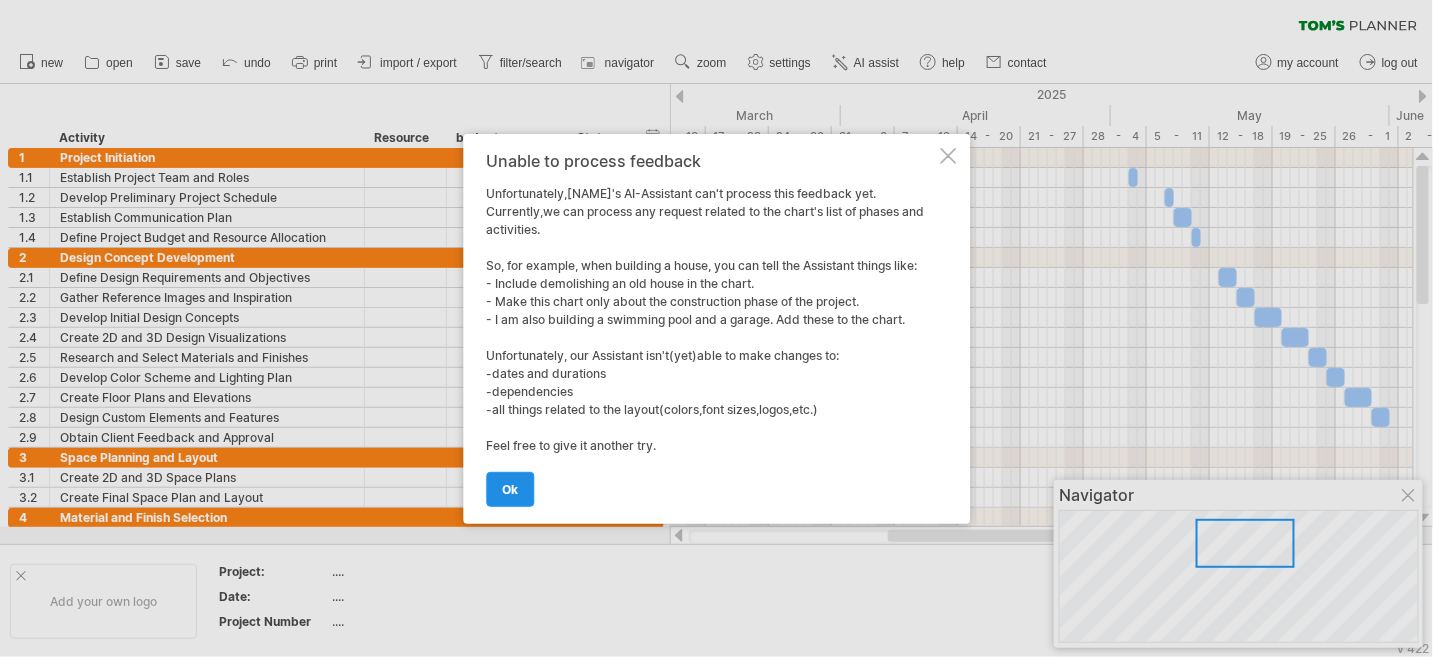 click on "ok" at bounding box center [510, 489] 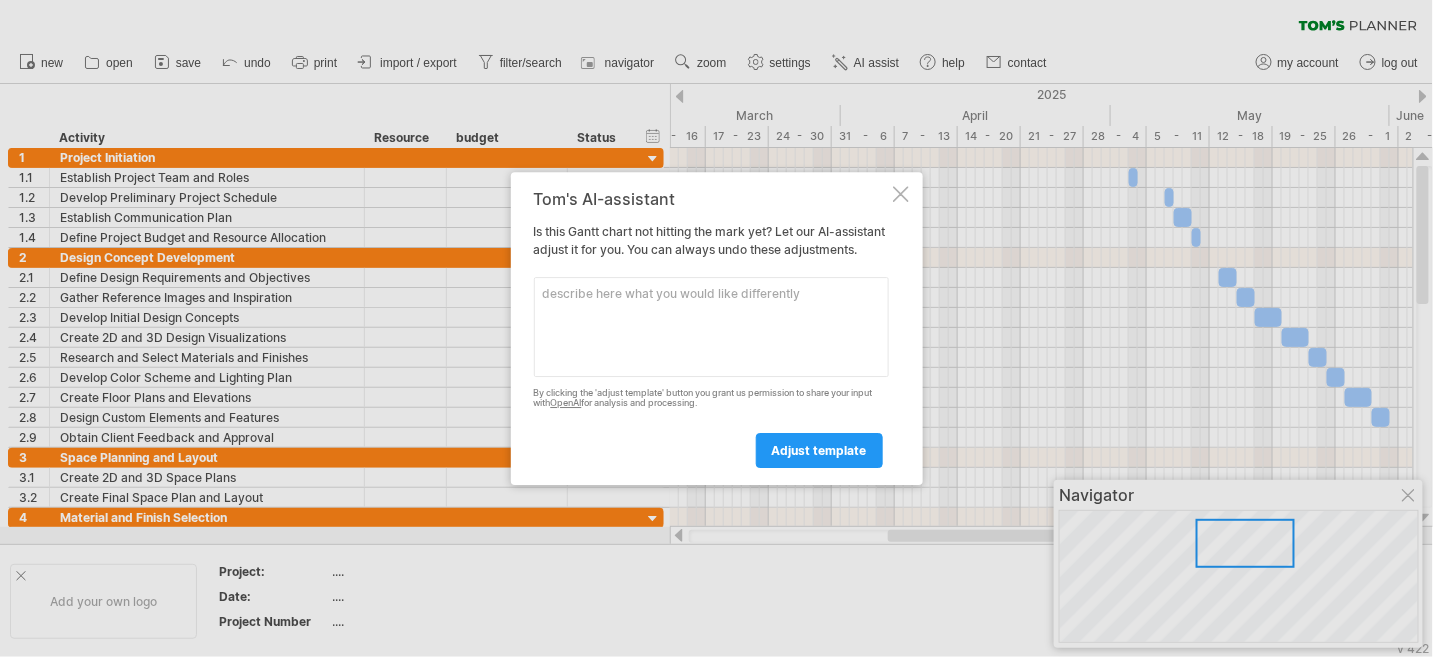 click at bounding box center [901, 194] 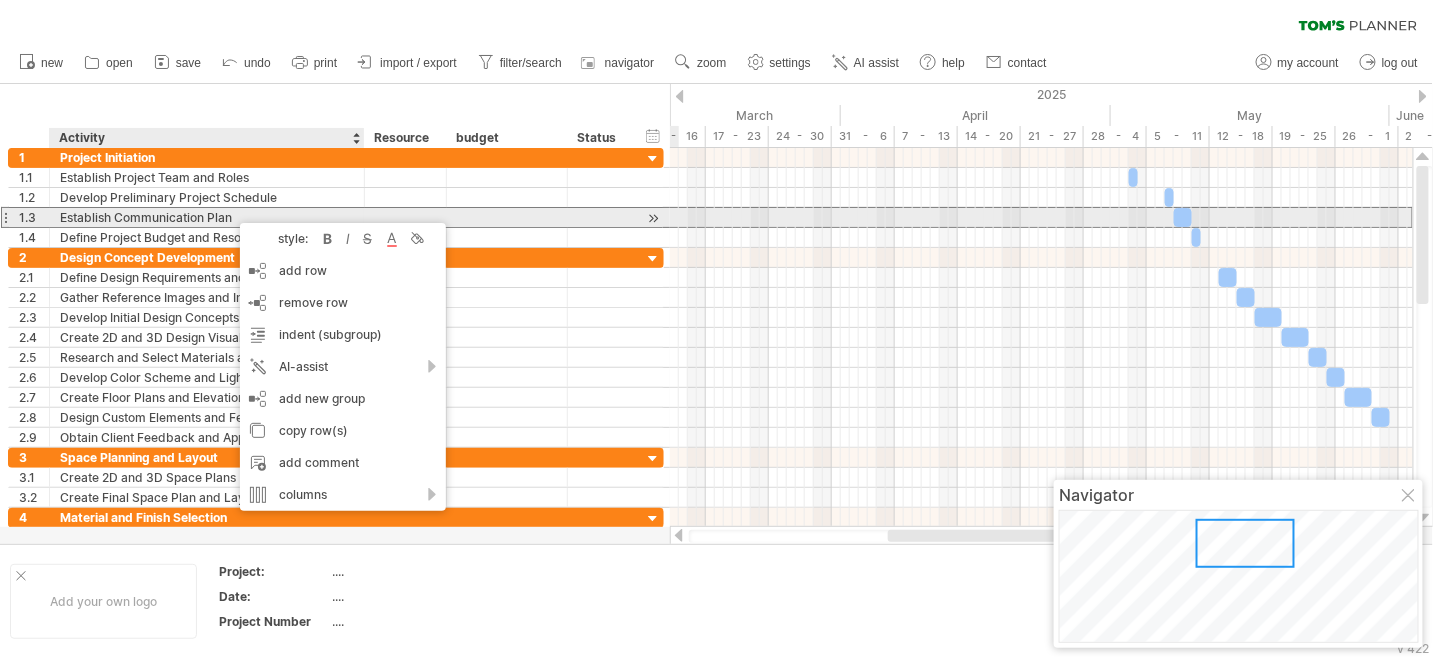 click on "Establish Communication Plan" at bounding box center [207, 217] 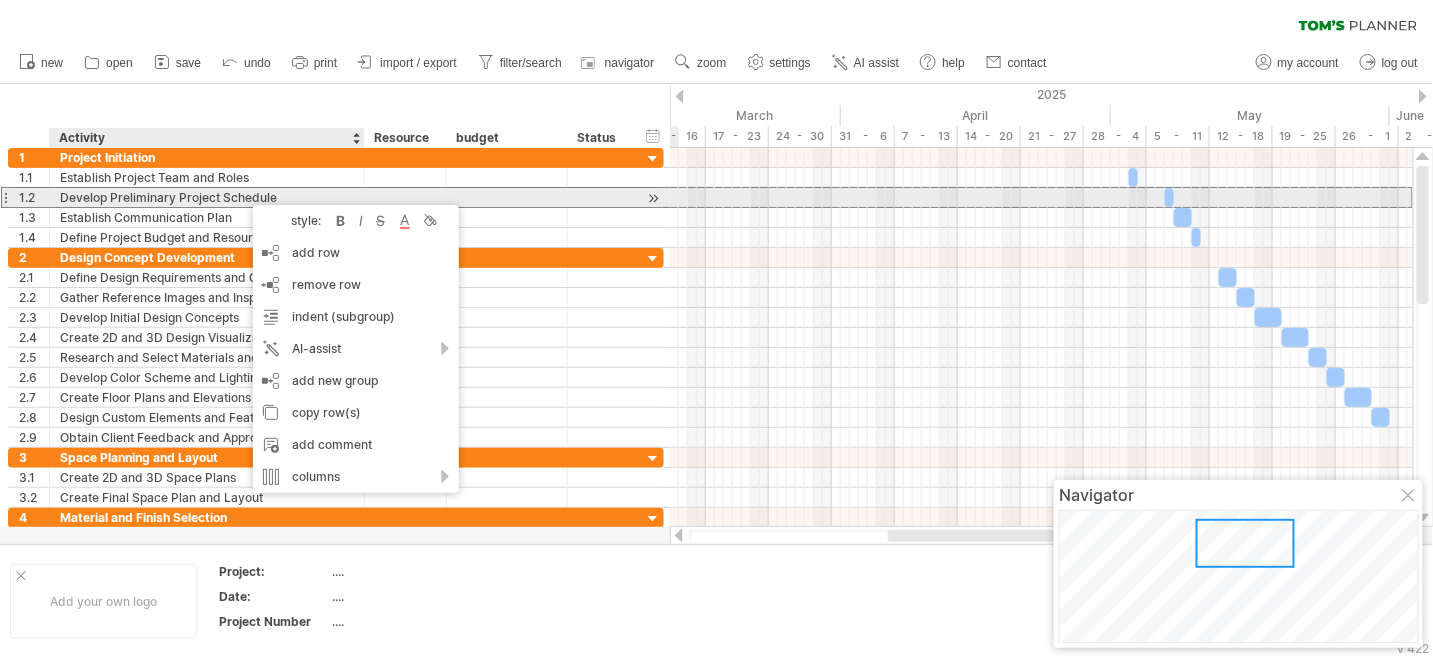 click on "Develop Preliminary Project Schedule" at bounding box center [207, 197] 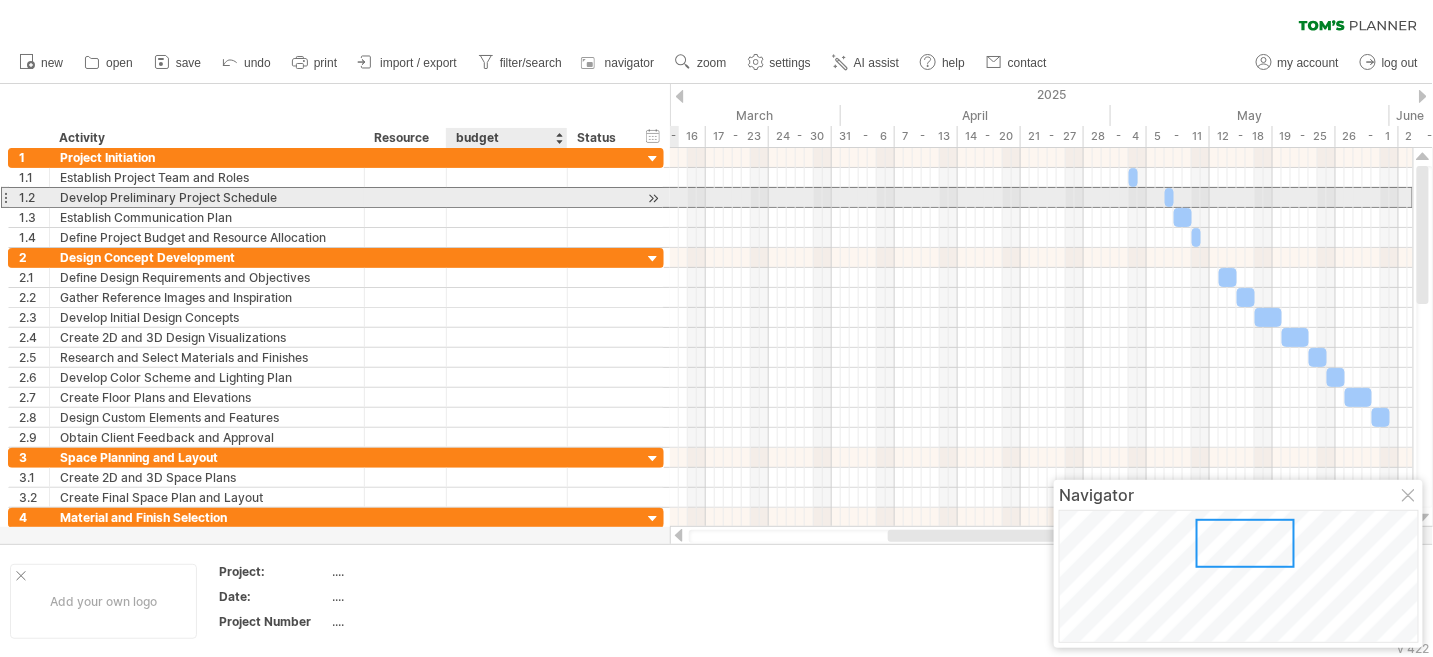 click on "Develop Preliminary Project Schedule" at bounding box center (207, 197) 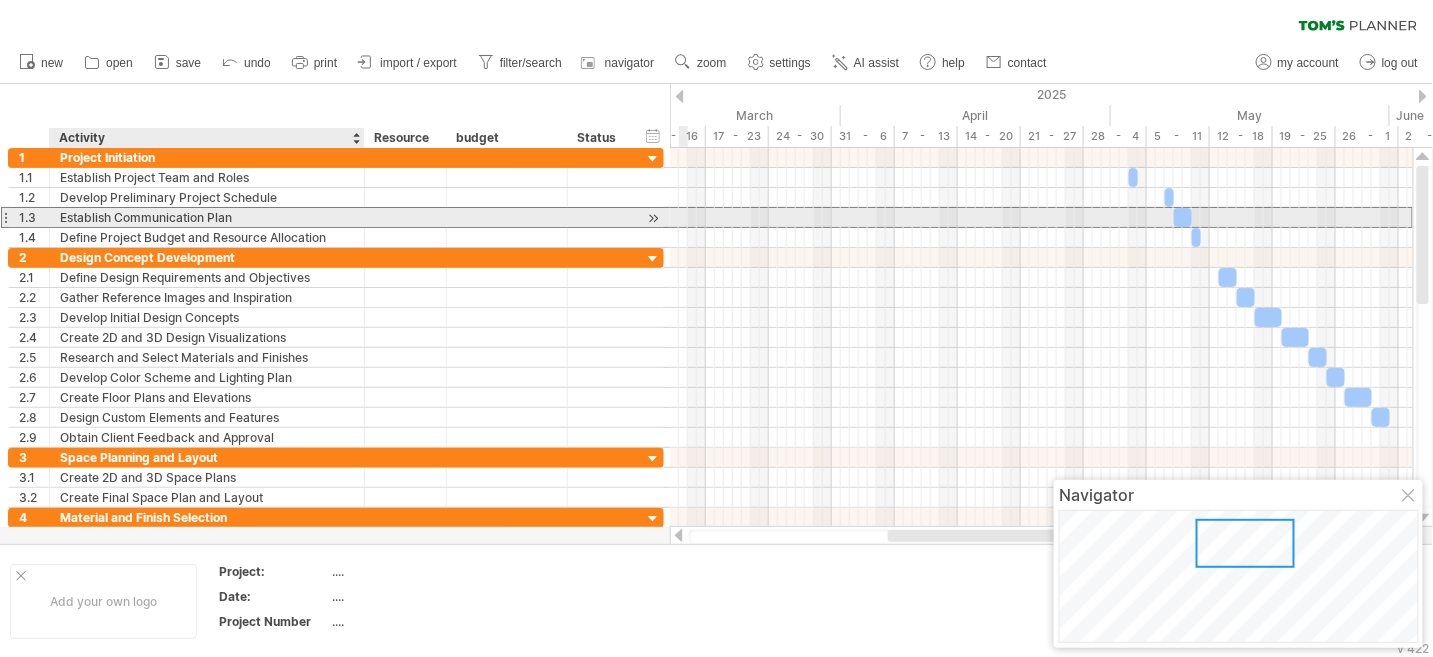 click on "Establish Communication Plan" at bounding box center (207, 217) 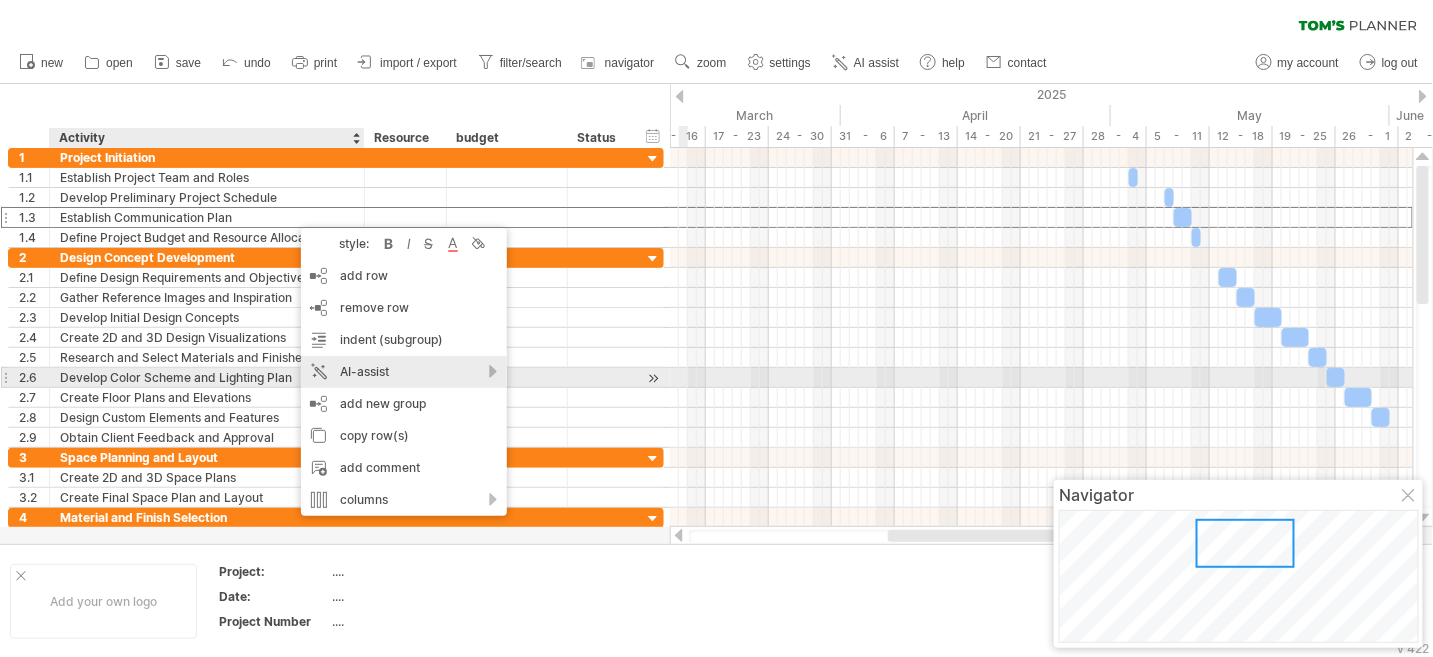 click on "AI-assist" at bounding box center [404, 372] 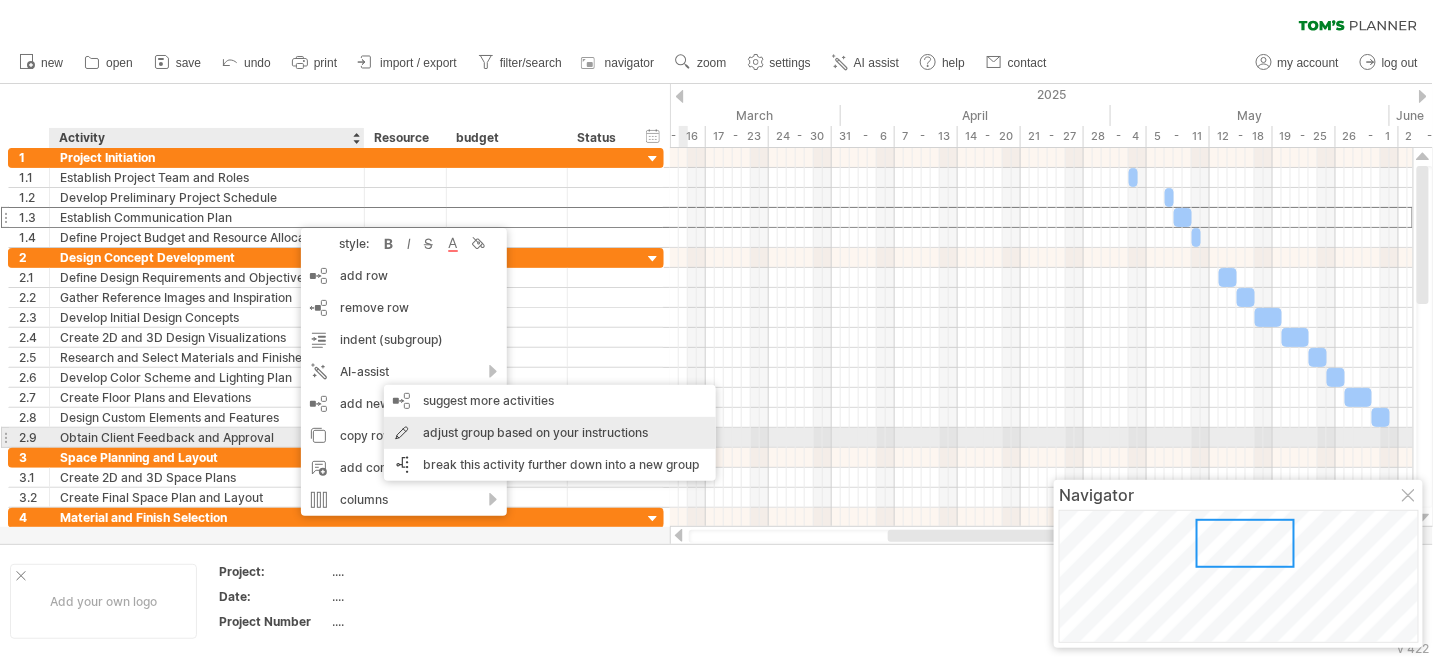 click on "adjust group based on your instructions" at bounding box center (550, 433) 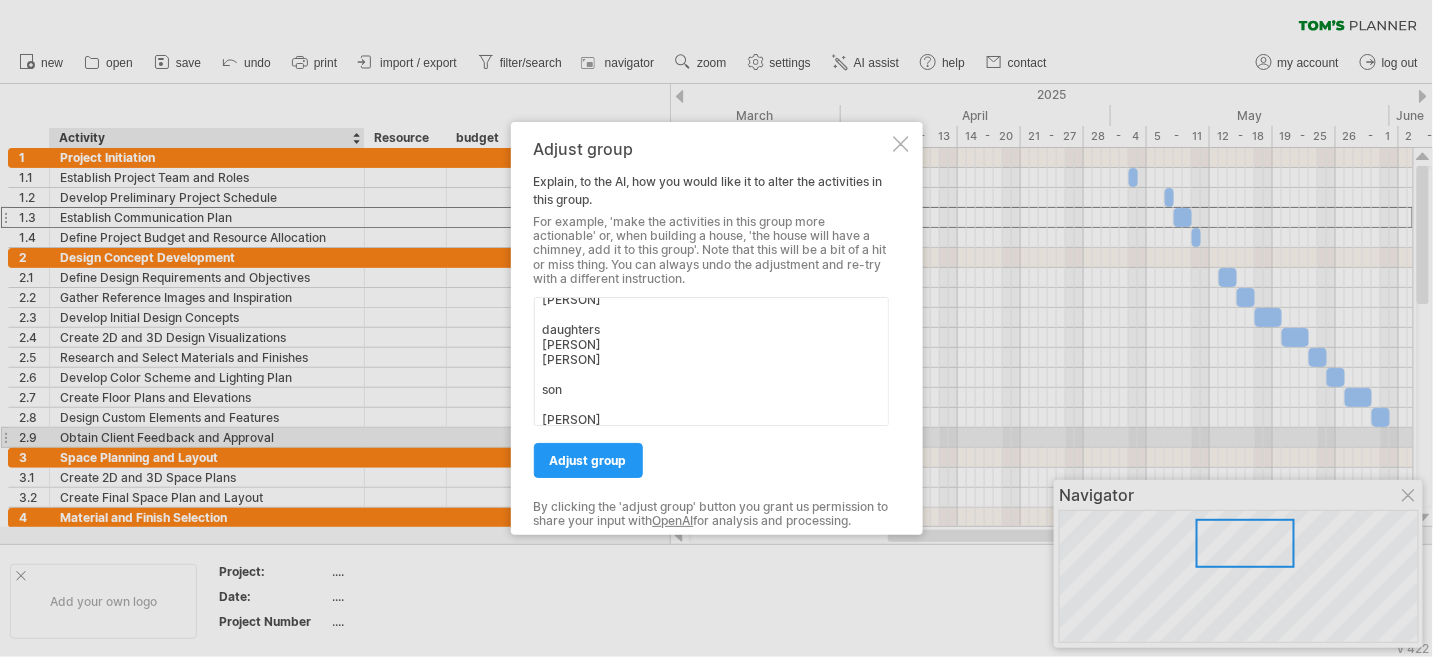 scroll, scrollTop: 74, scrollLeft: 0, axis: vertical 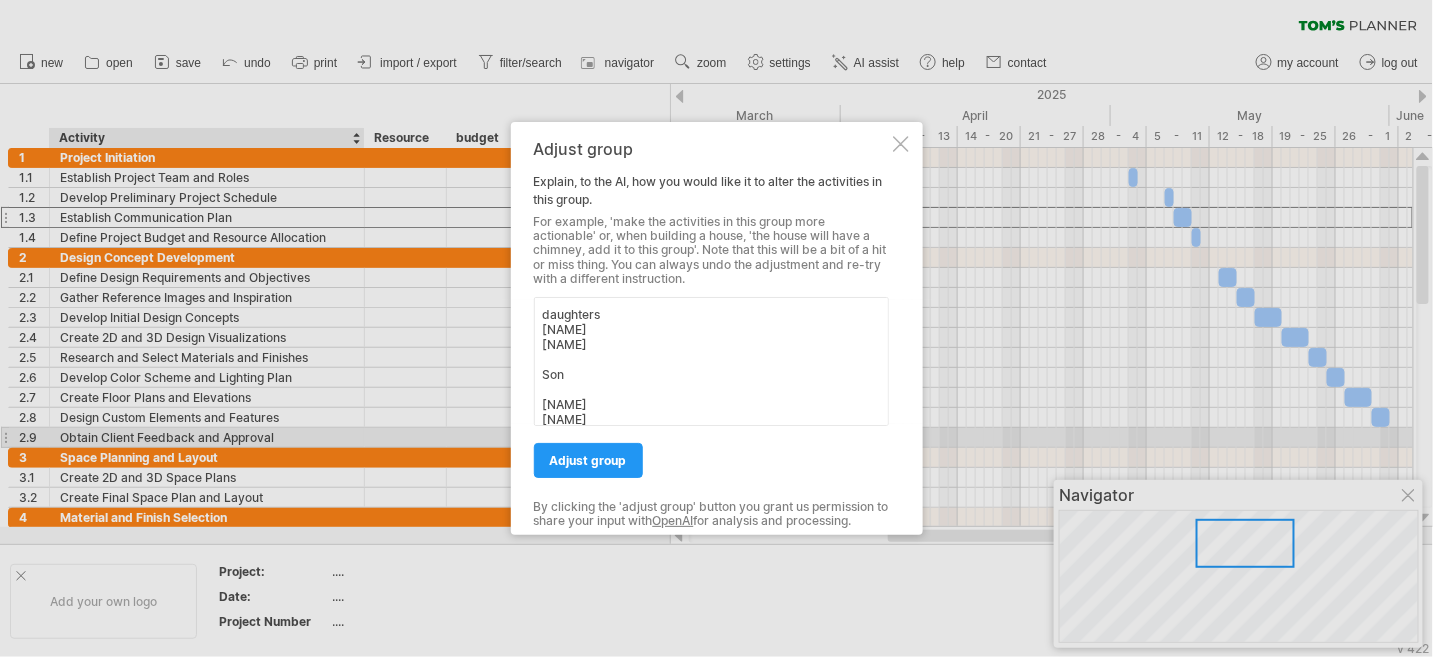click on "communication plan
[NAME]
[NAME]
[NAME]
daughters
[NAME]
[NAME]
Son
[NAME]
[NAME]" at bounding box center (711, 361) 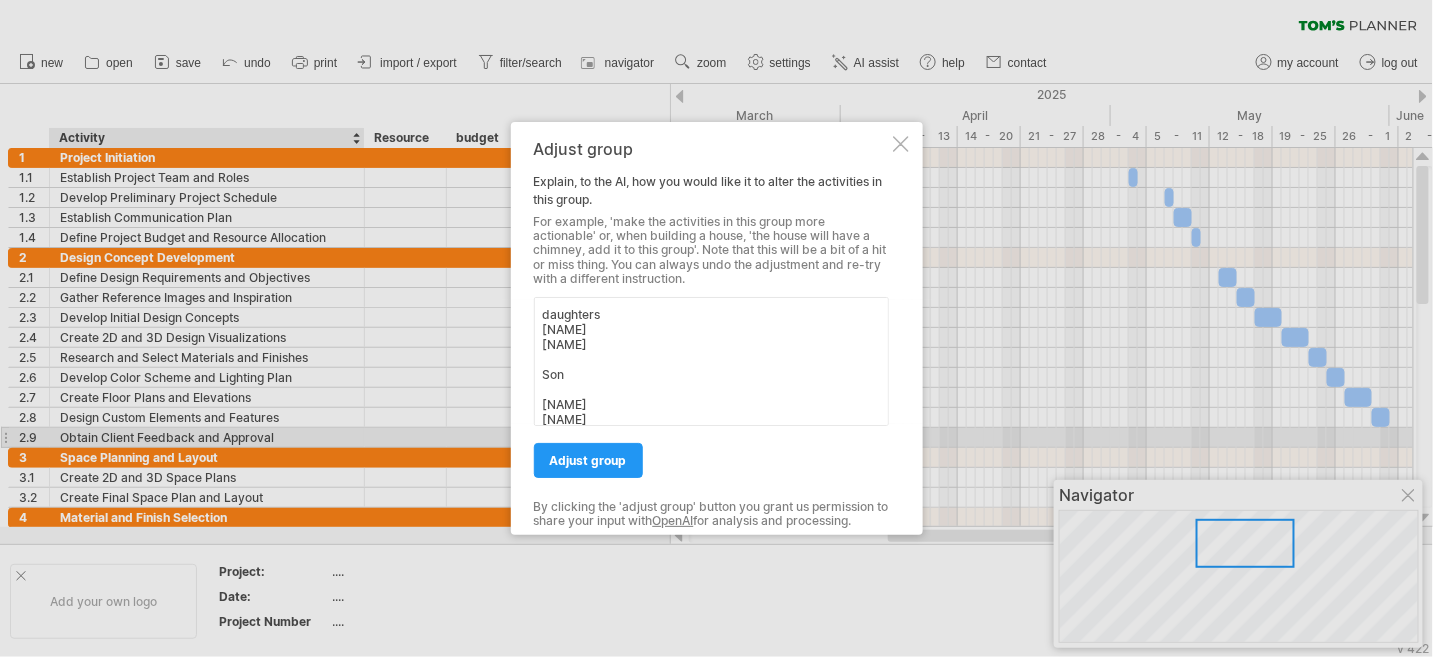 click on "communication plan
[NAME]
[NAME]
[NAME]
daughters
[NAME]
[NAME]
Son
[NAME]
[NAME]" at bounding box center [711, 361] 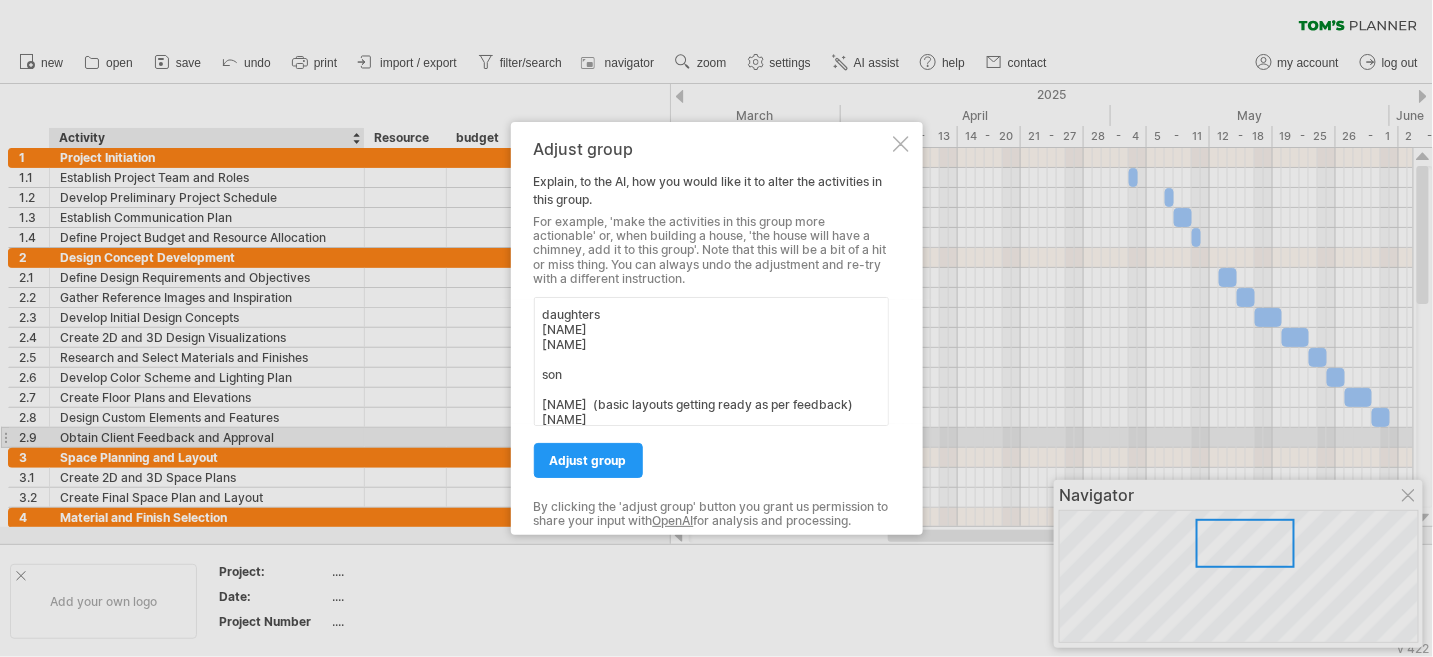 drag, startPoint x: 588, startPoint y: 400, endPoint x: 848, endPoint y: 401, distance: 260.00192 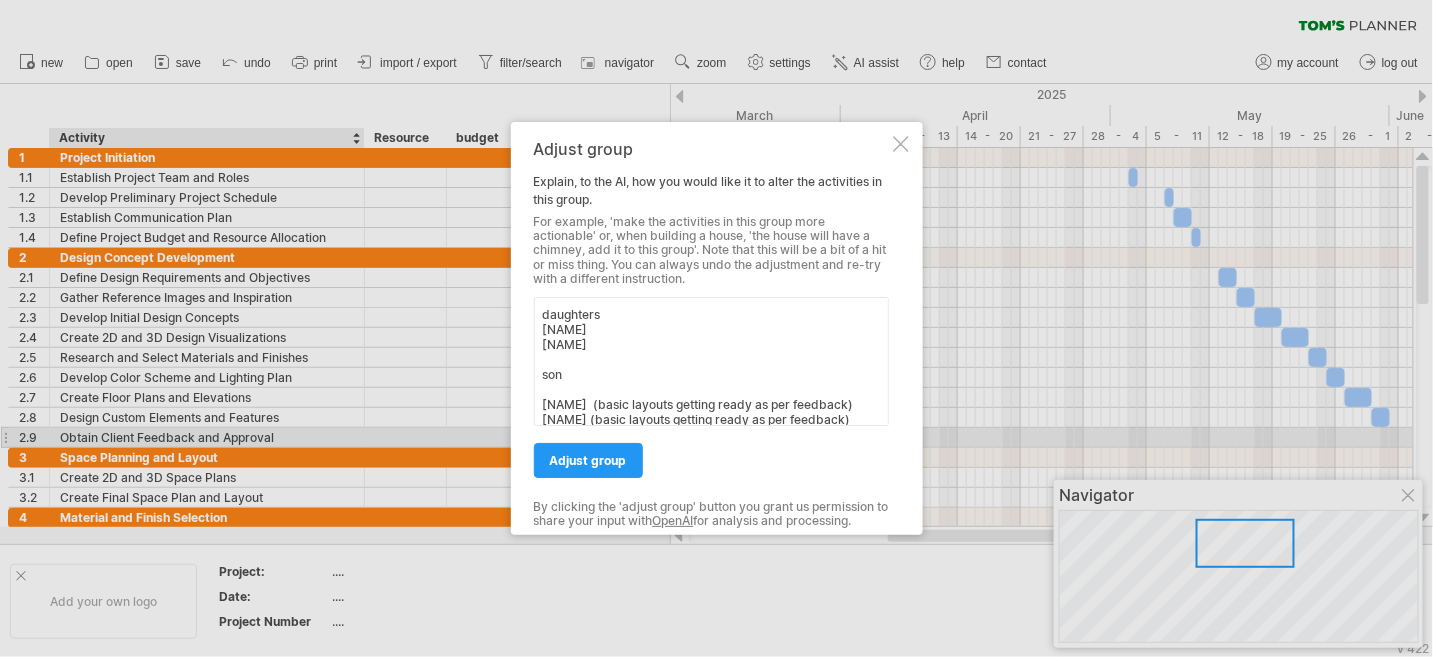 click on "communication plan
[NAME]
[NAME]
[NAME]
daughters
[NAME]
[NAME]
son
[NAME]  (basic layouts getting ready as per feedback)
[NAME] (basic layouts getting ready as per feedback)" at bounding box center (711, 361) 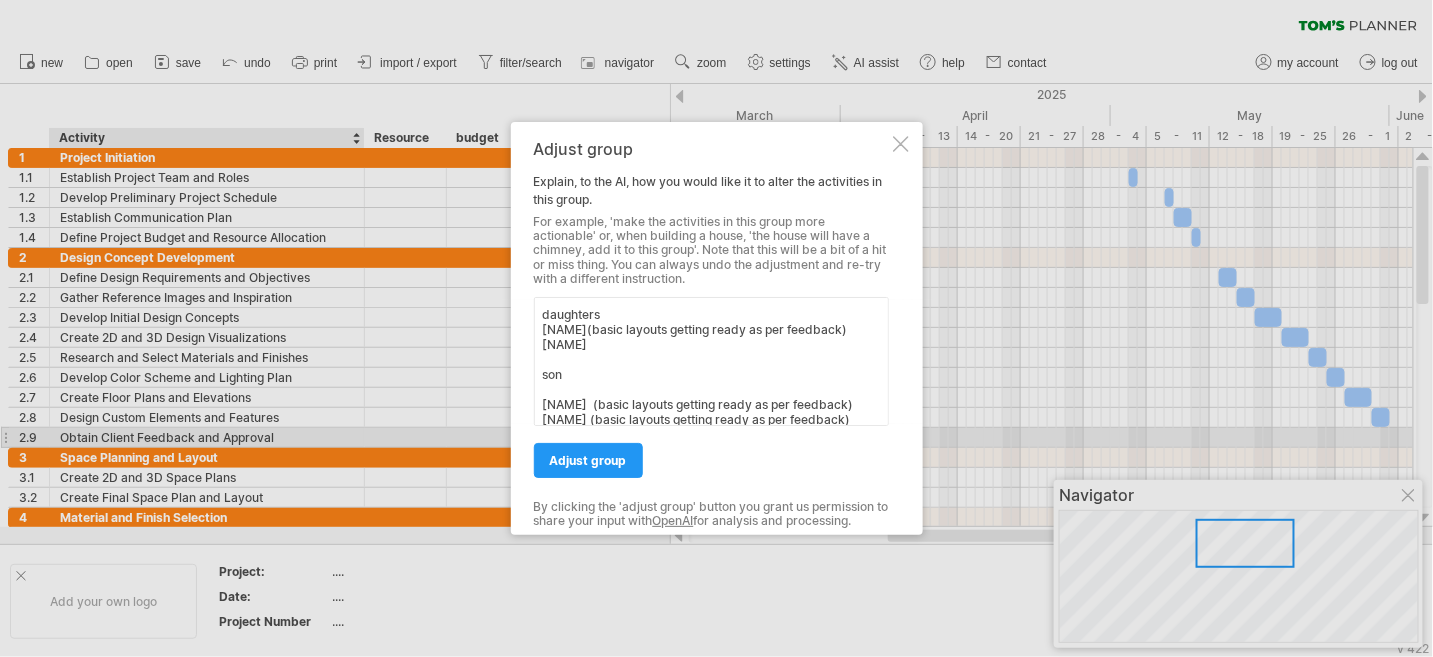 click on "communication plan
[NAME]
[NAME]
[NAME]
daughters
[NAME](basic layouts getting ready as per feedback)
[NAME]
son
[NAME]  (basic layouts getting ready as per feedback)
[NAME] (basic layouts getting ready as per feedback)" at bounding box center [711, 361] 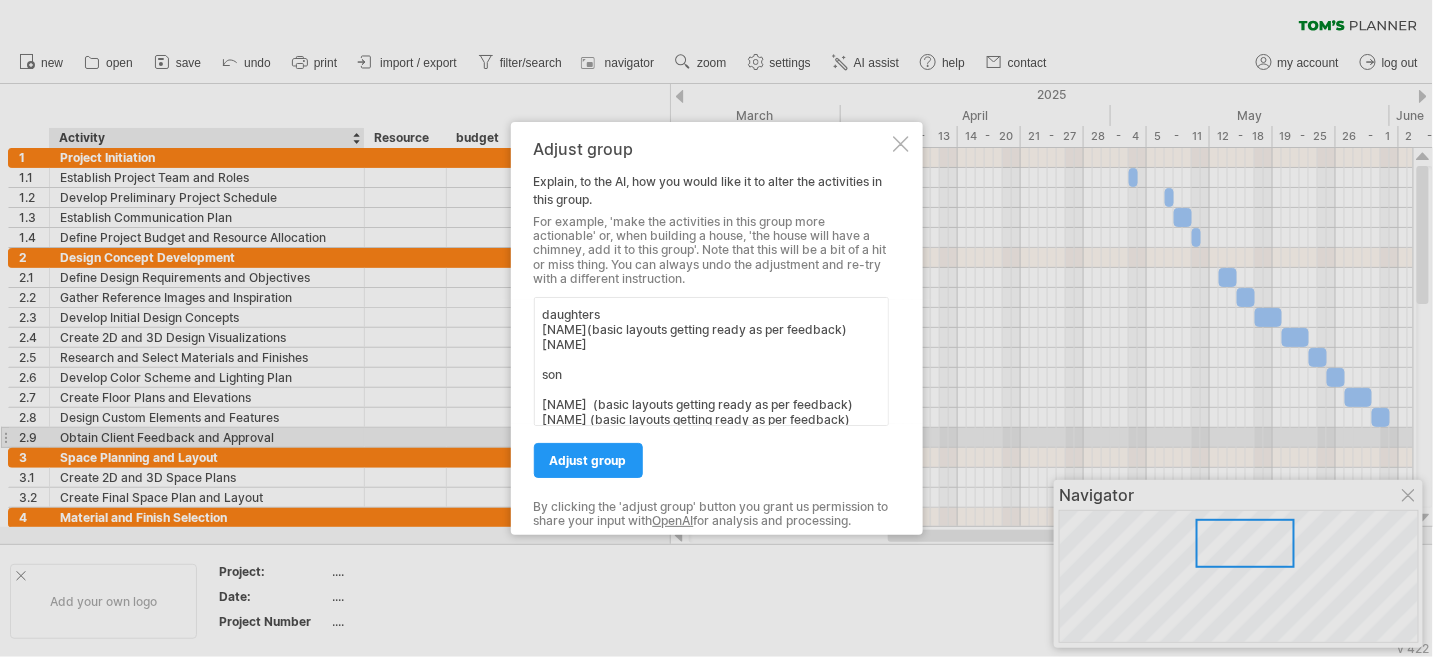 paste on "(basic layouts getting ready as per feedback)" 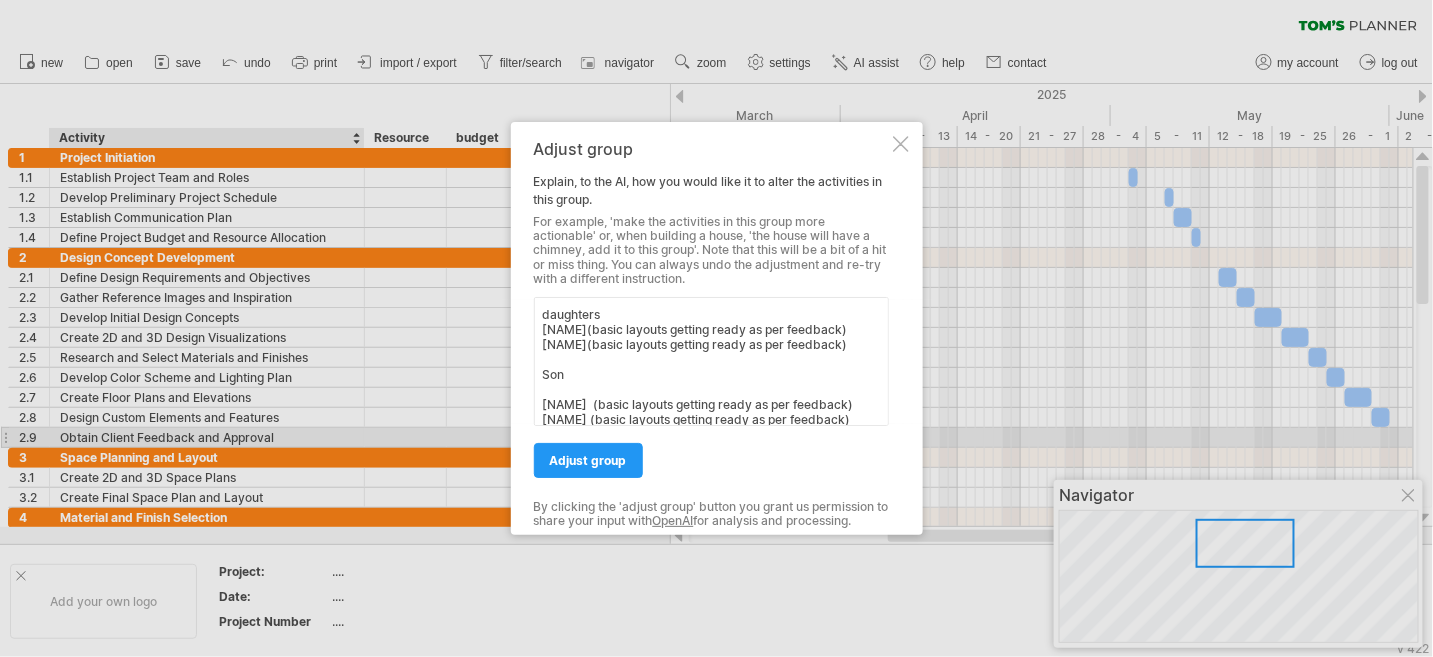 scroll, scrollTop: 0, scrollLeft: 0, axis: both 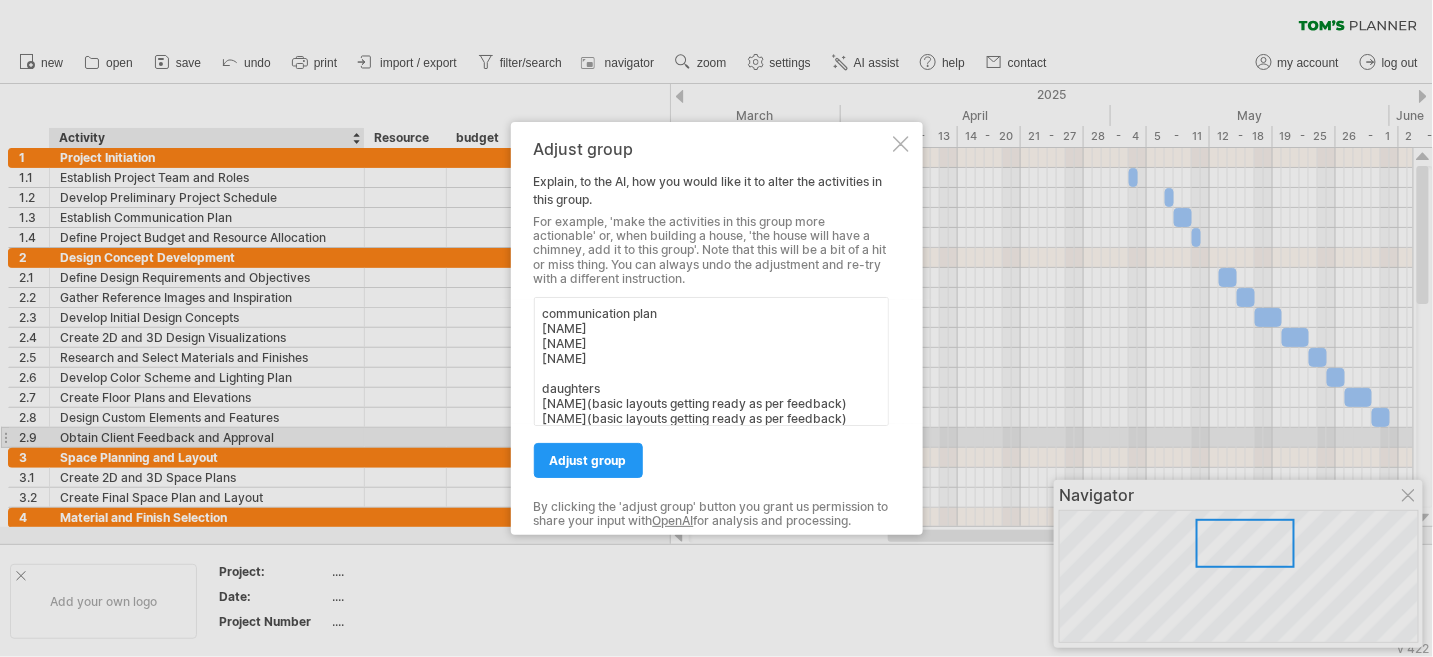 click on "communication plan
[NAME]
[NAME]
[NAME]
daughters
[NAME](basic layouts getting ready as per feedback)
[NAME](basic layouts getting ready as per feedback)
Son
[NAME]  (basic layouts getting ready as per feedback)
[NAME] (basic layouts getting ready as per feedback)" at bounding box center (711, 361) 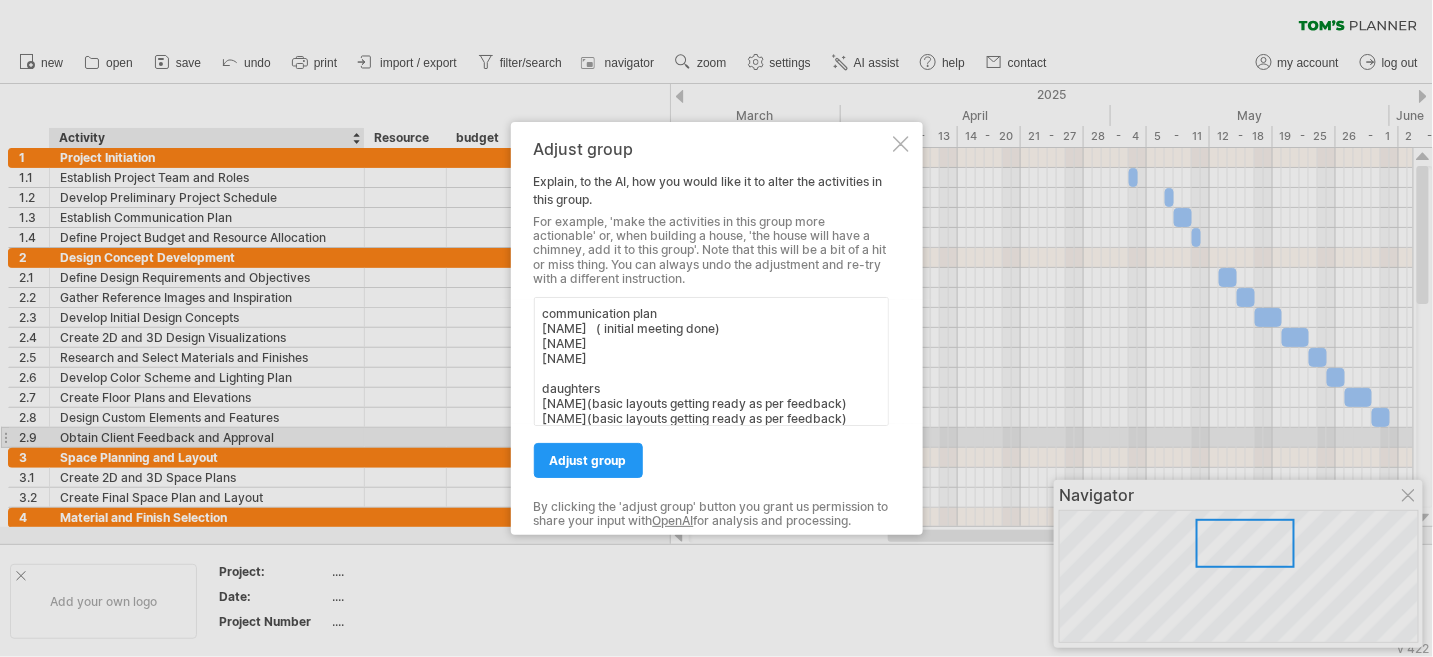 click on "communication plan
[NAME]   ( initial meeting done)
[NAME]
[NAME]
daughters
[NAME](basic layouts getting ready as per feedback)
[NAME](basic layouts getting ready as per feedback)
son
bonish  (basic layouts getting ready as per feedback)
kenish (basic layouts getting ready as per feedback)" at bounding box center [711, 361] 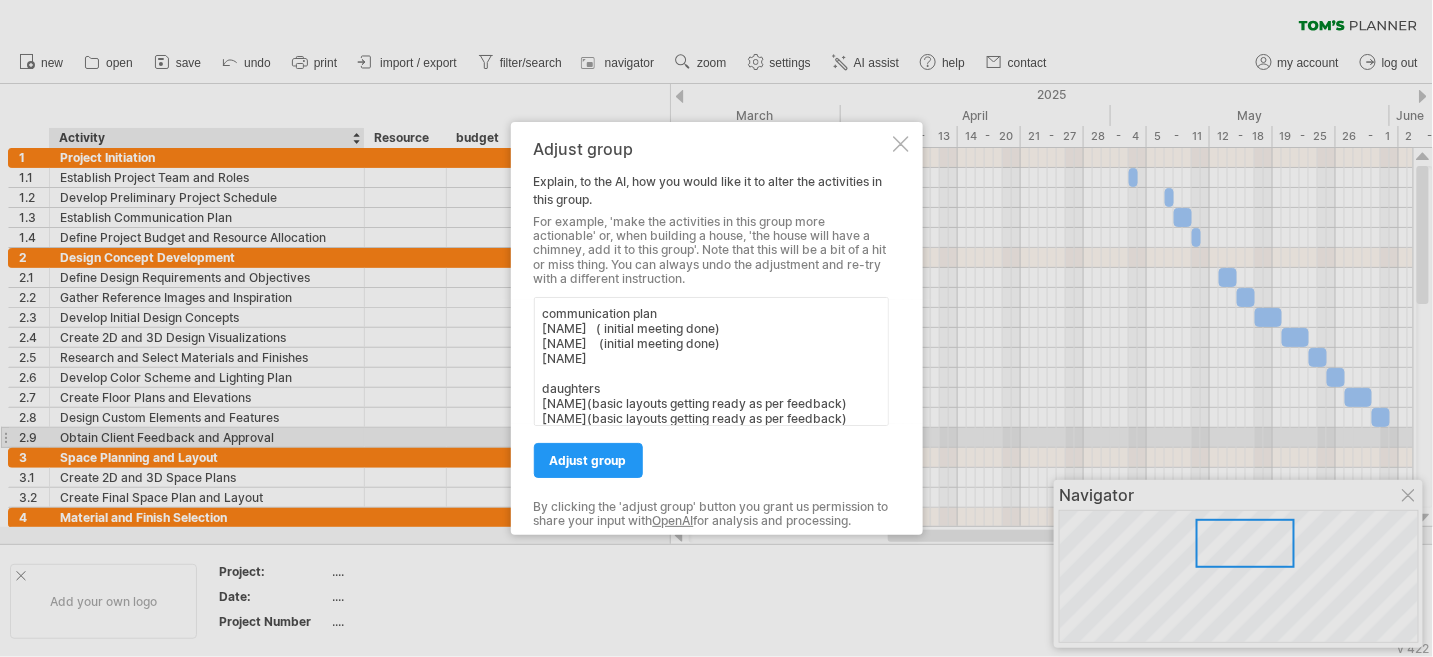 click on "communication plan
[NAME]   ( initial meeting done)
[NAME]    (initial meeting done)
[NAME]
daughters
[NAME](basic layouts getting ready as per feedback)
[NAME](basic layouts getting ready as per feedback)
son
[NAME]  (basic layouts getting ready as per feedback)
[NAME] (basic layouts getting ready as per feedback)" at bounding box center [711, 361] 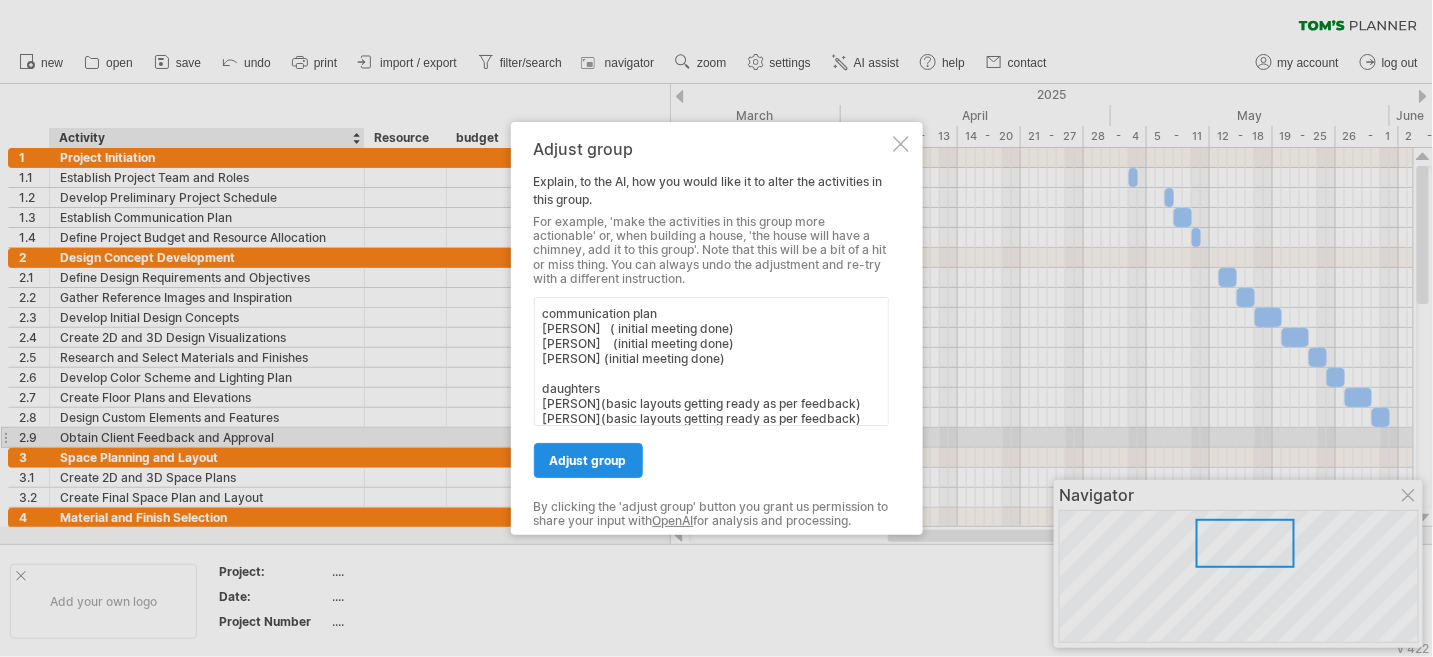 type on "communication plan
[PERSON]   ( initial meeting done)
[PERSON]    (initial meeting done)
[PERSON] (initial meeting done)
daughters
[PERSON](basic layouts getting ready as per feedback)
[PERSON](basic layouts getting ready as per feedback)
son
[PERSON]  (basic layouts getting ready as per feedback)
[PERSON] (basic layouts getting ready as per feedback)" 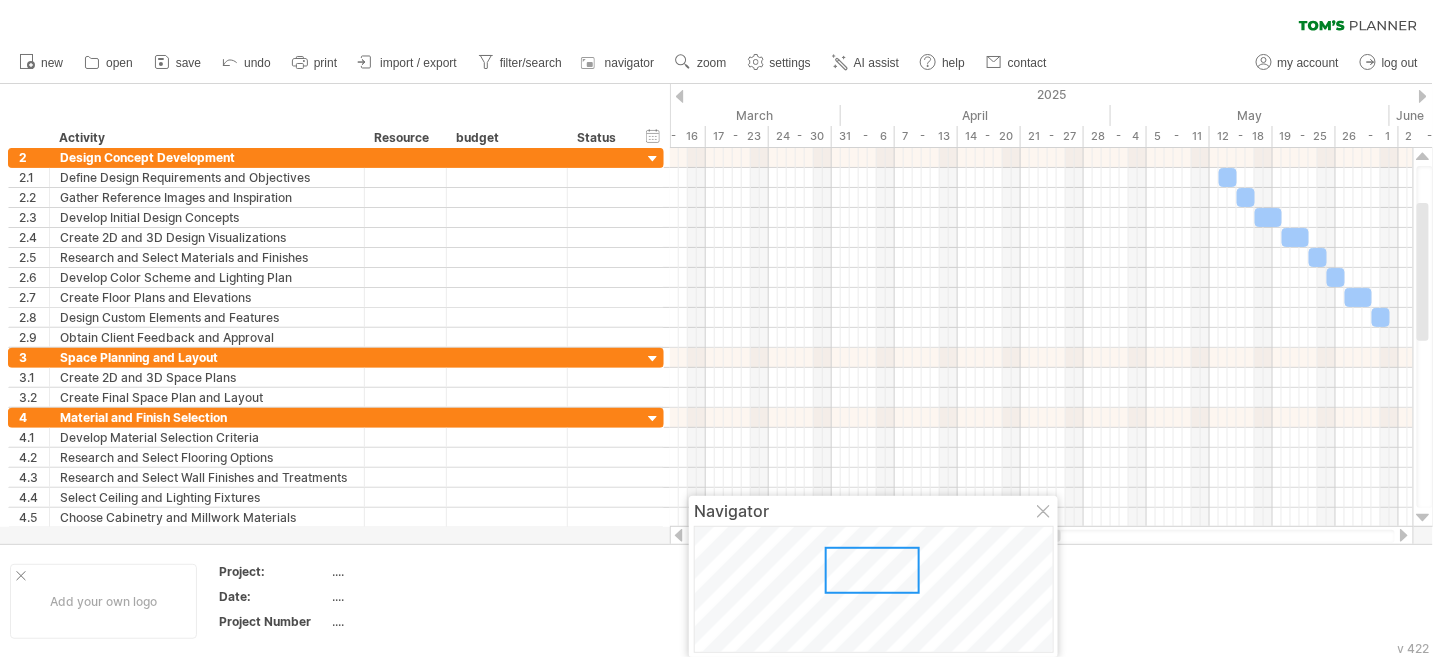 click on "Navigator" at bounding box center [873, 577] 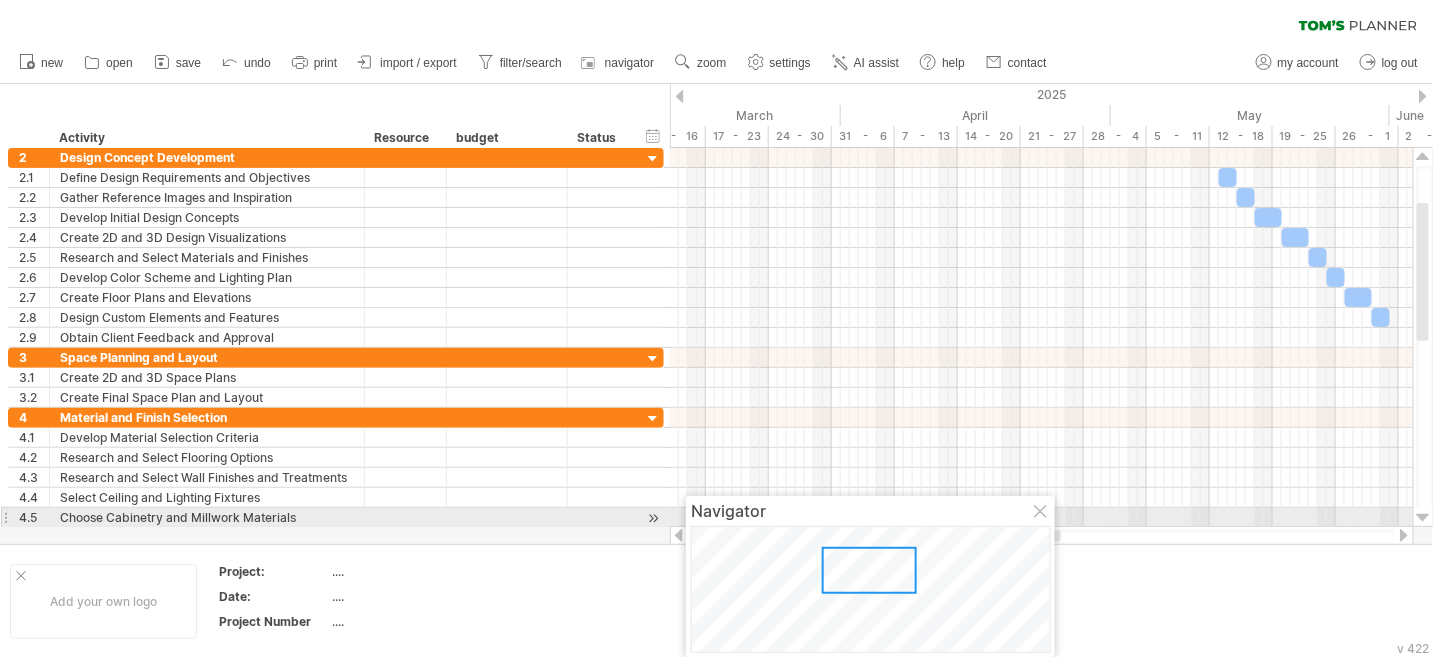 click at bounding box center [1042, 513] 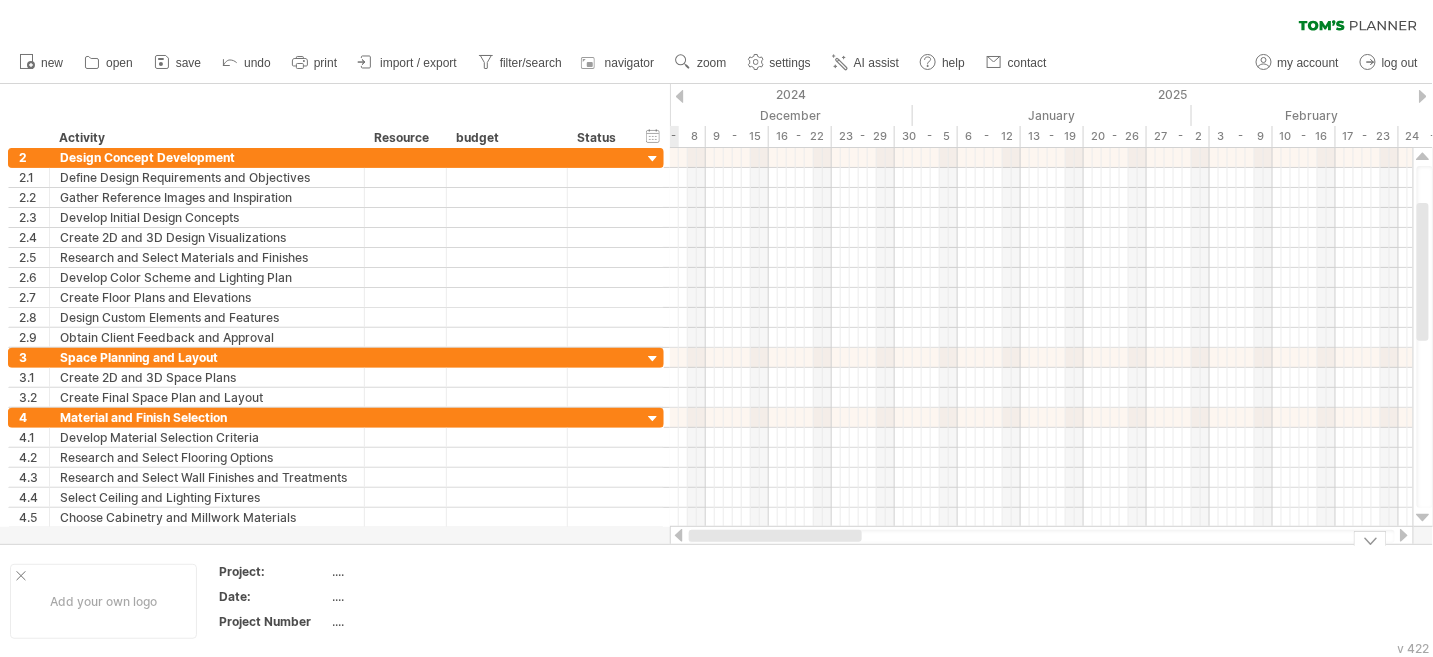drag, startPoint x: 965, startPoint y: 534, endPoint x: 693, endPoint y: 569, distance: 274.24258 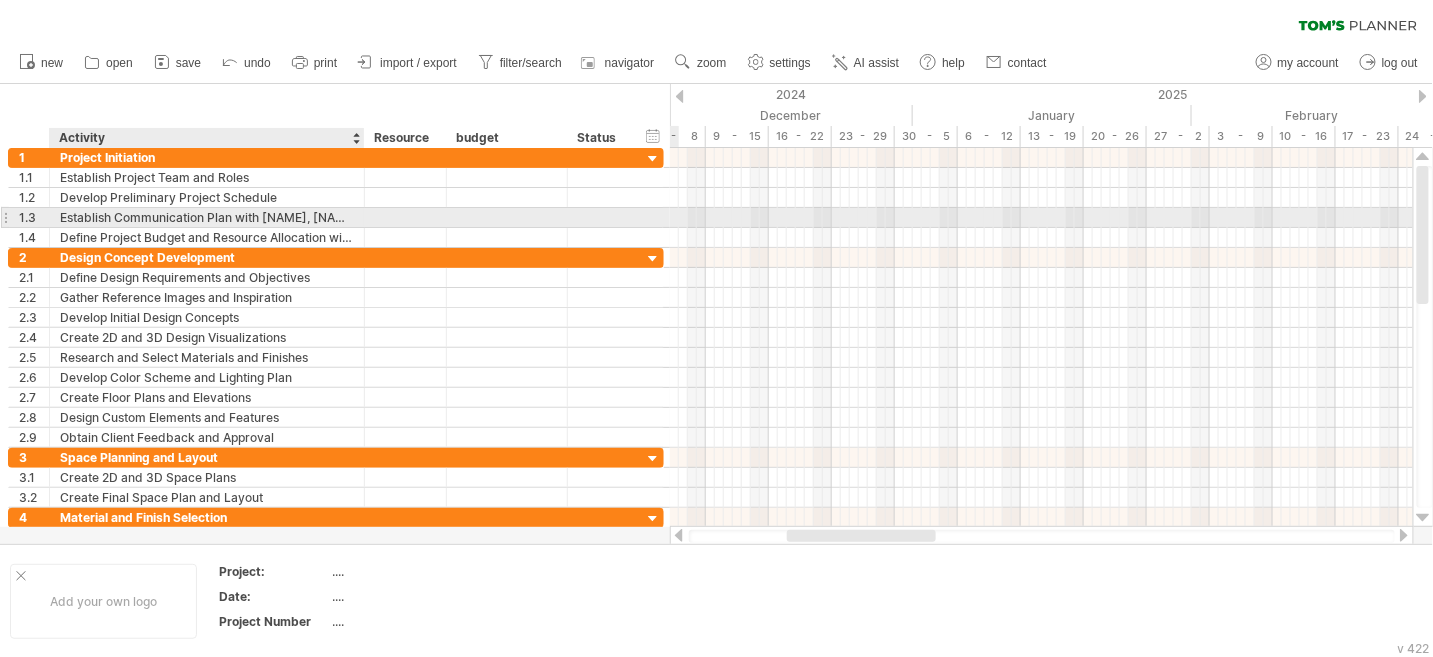 click on "Establish Communication Plan with [NAME], [NAME], [NAME]" at bounding box center [207, 217] 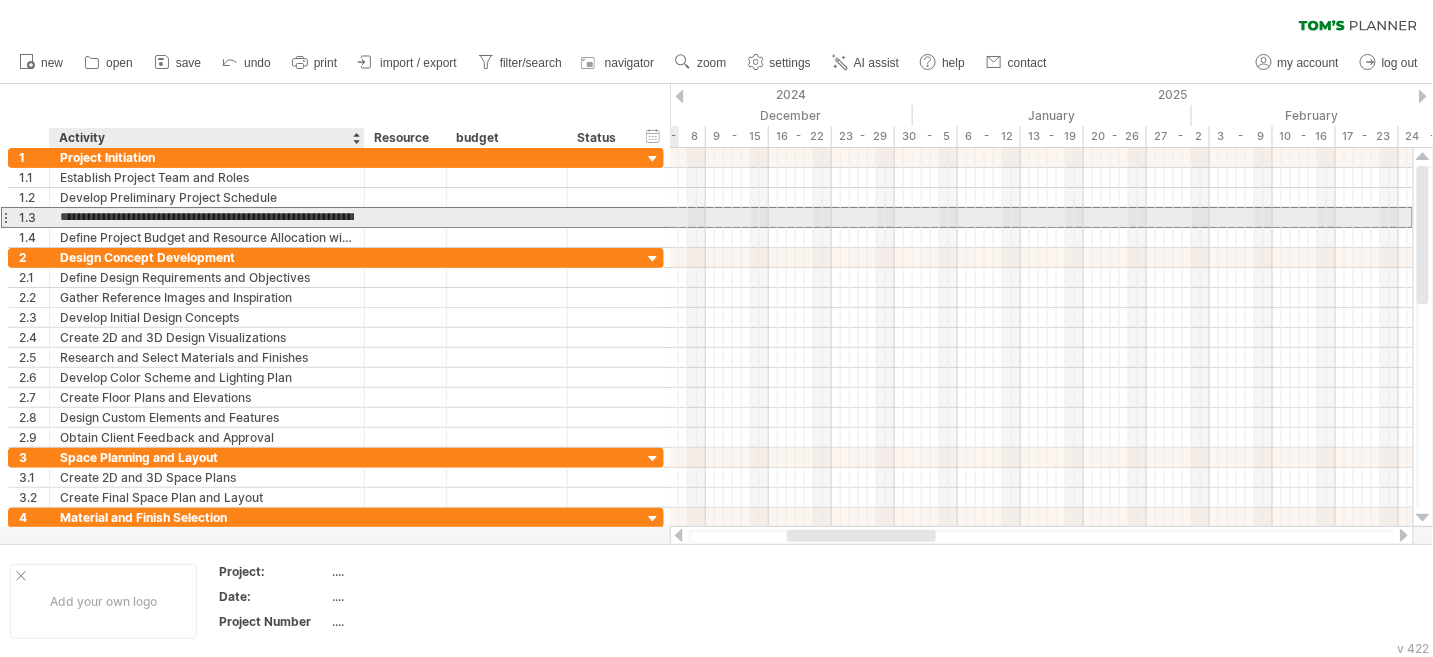 scroll, scrollTop: 0, scrollLeft: 0, axis: both 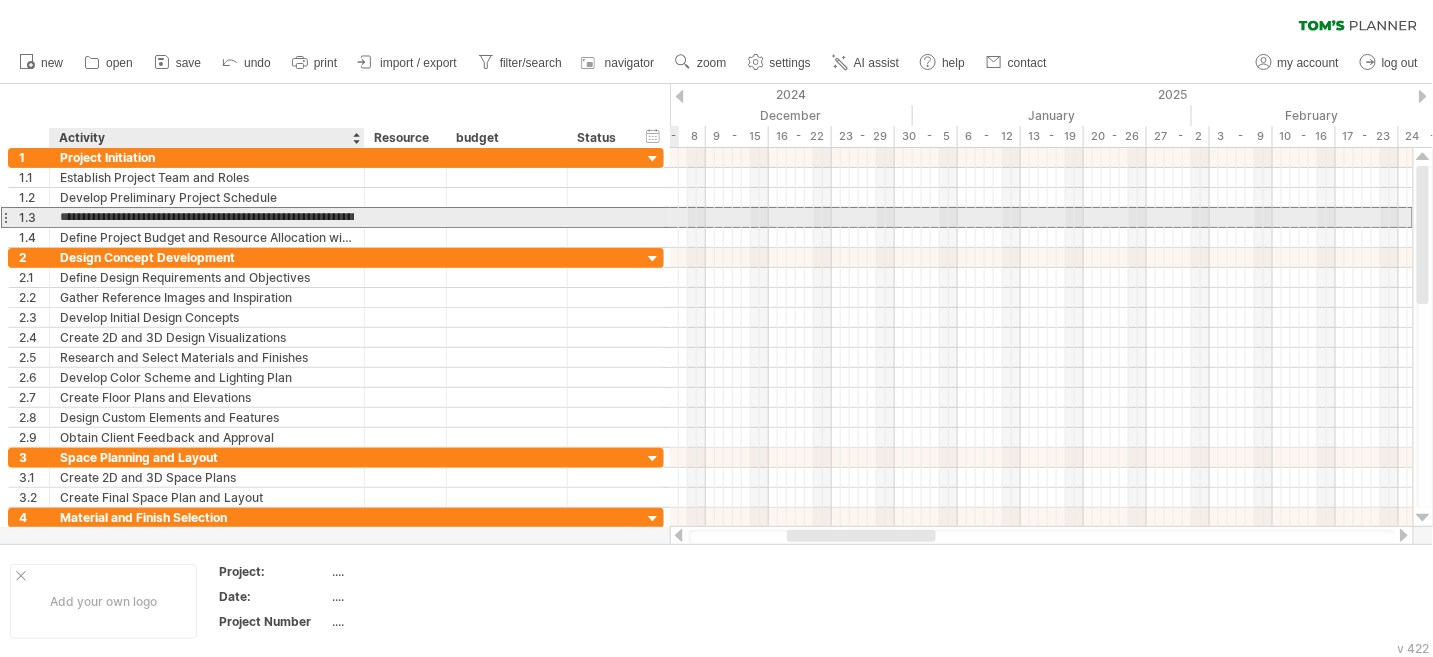 click on "**********" at bounding box center [207, 217] 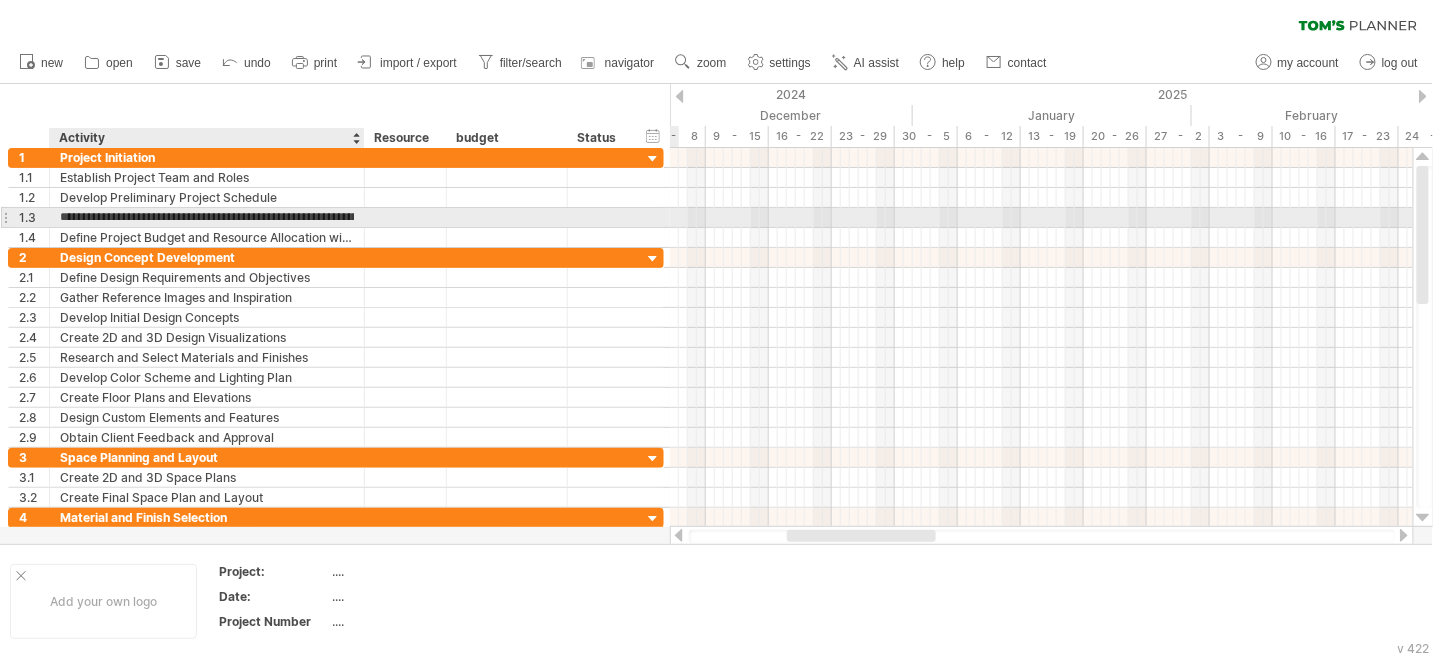 click on "**********" at bounding box center [207, 217] 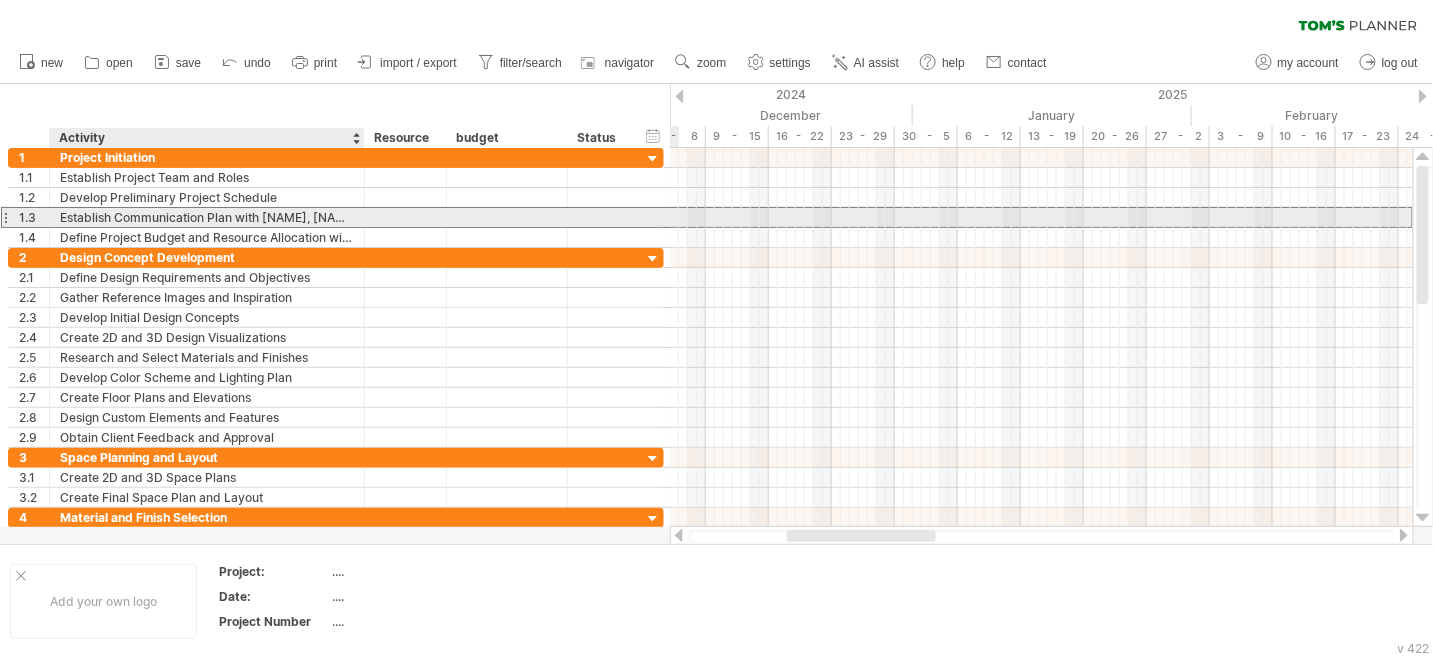 click on "Establish Communication Plan with [NAME], [NAME], [NAME]" at bounding box center (207, 217) 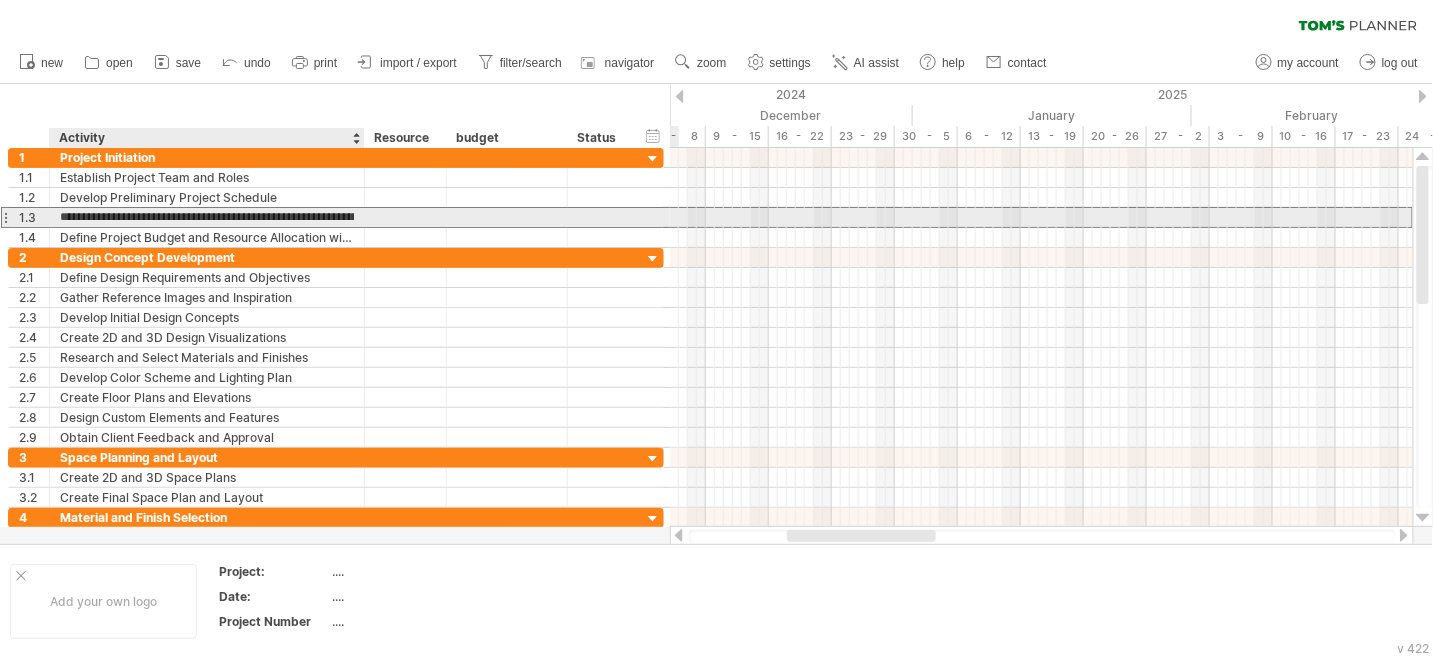 click on "**********" at bounding box center [207, 217] 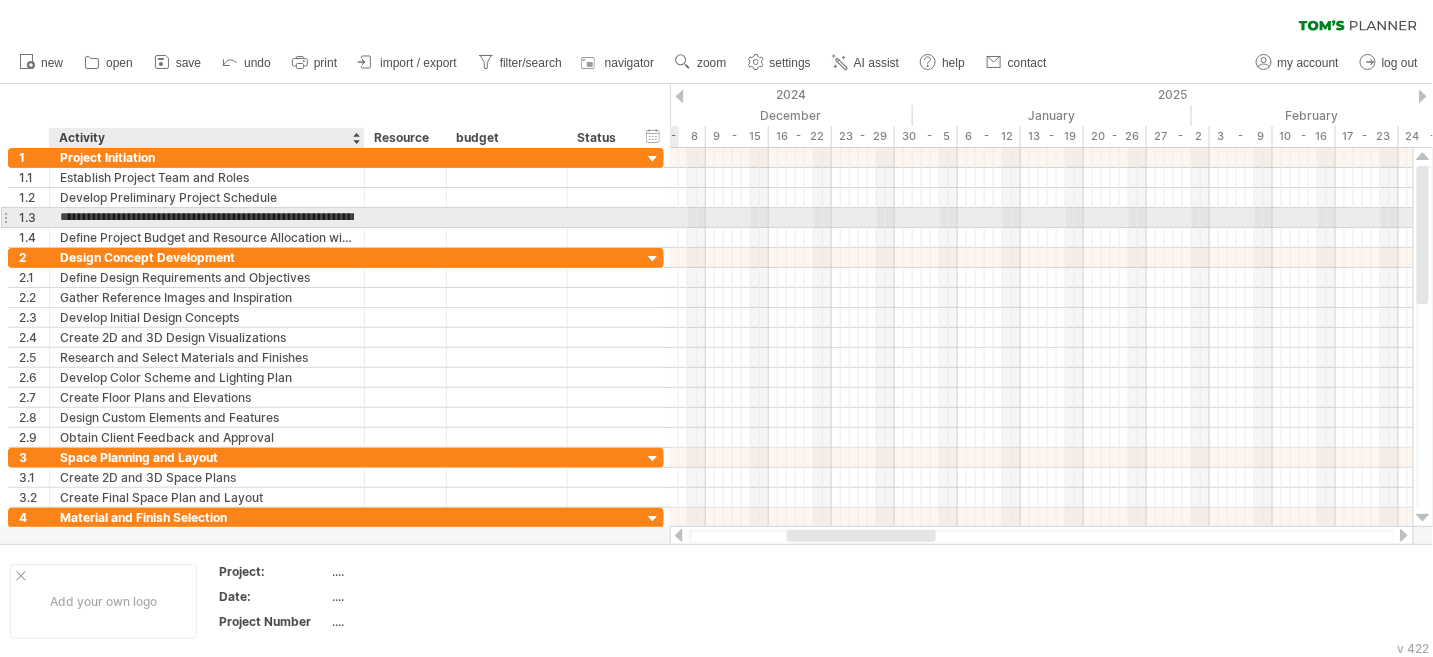 click on "**********" at bounding box center (207, 217) 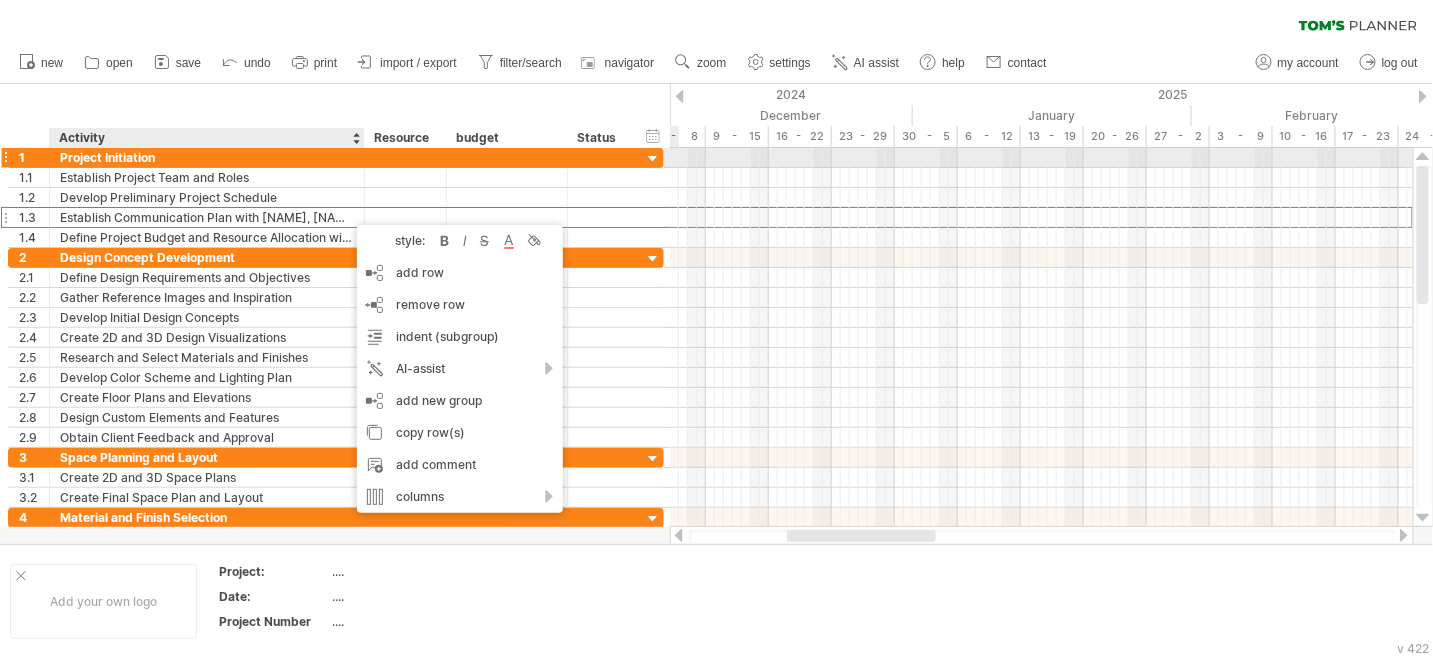 click at bounding box center (406, 157) 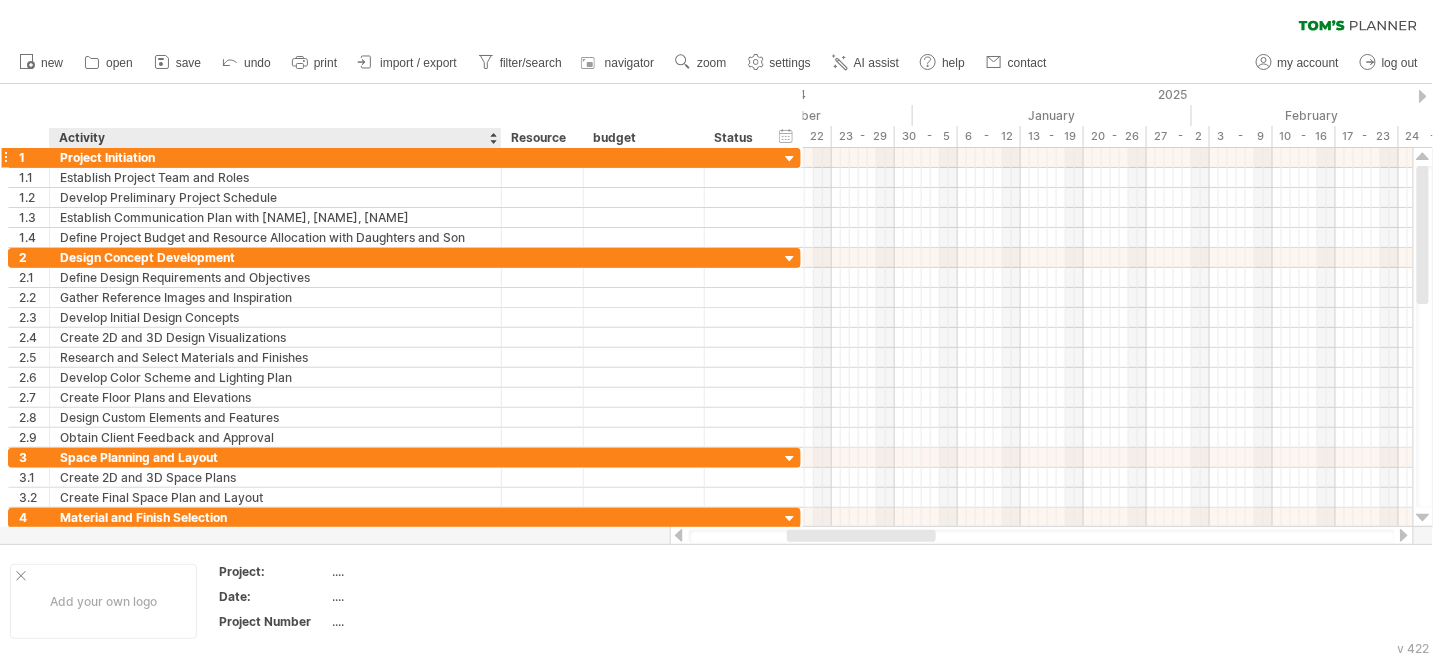 drag, startPoint x: 360, startPoint y: 137, endPoint x: 497, endPoint y: 153, distance: 137.93114 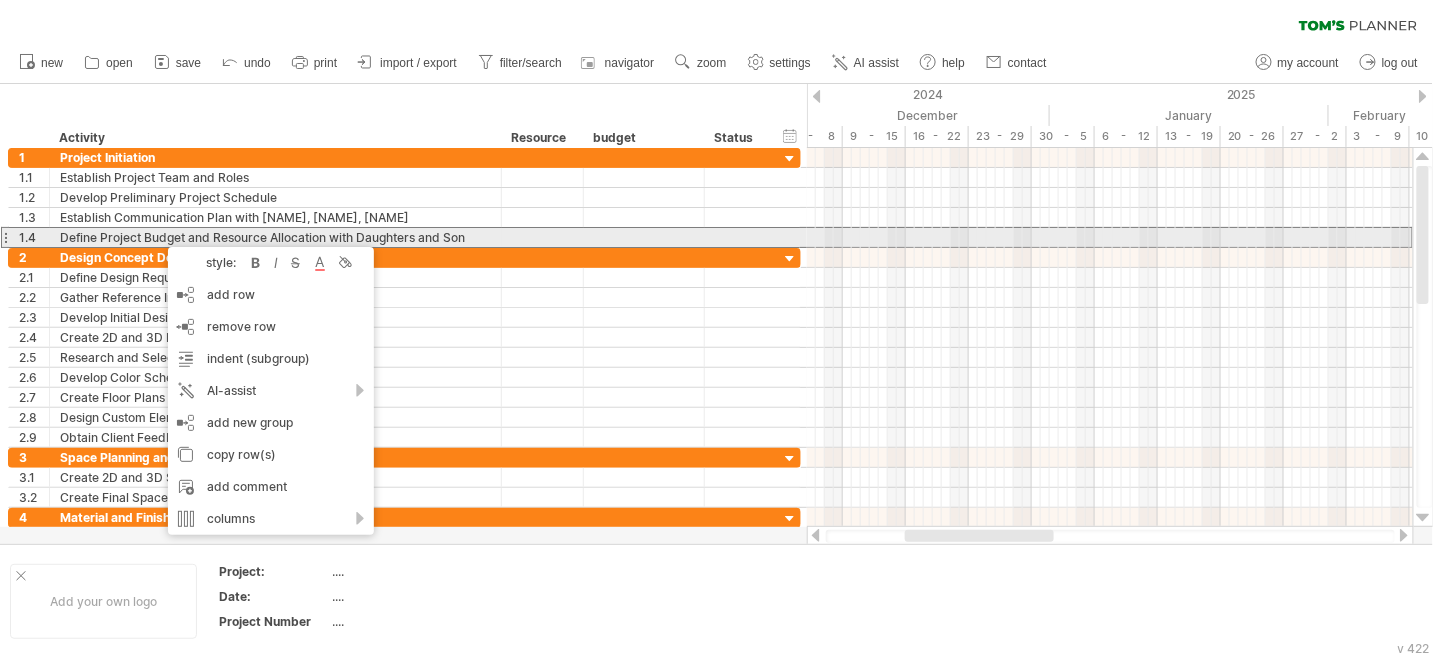 click on "Define Project Budget and Resource Allocation with Daughters and Son" at bounding box center (275, 237) 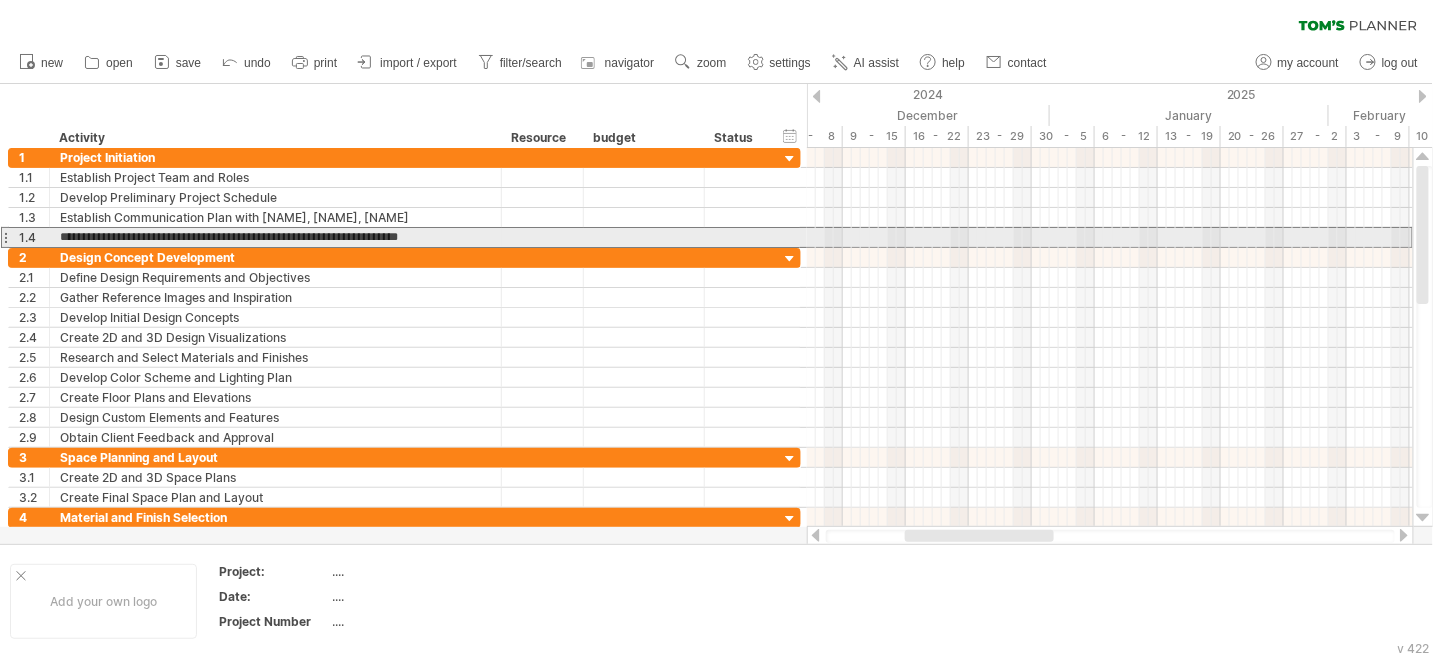 click on "**********" at bounding box center [275, 237] 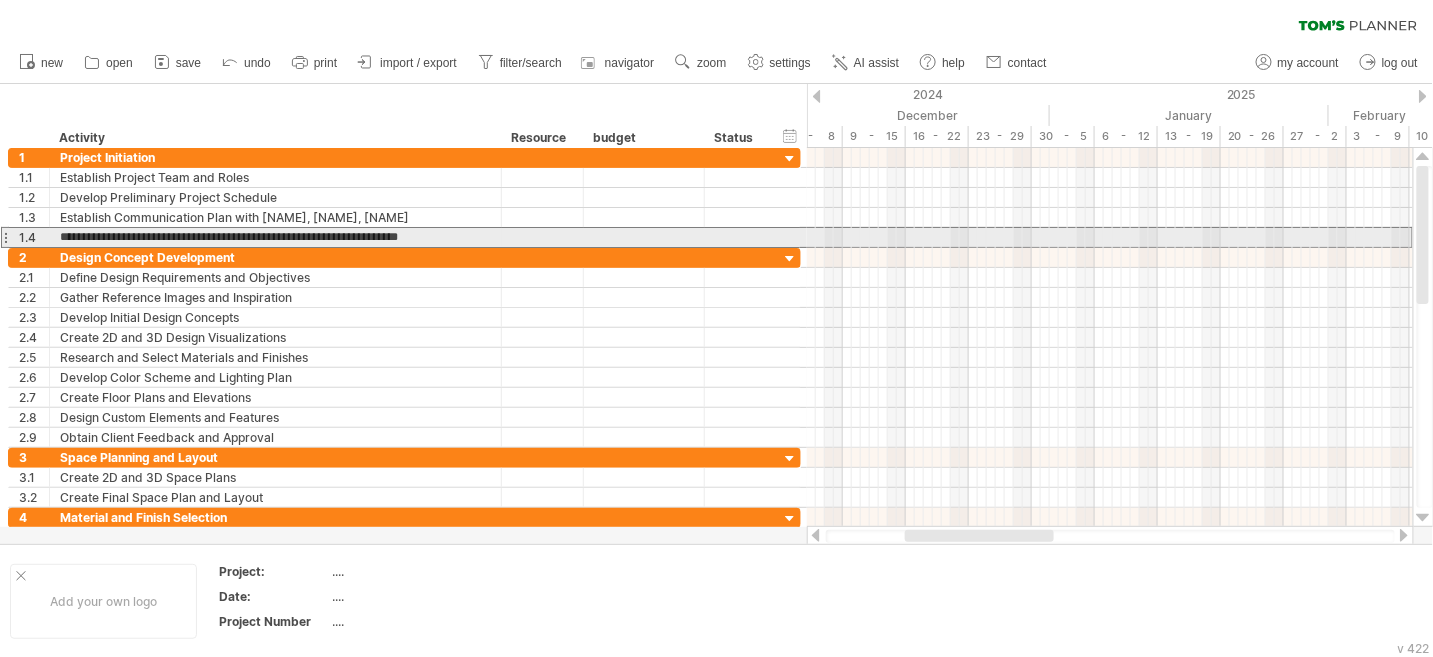 click on "**********" at bounding box center (275, 237) 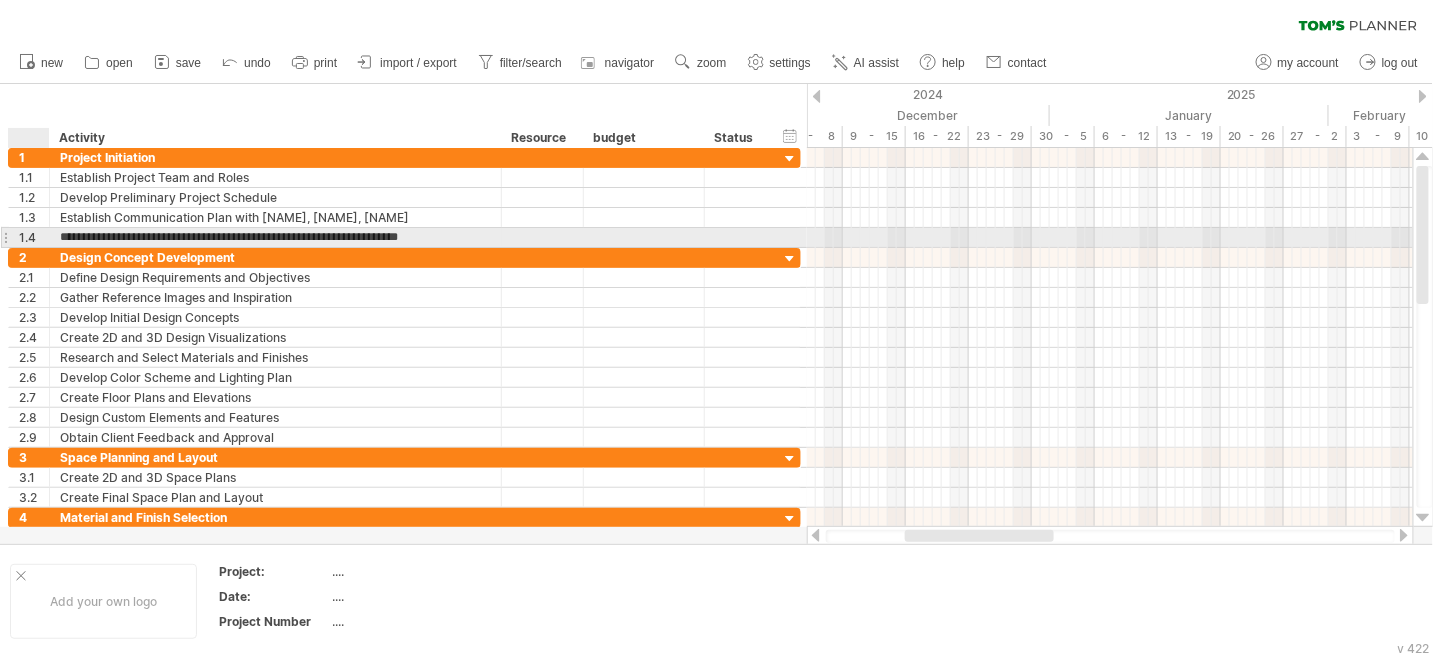 click on "**********" at bounding box center [275, 237] 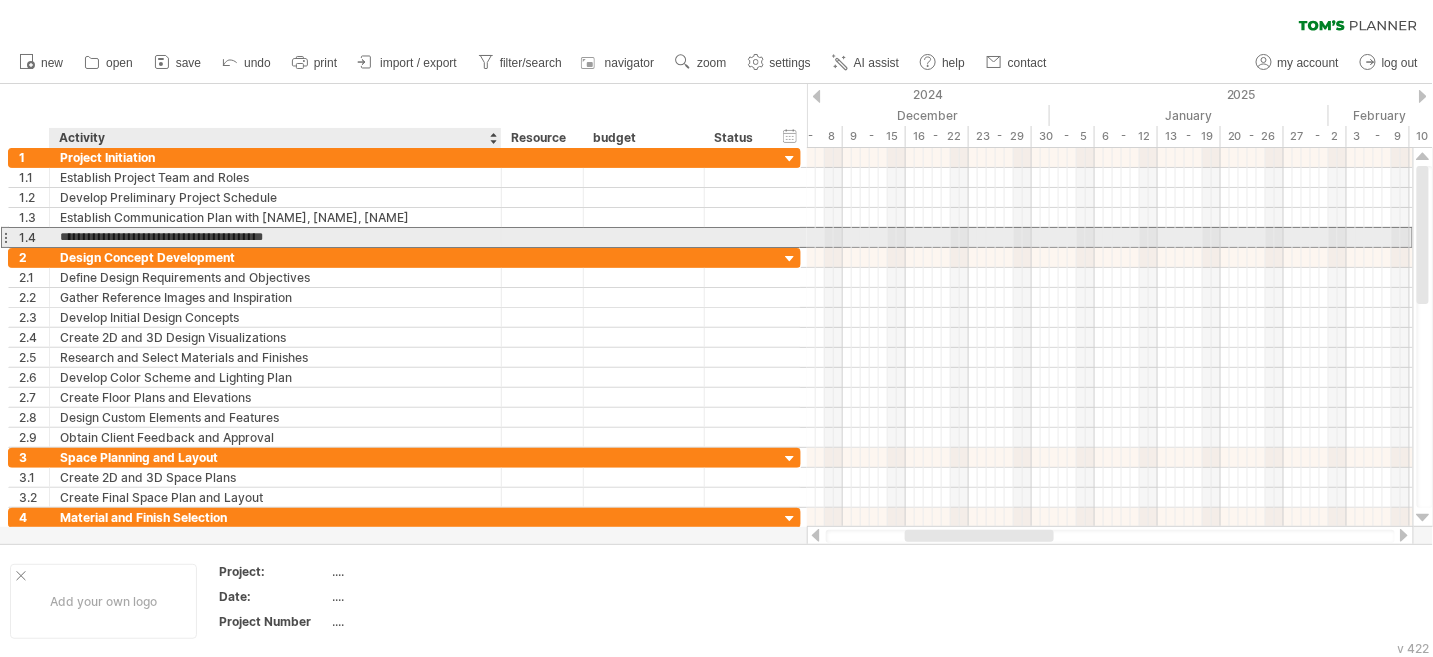 click on "**********" at bounding box center [275, 237] 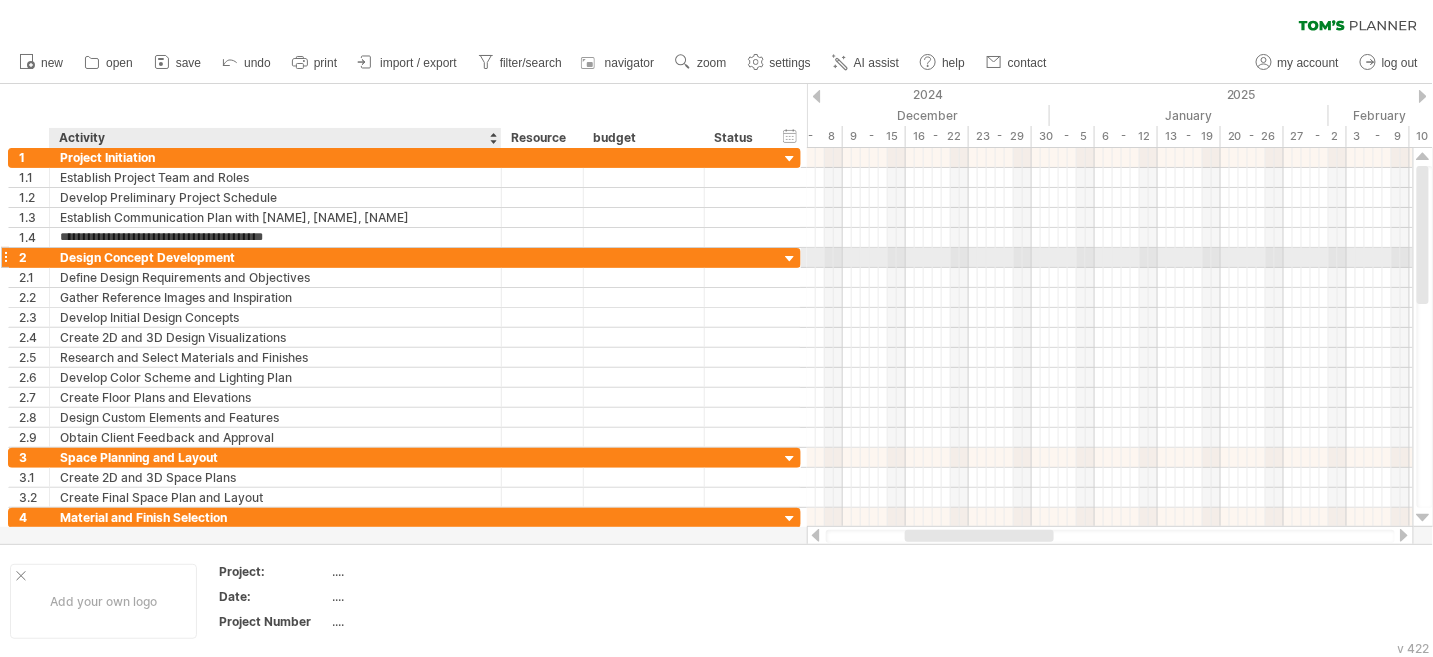 type on "**********" 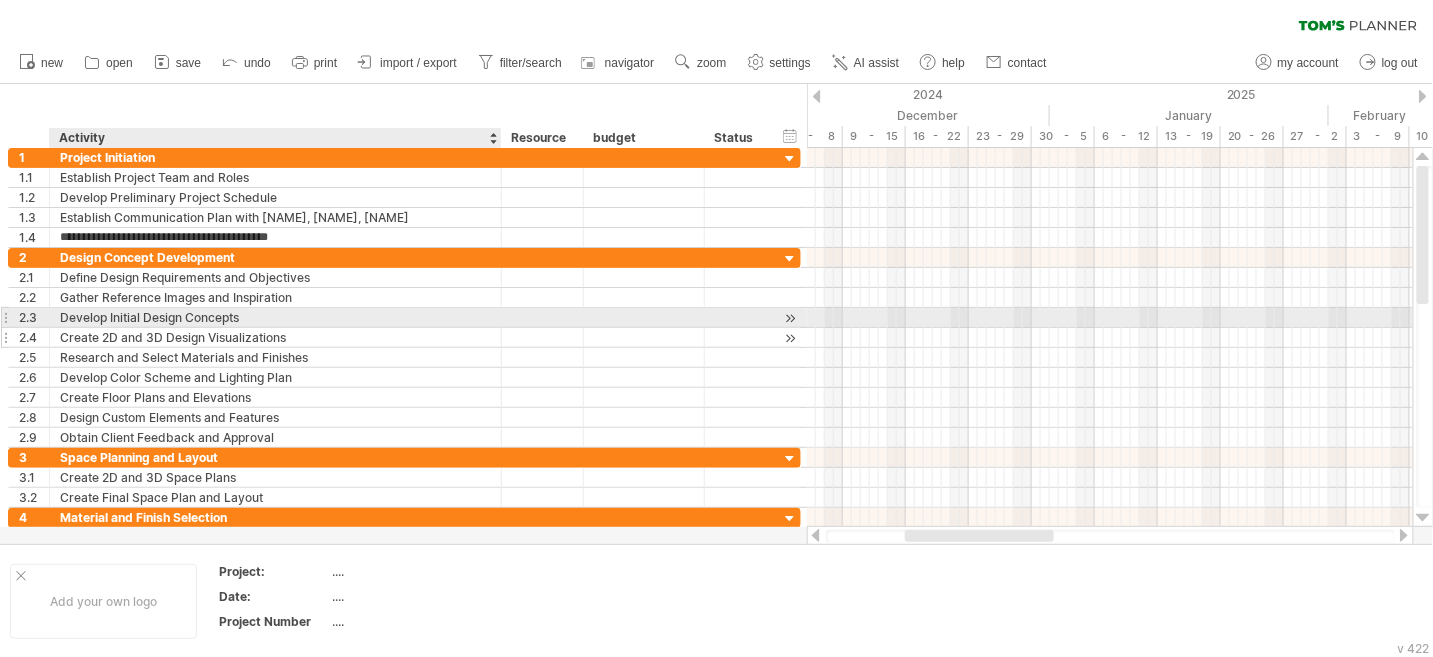 click on "Create 2D and 3D Design Visualizations" at bounding box center (275, 337) 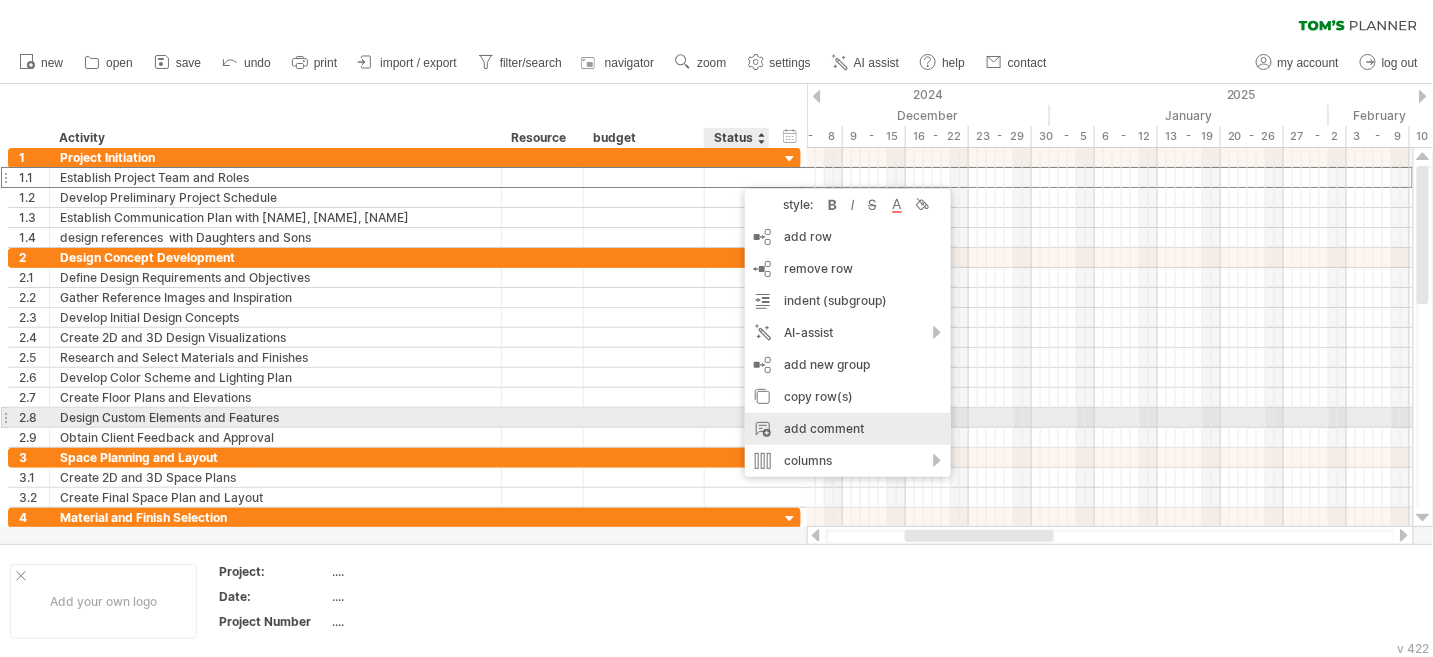 click on "add comment" at bounding box center [848, 429] 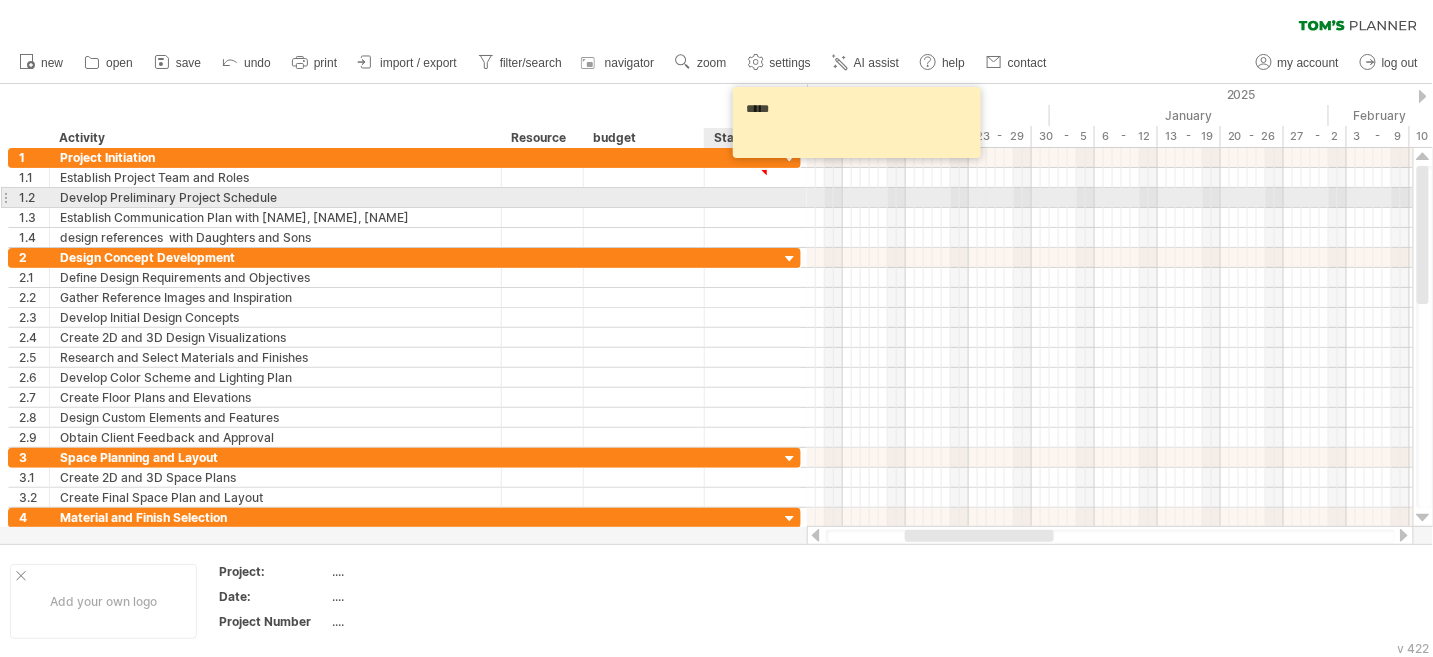 click on "**********" at bounding box center [404, 198] 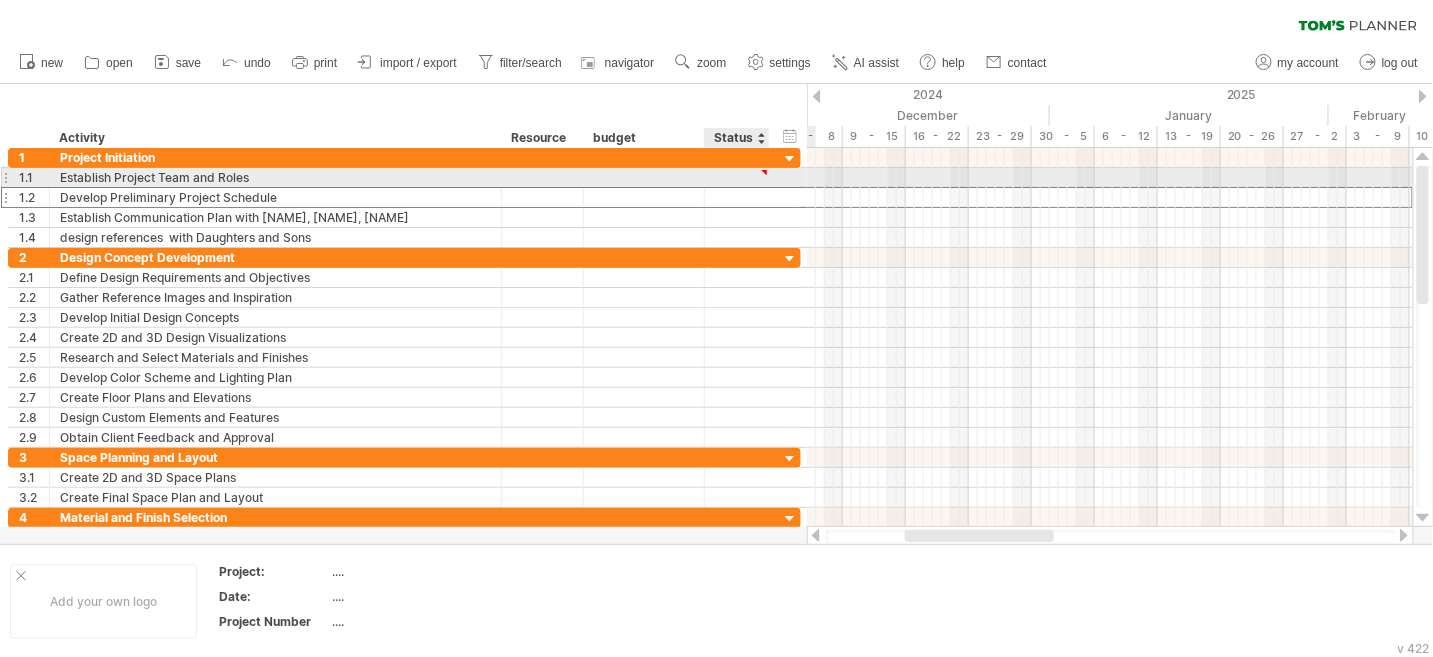 type on "****" 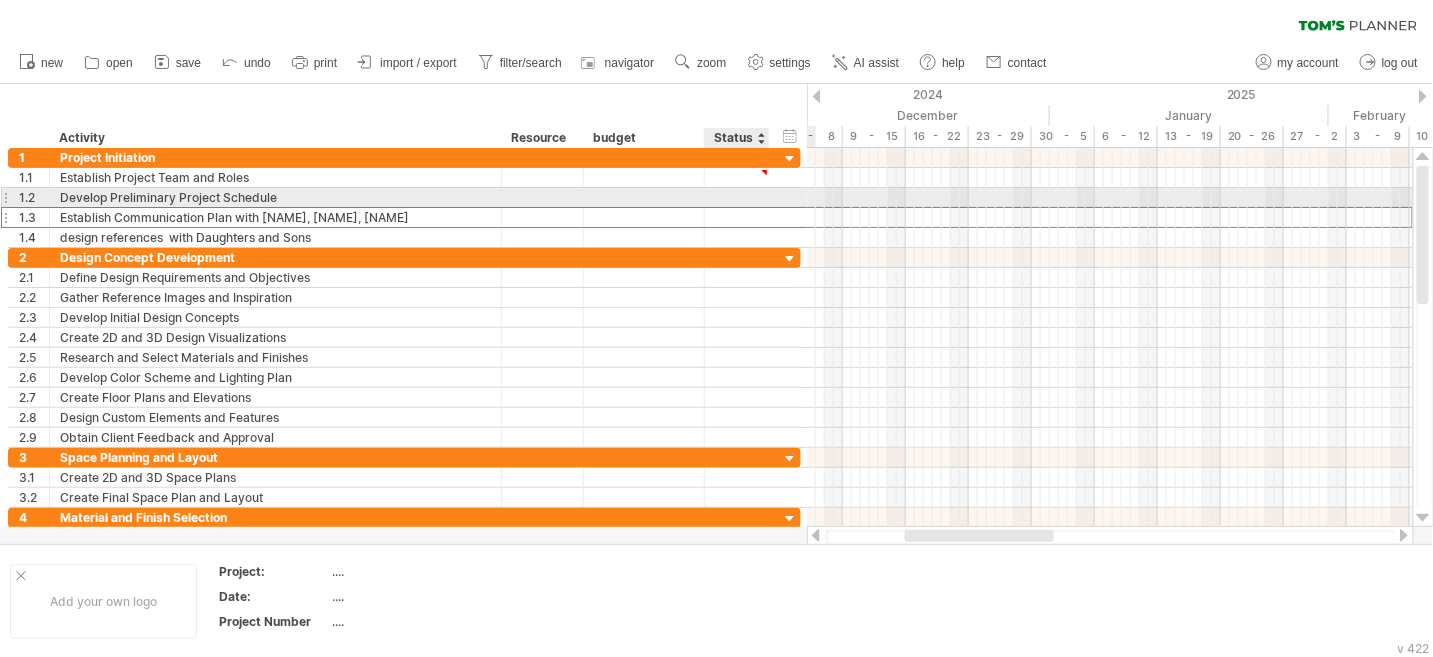 click at bounding box center [737, 217] 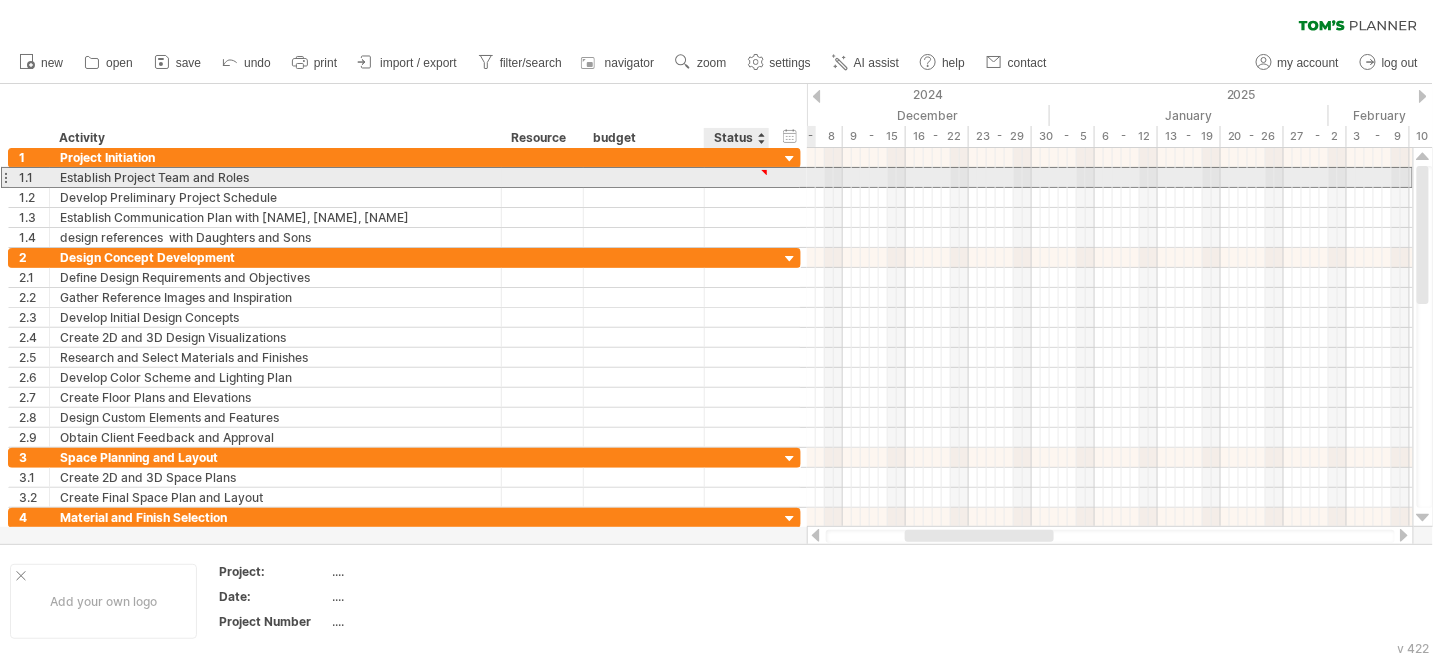 click at bounding box center (764, 172) 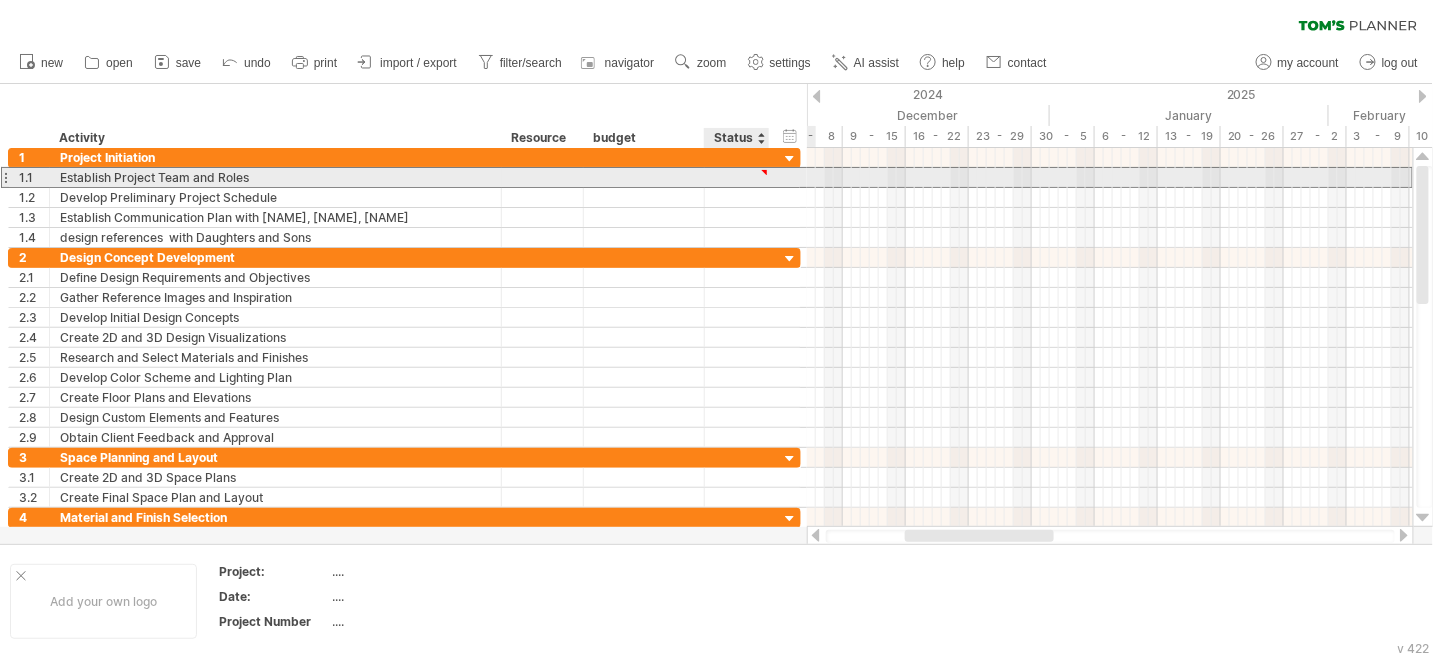 click at bounding box center [764, 172] 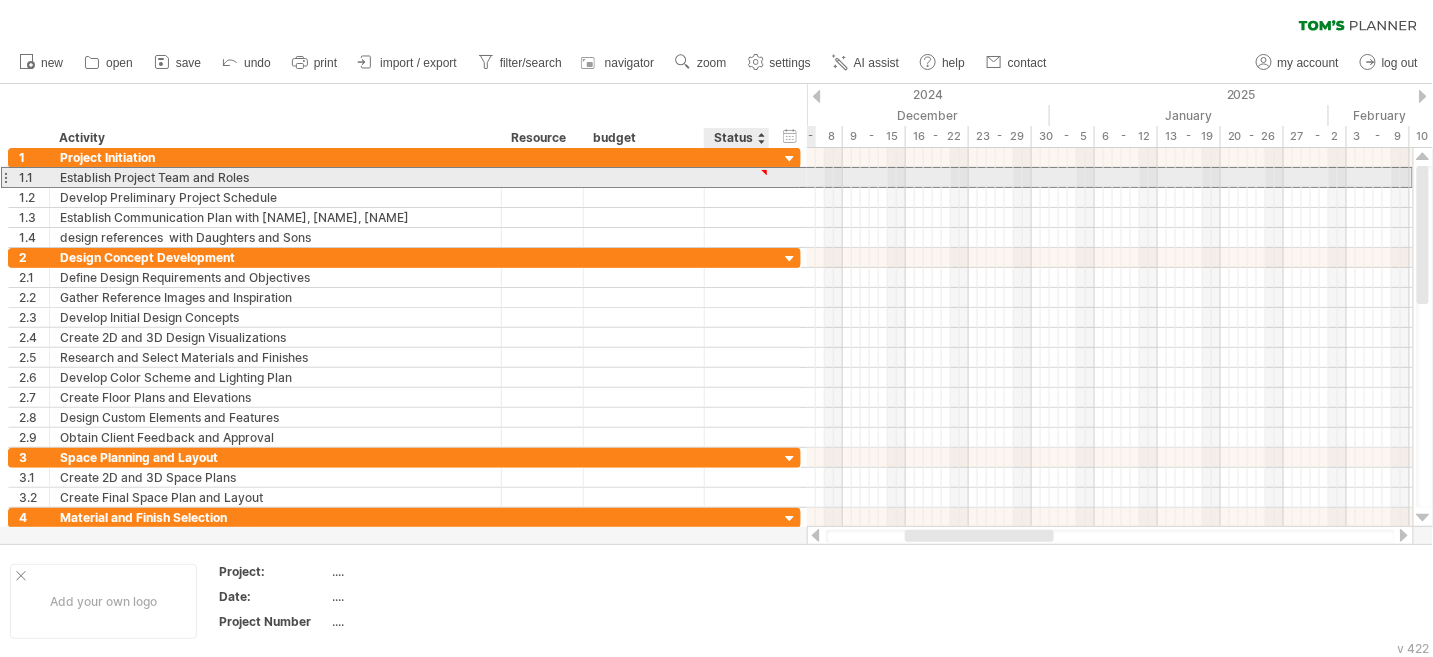 click at bounding box center [764, 172] 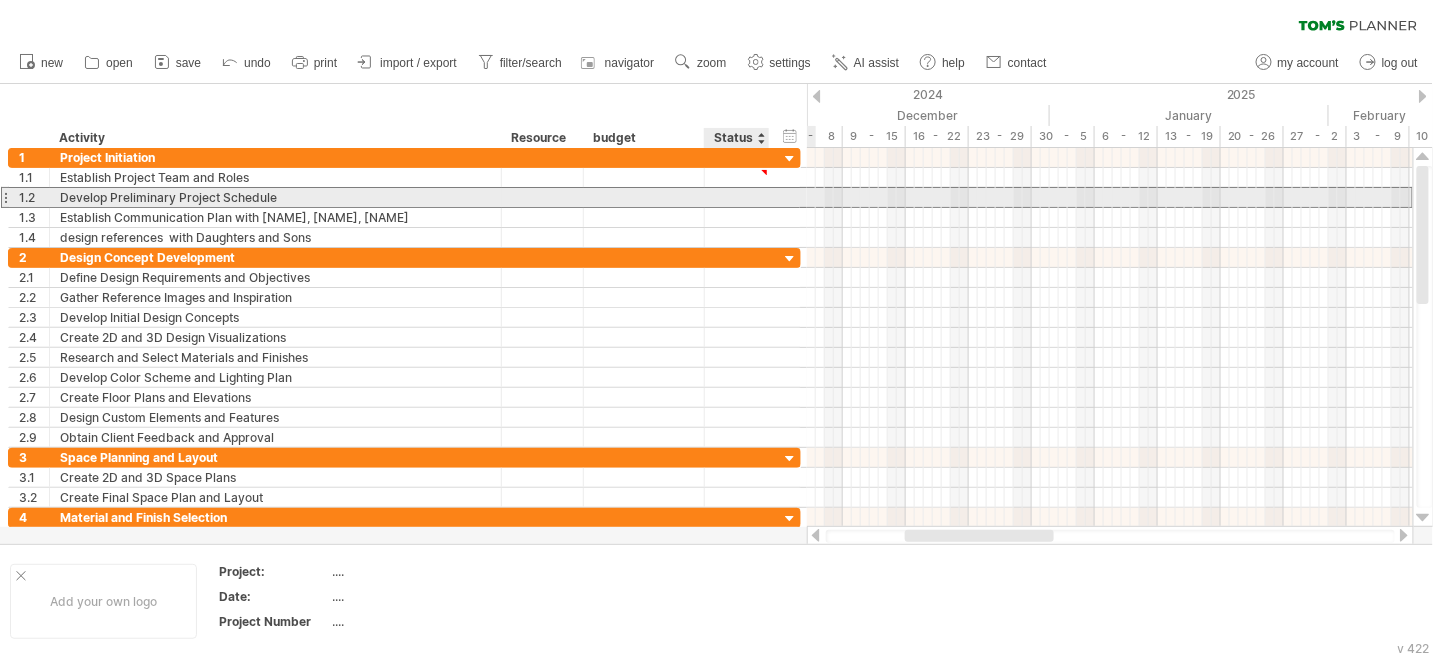click at bounding box center (737, 197) 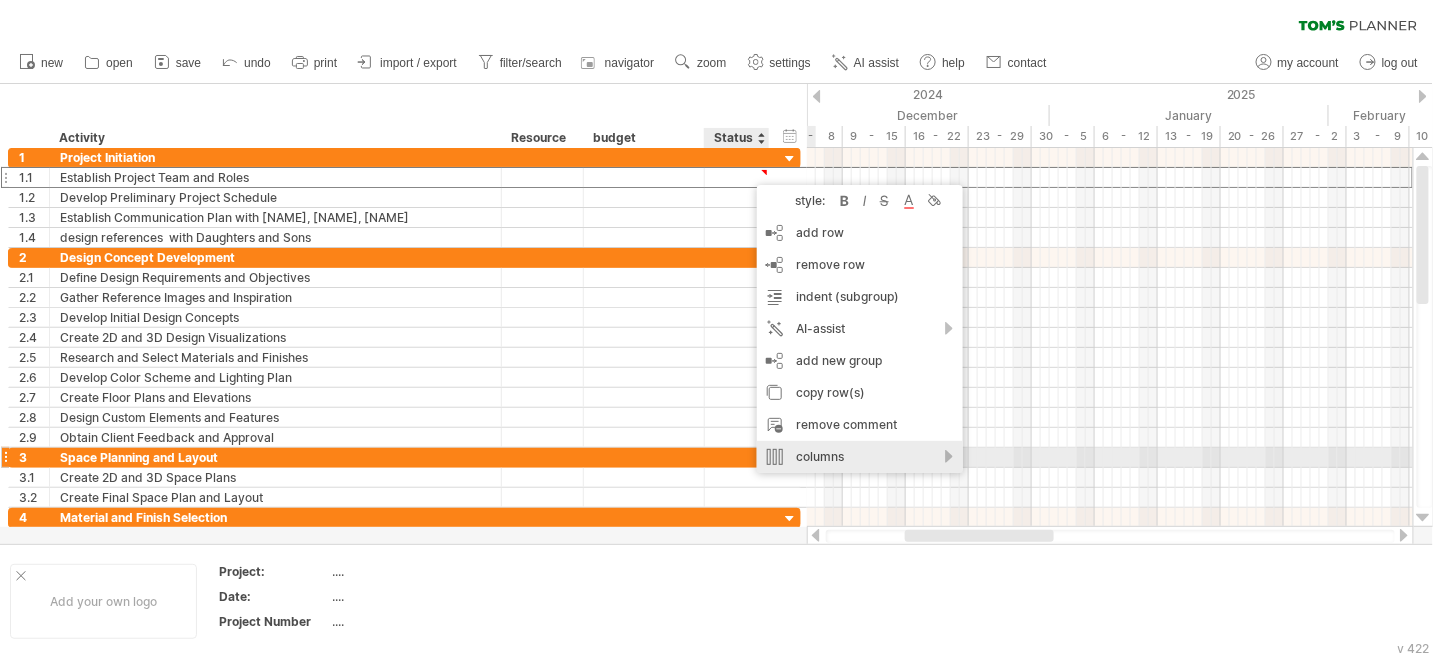 click on "columns" at bounding box center [860, 457] 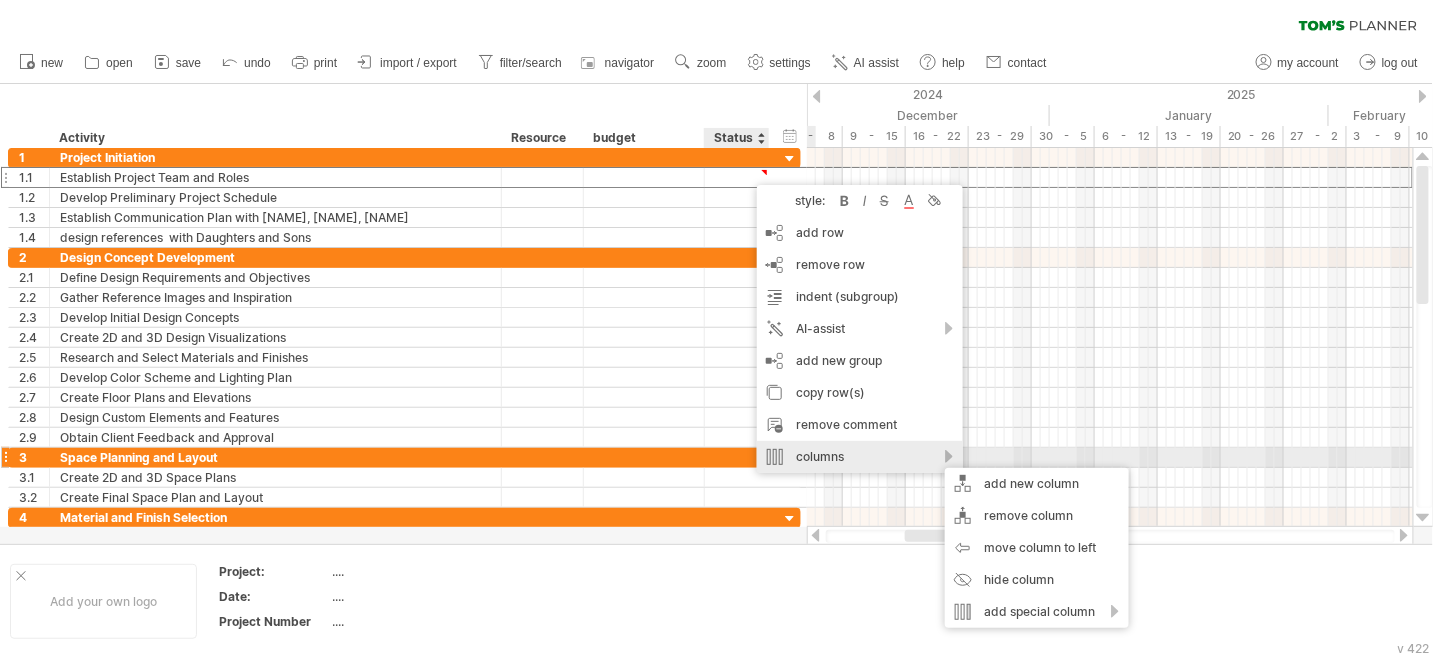 click on "columns" at bounding box center [860, 457] 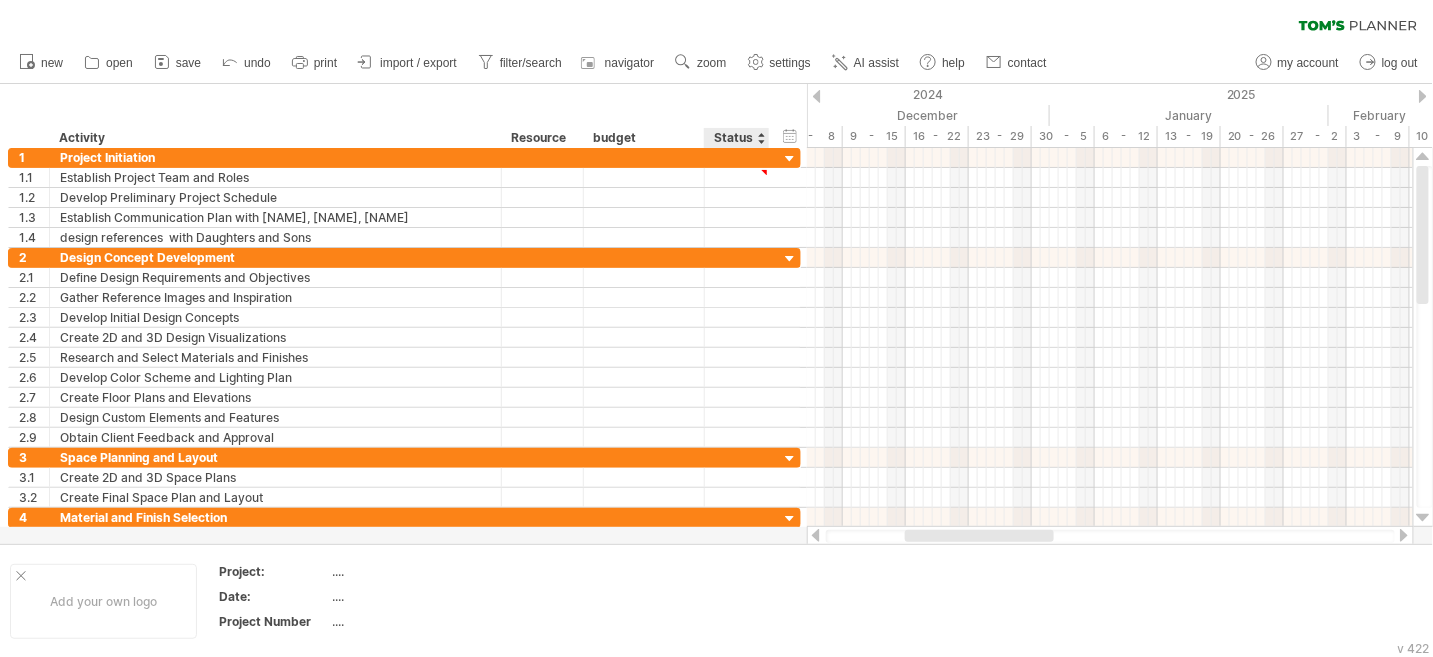 click on "new
open" at bounding box center [532, 63] 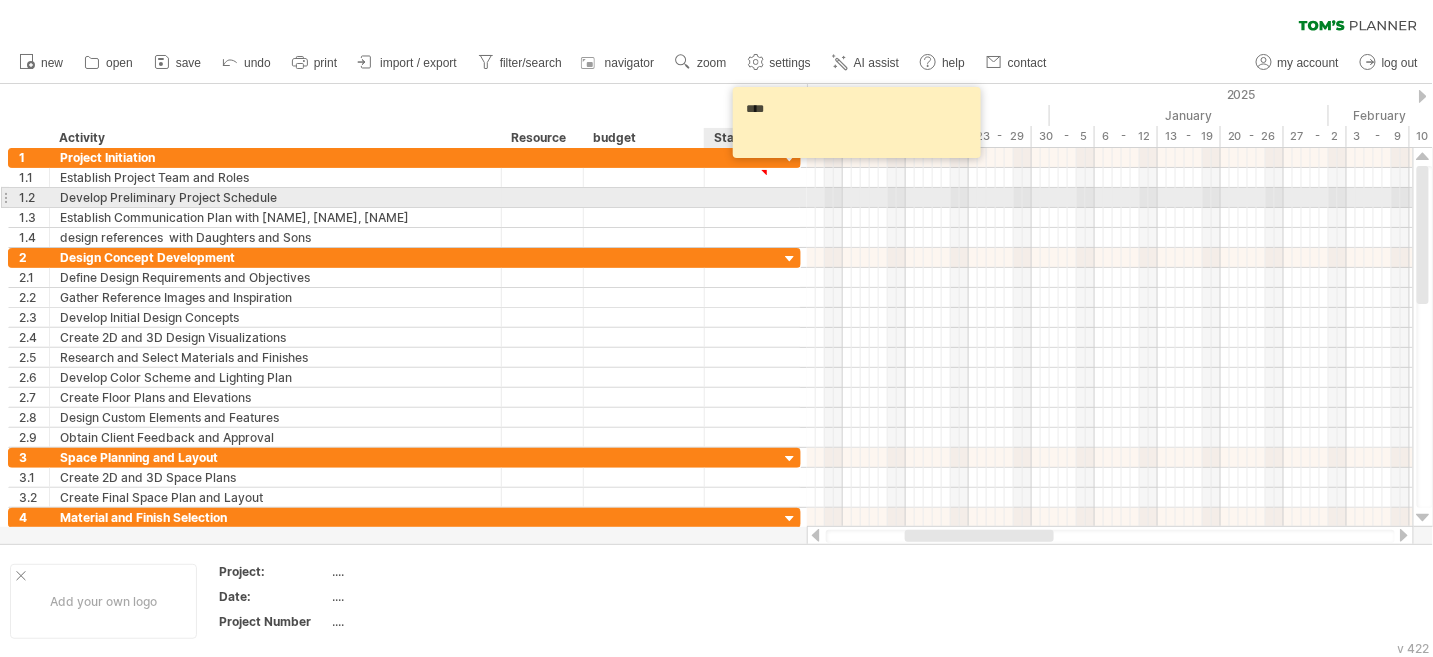 click at bounding box center [737, 197] 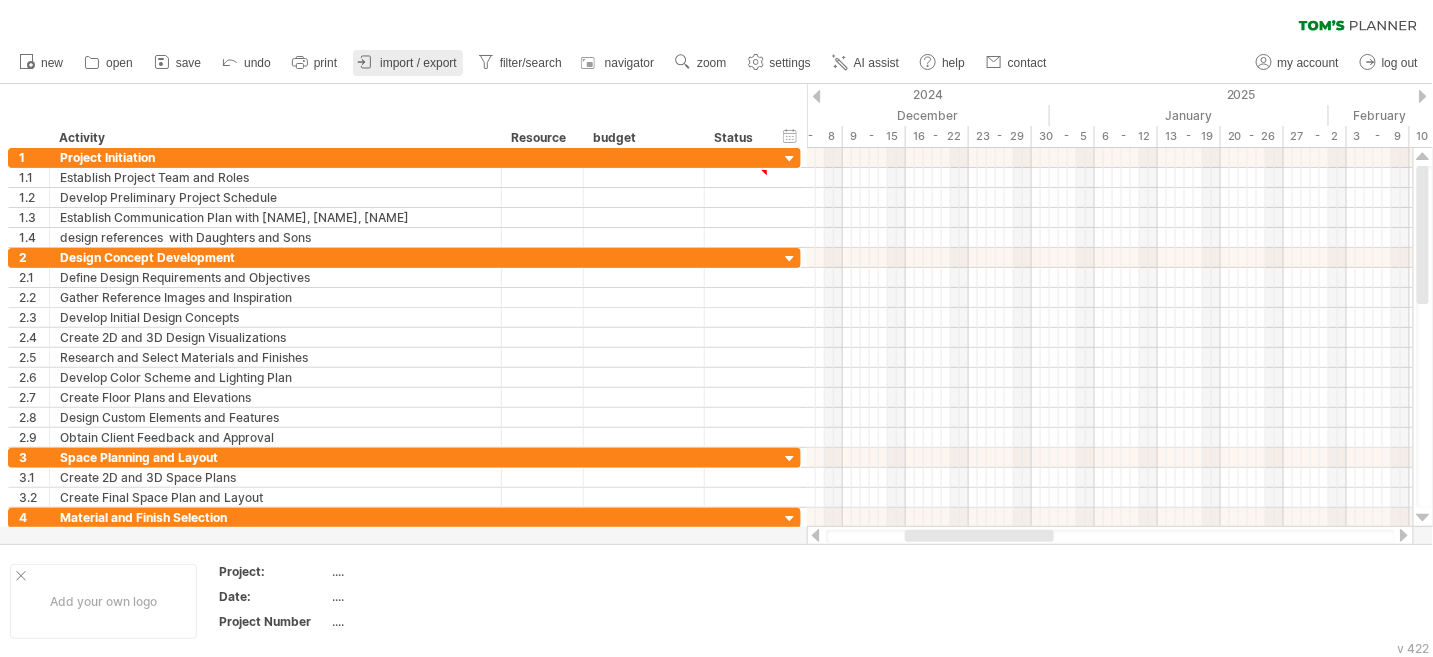 click on "import / export" at bounding box center [418, 63] 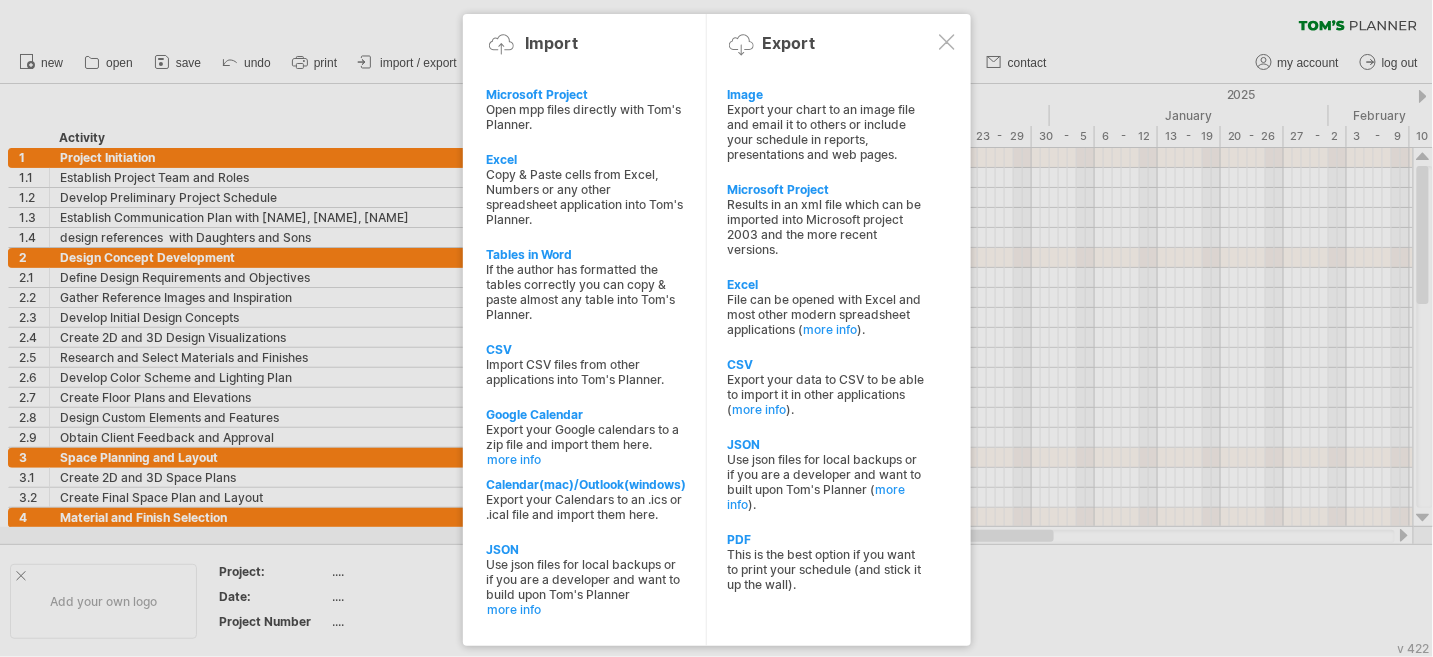 click at bounding box center [716, 328] 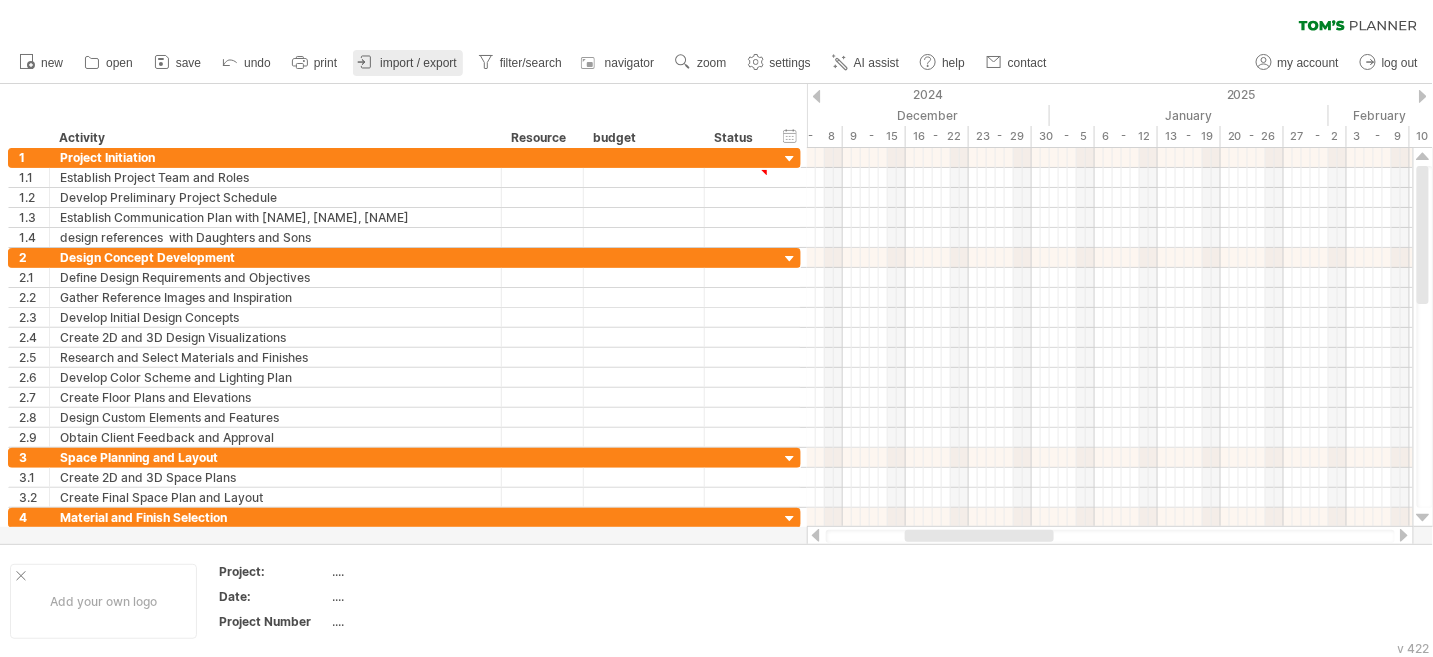 click on "import / export" at bounding box center (418, 63) 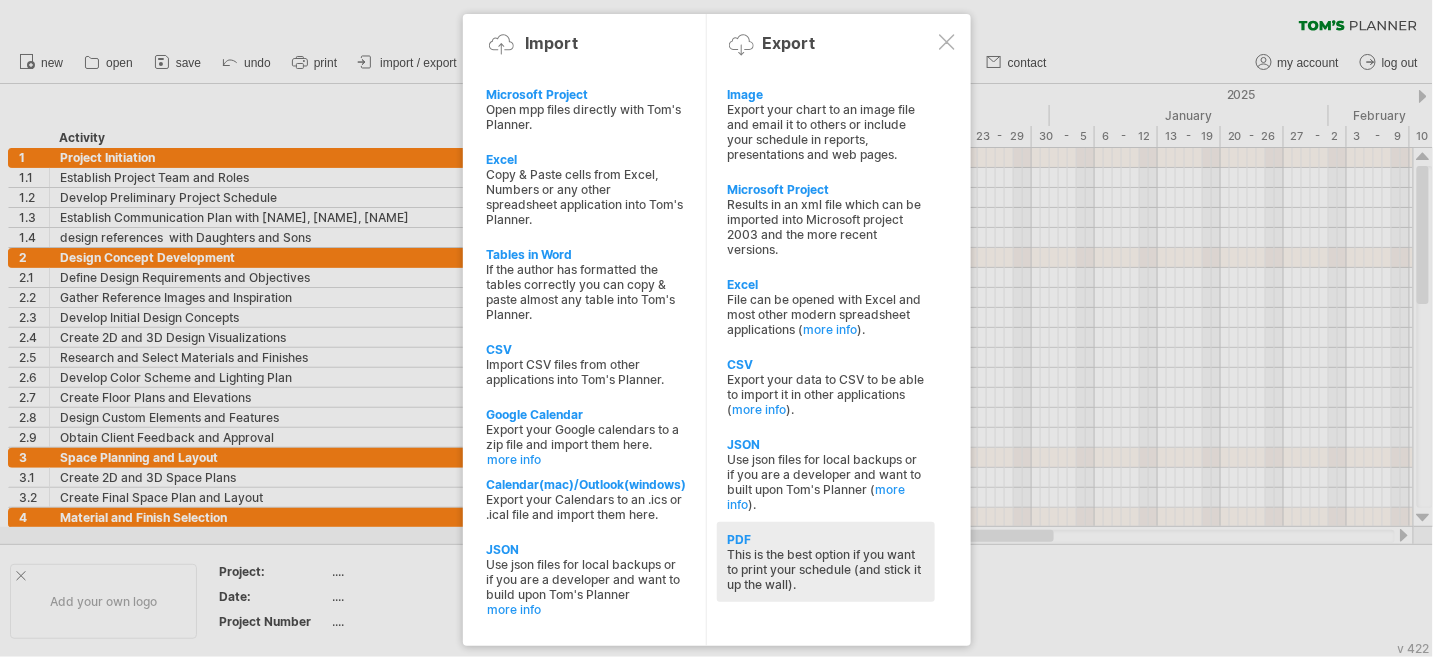 click on "This is the best option if you want to print your schedule (and stick it up the wall)." at bounding box center (826, 569) 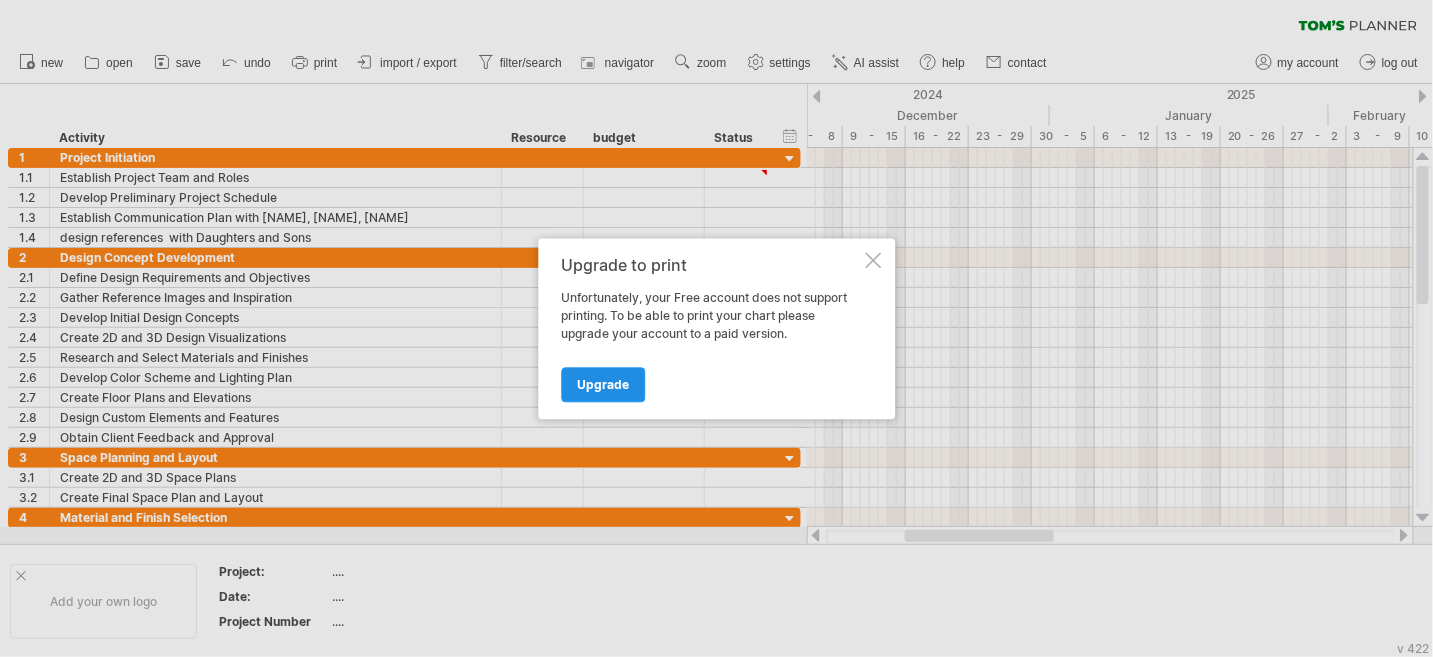 click on "Upgrade" at bounding box center (603, 384) 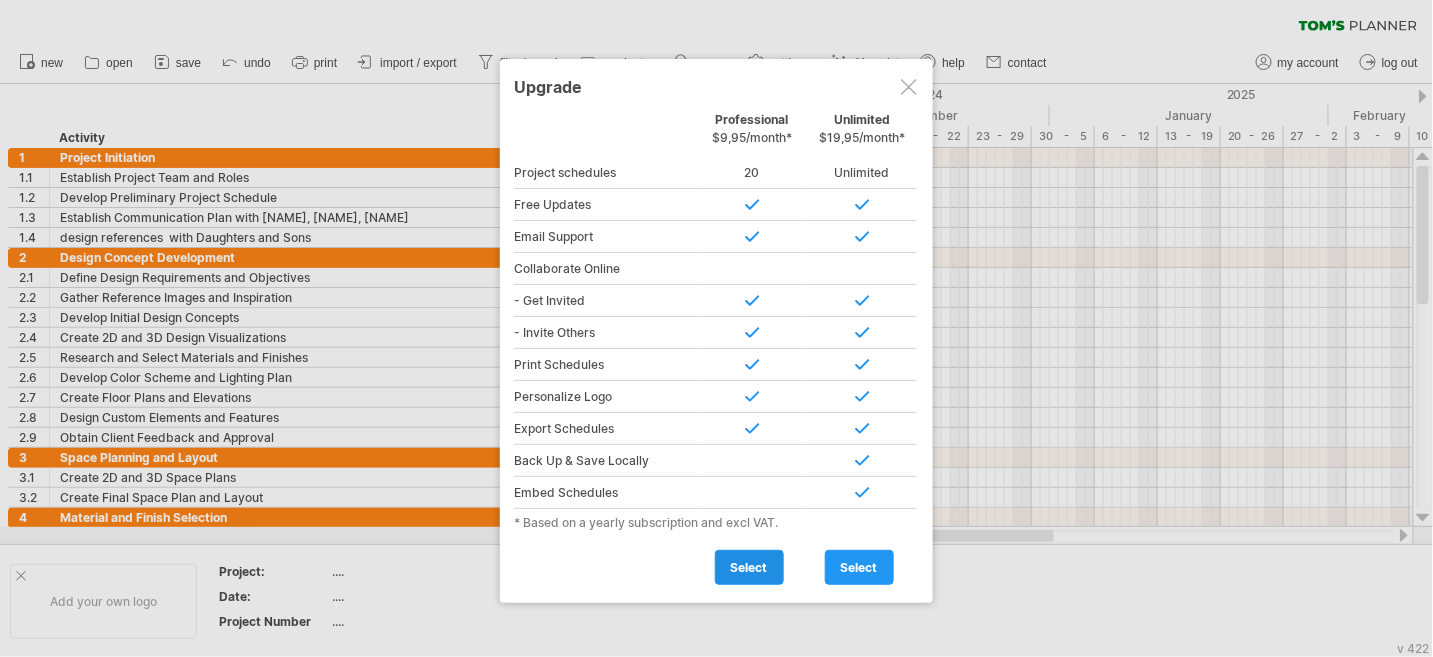 click on "select" at bounding box center (749, 567) 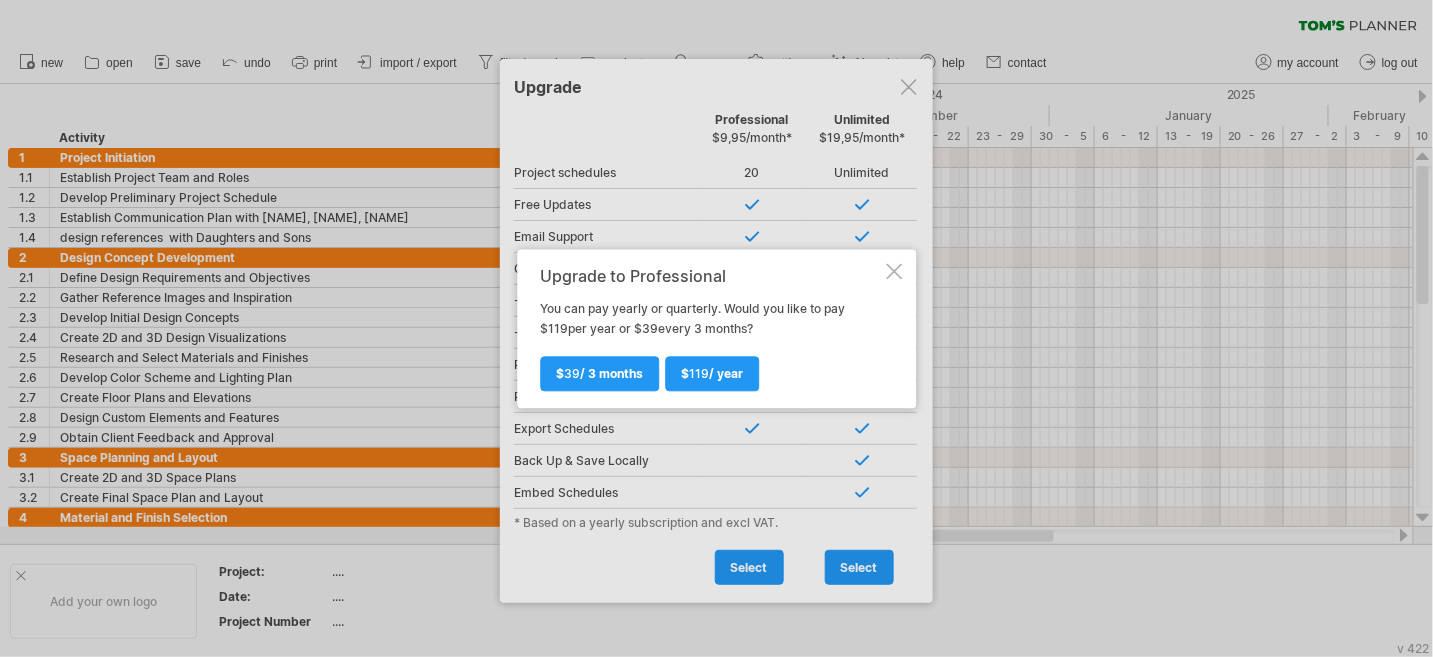 click at bounding box center (894, 271) 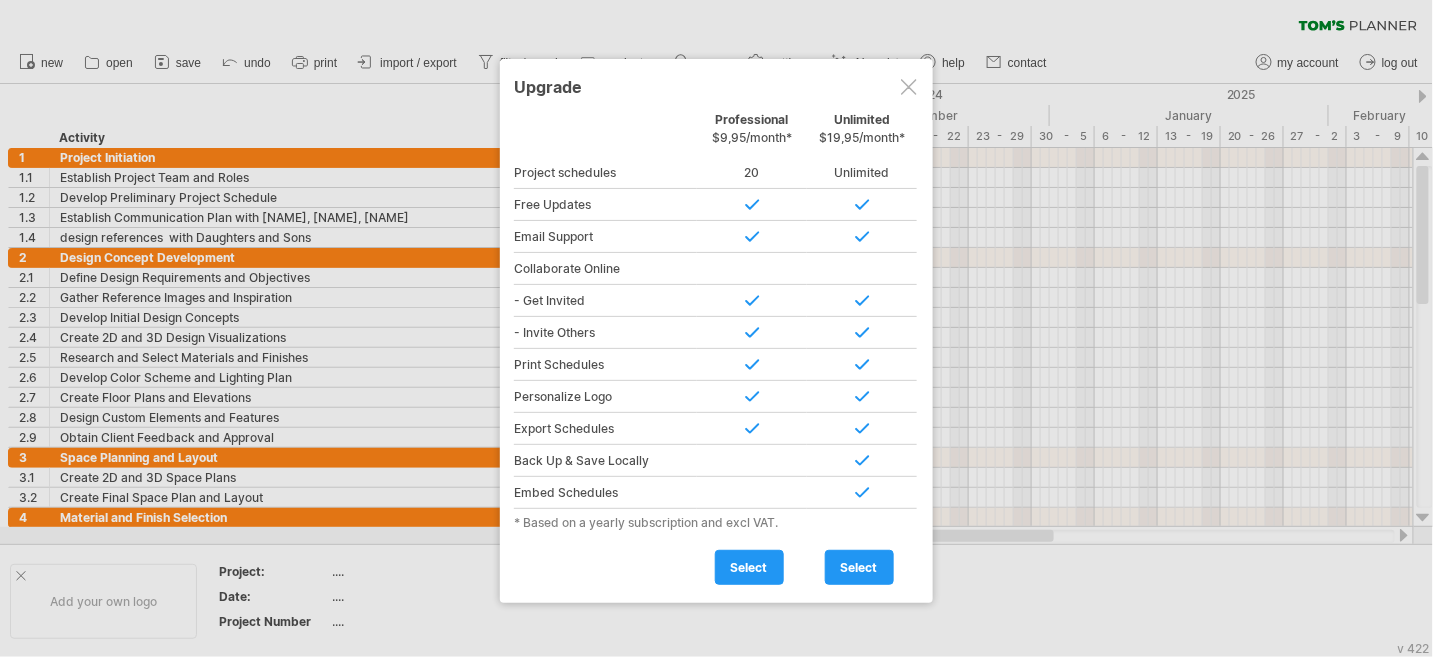 click at bounding box center (909, 87) 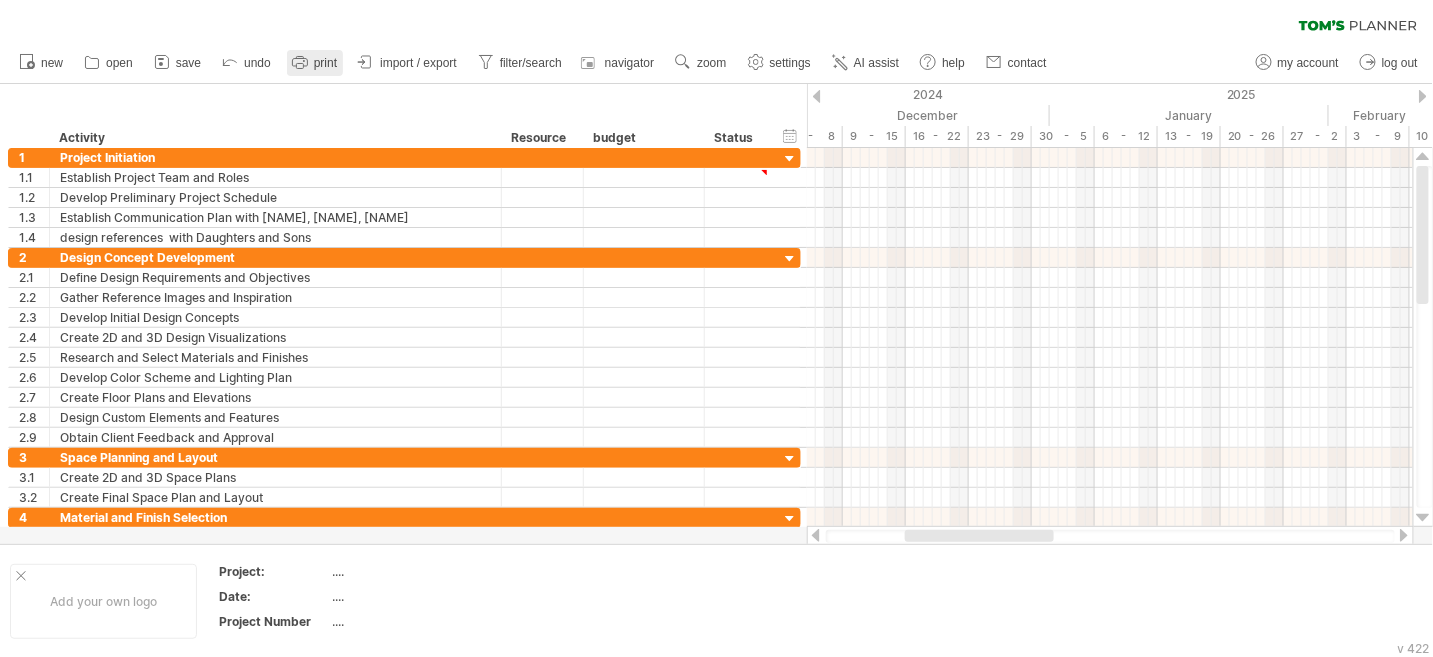 click on "print" at bounding box center [325, 63] 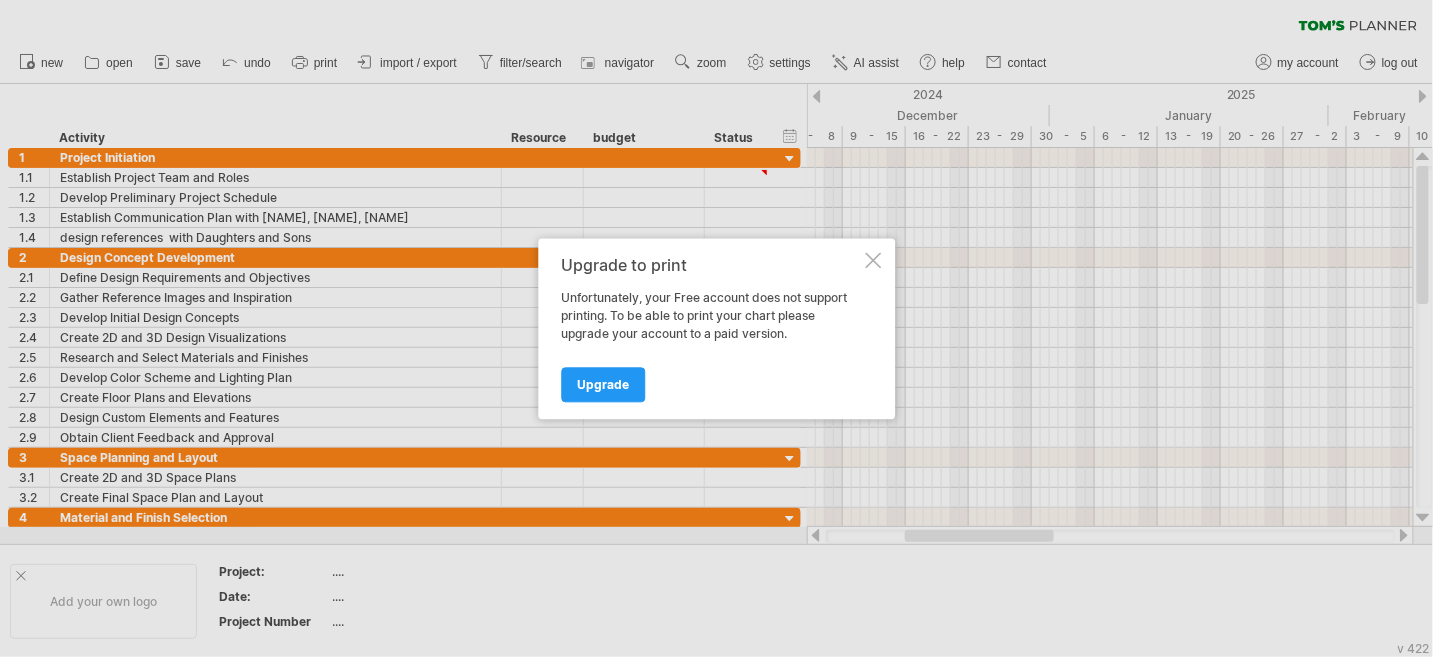 click at bounding box center (873, 260) 